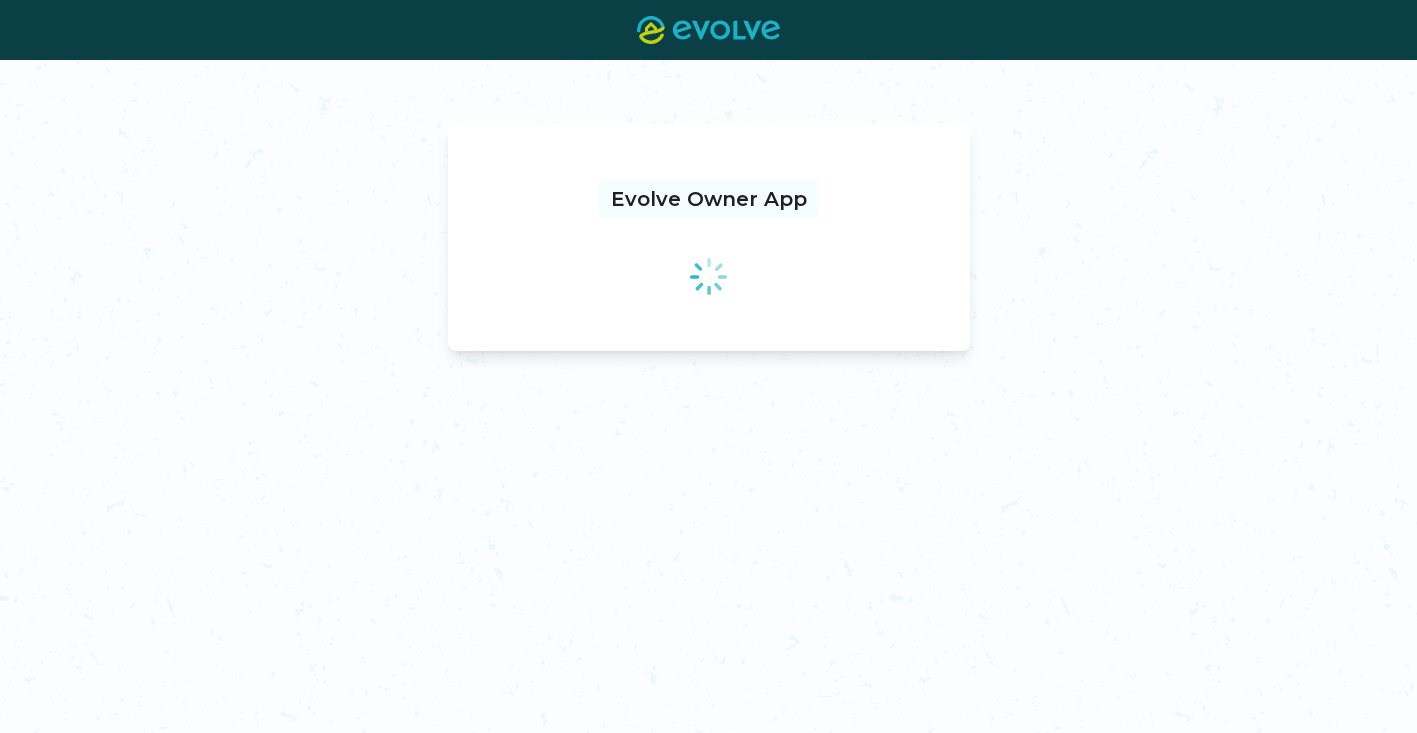 scroll, scrollTop: 0, scrollLeft: 0, axis: both 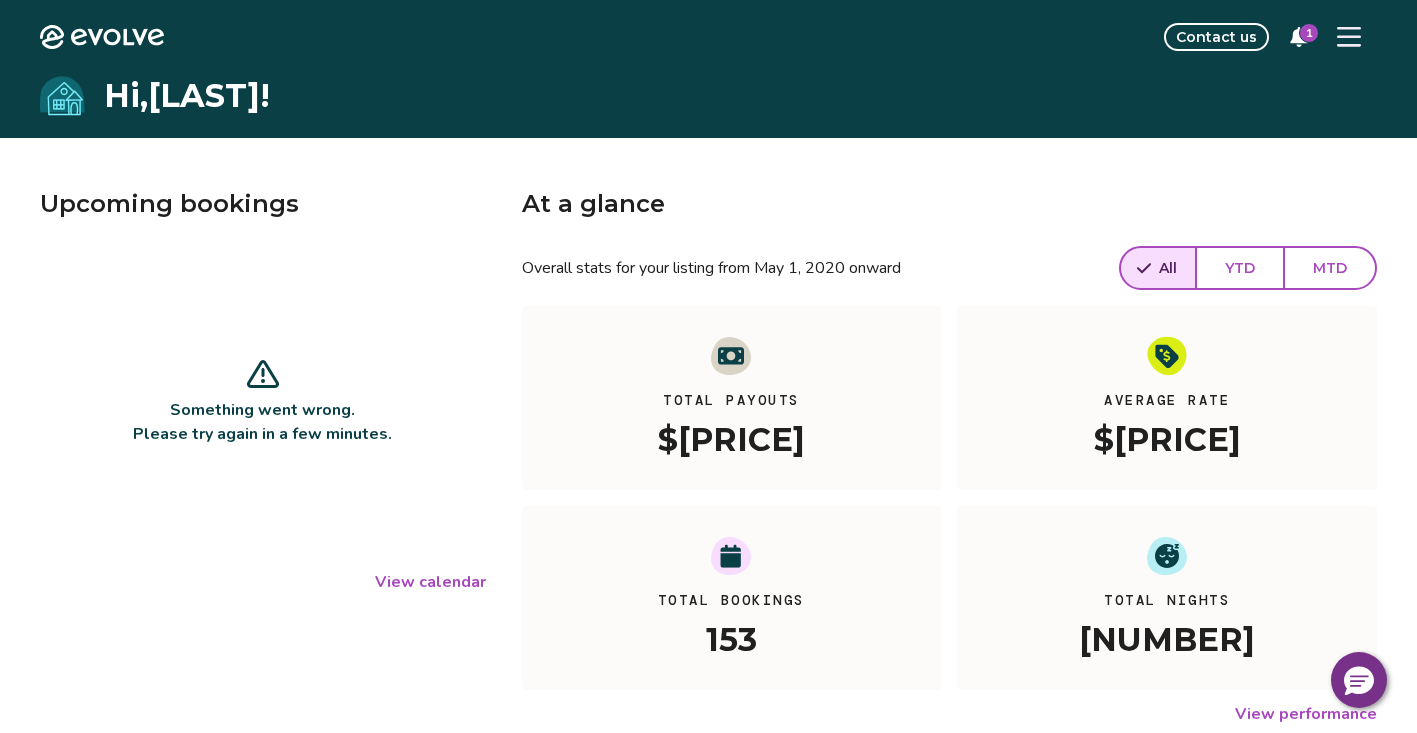 click on "View calendar" at bounding box center (430, 582) 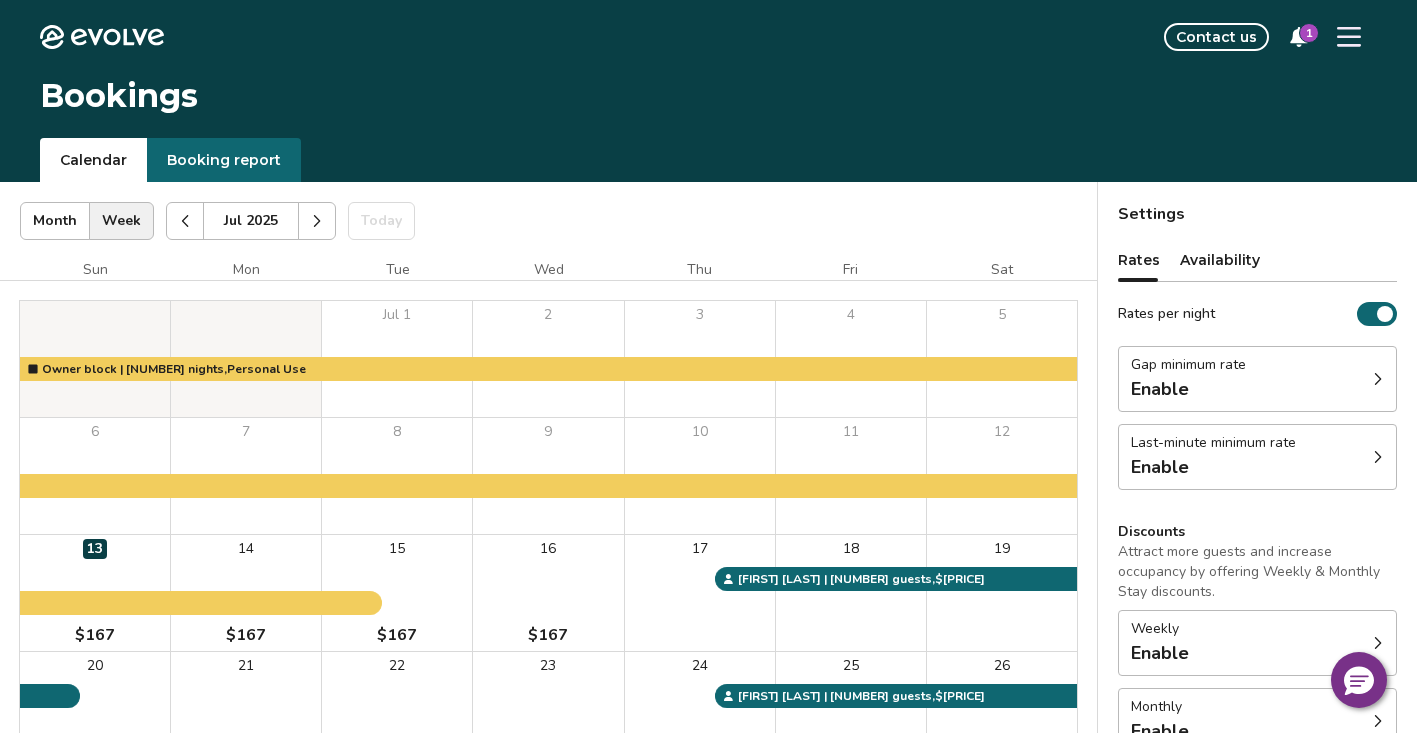 click 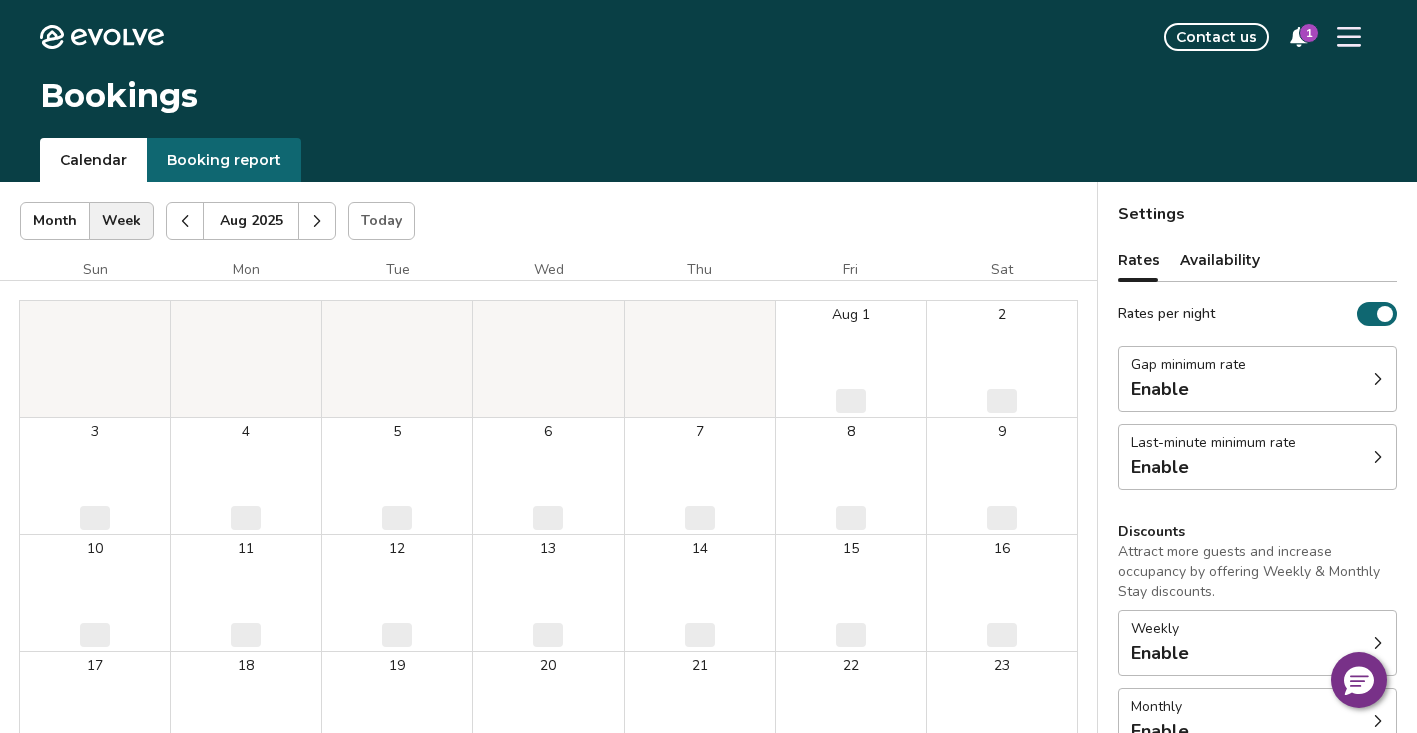 click 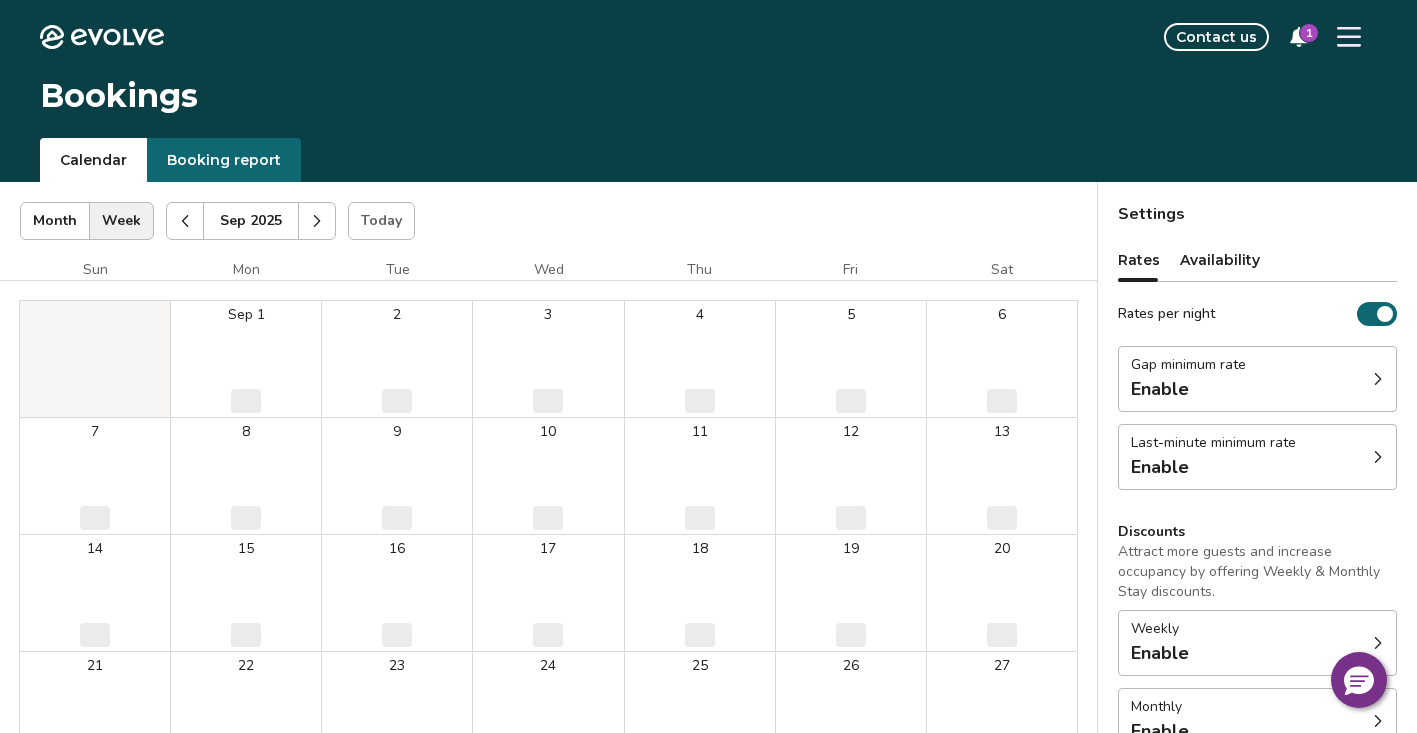 click 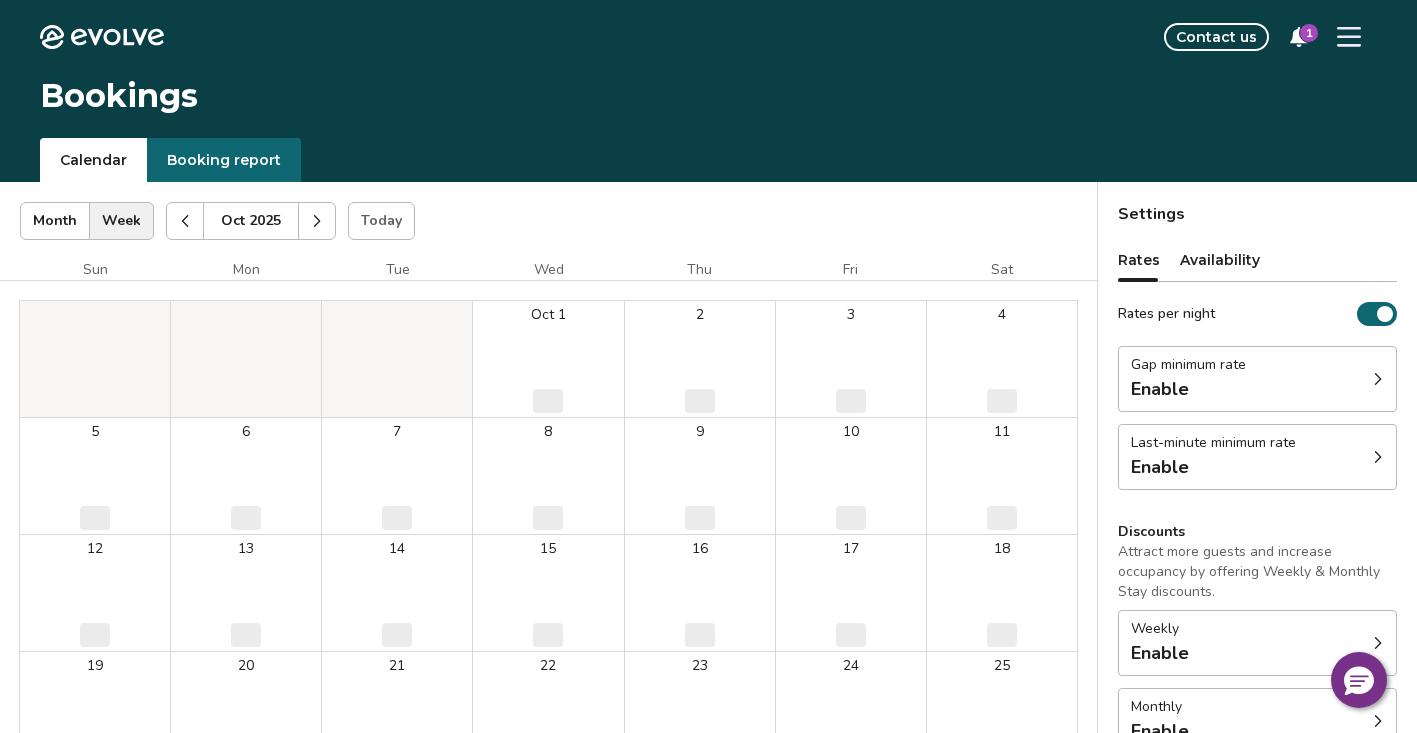click 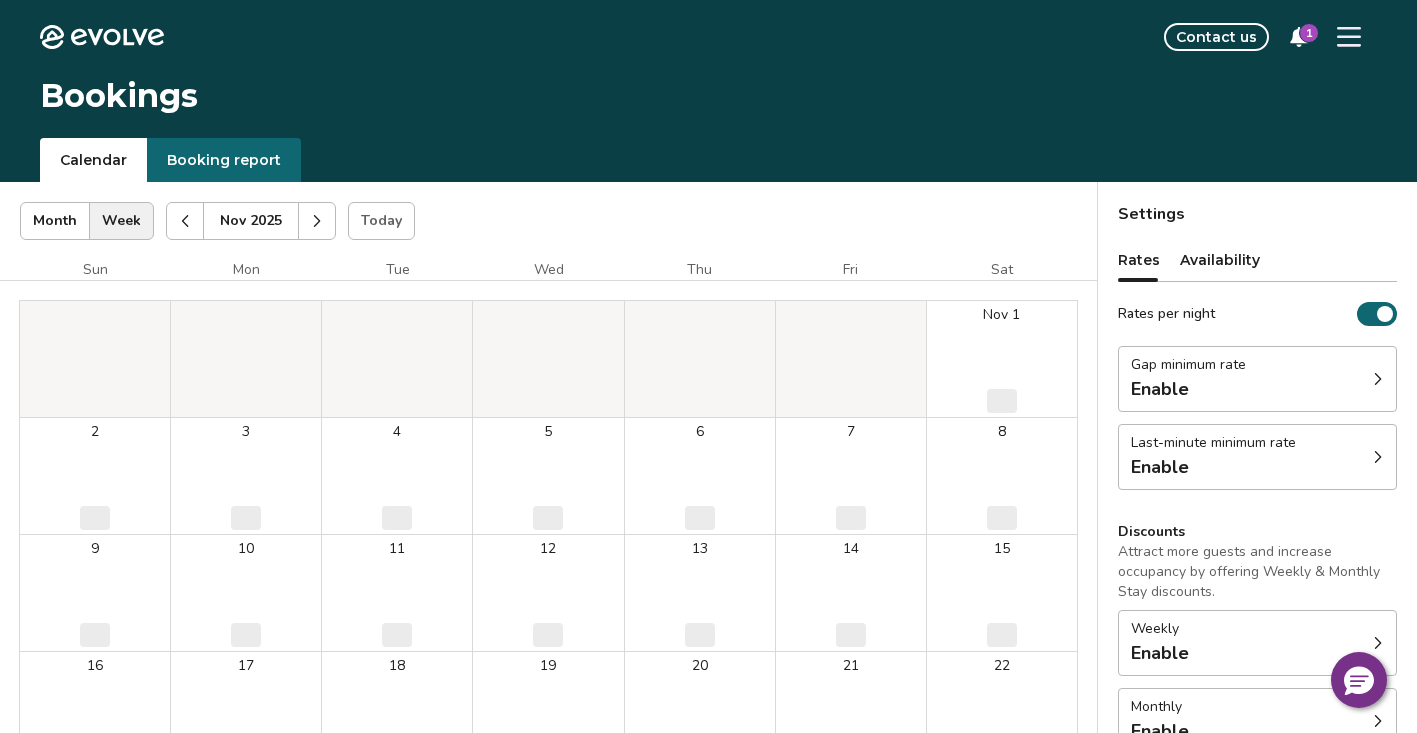 click 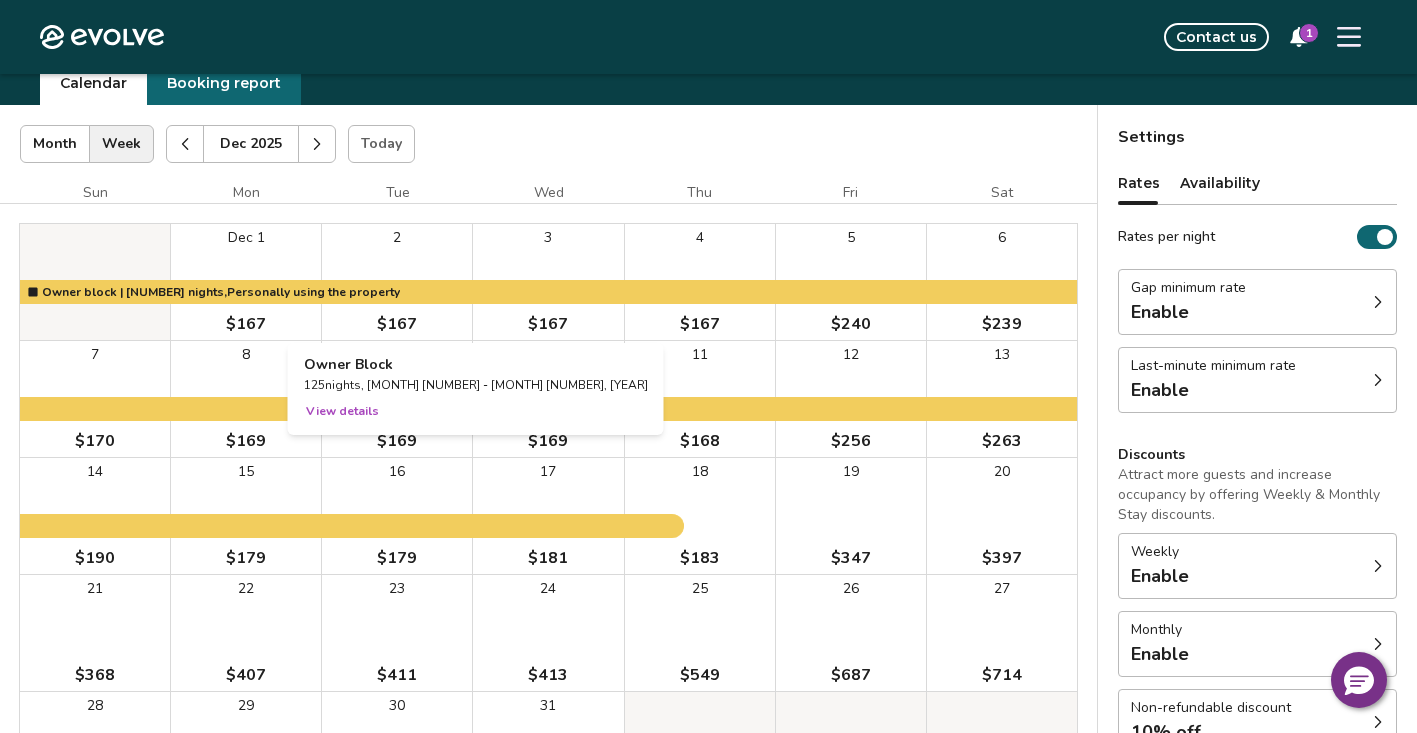 scroll, scrollTop: 0, scrollLeft: 0, axis: both 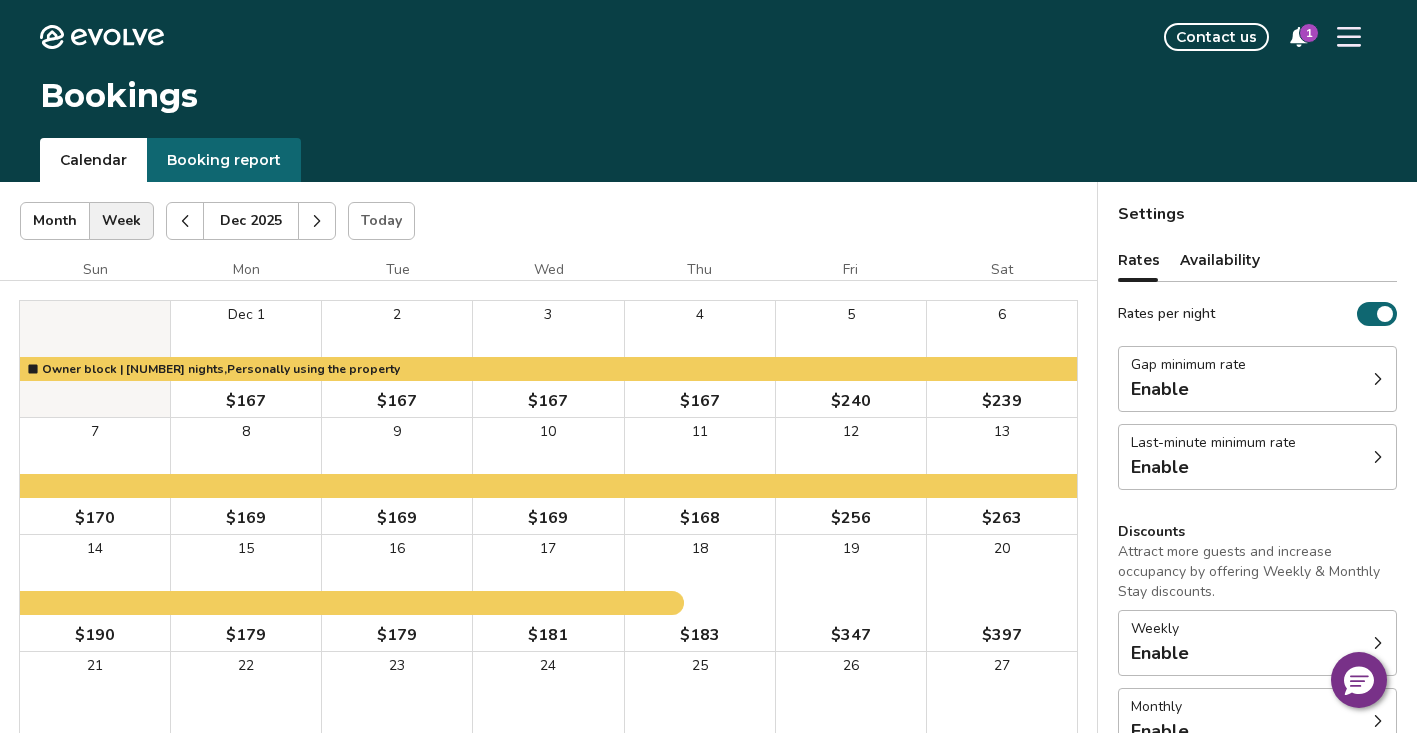 click at bounding box center (317, 221) 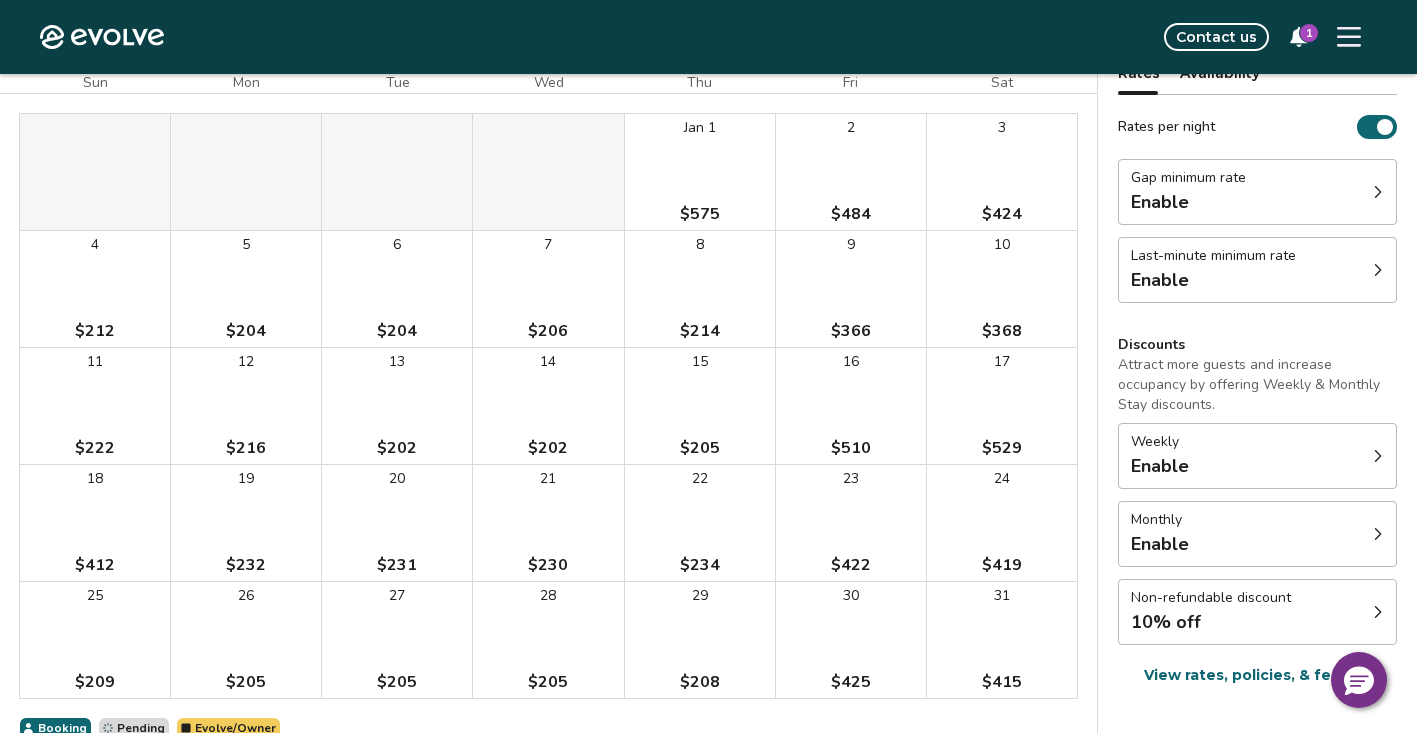 scroll, scrollTop: 189, scrollLeft: 0, axis: vertical 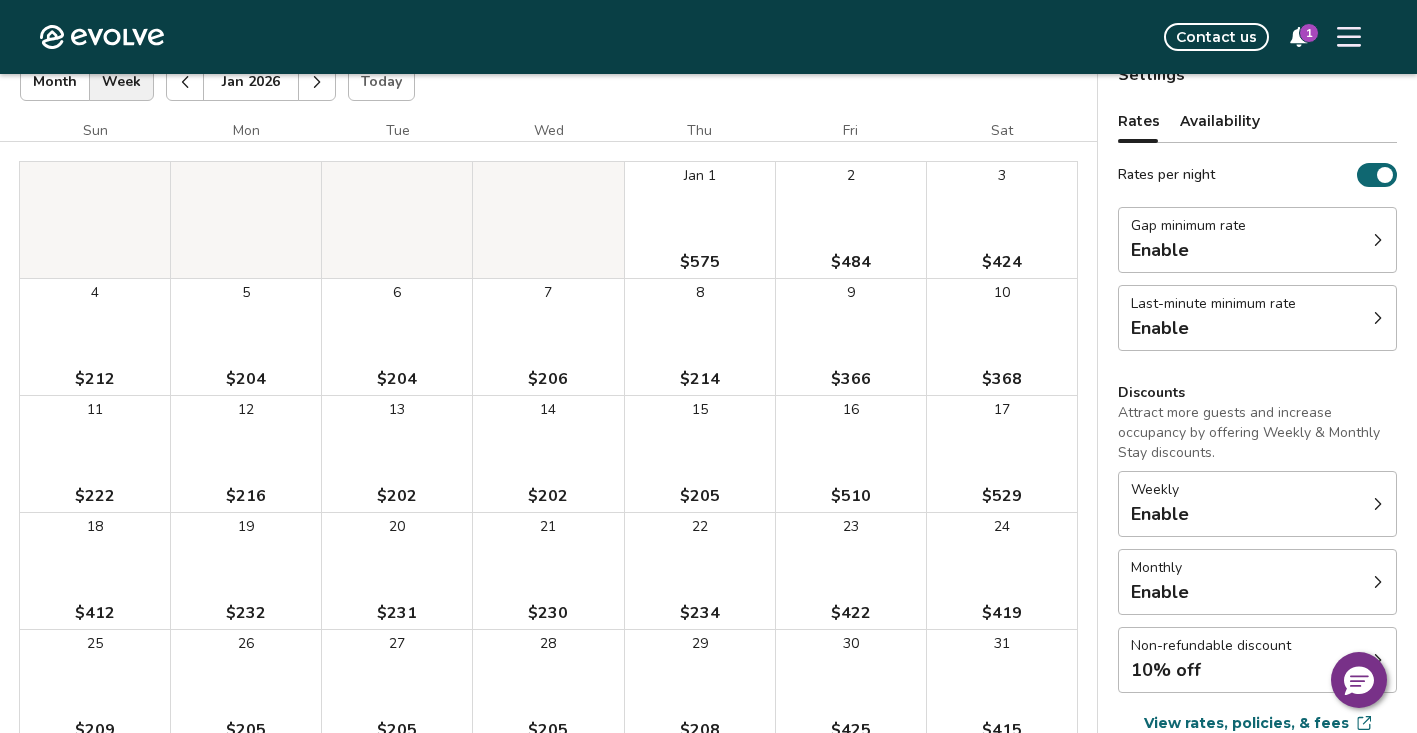 click on "9 $366" at bounding box center (851, 337) 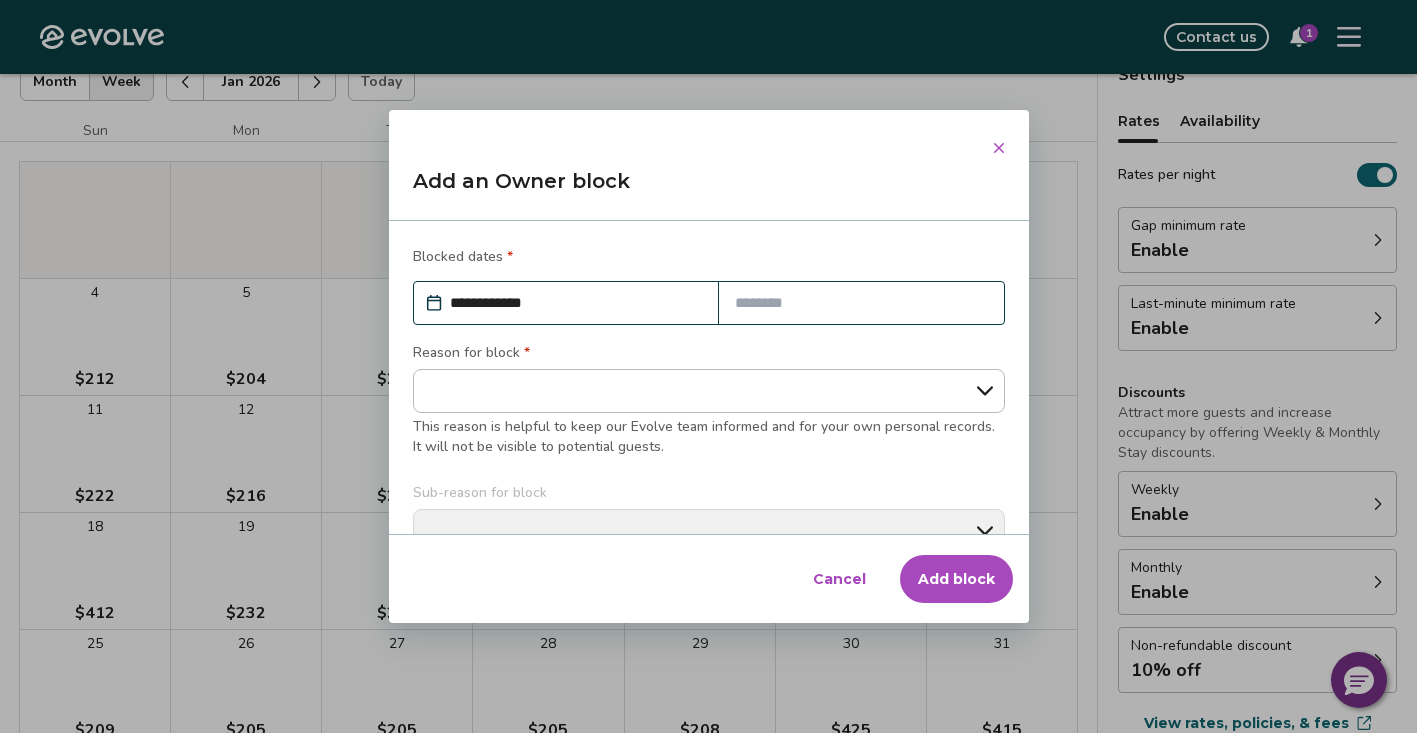 click at bounding box center (861, 303) 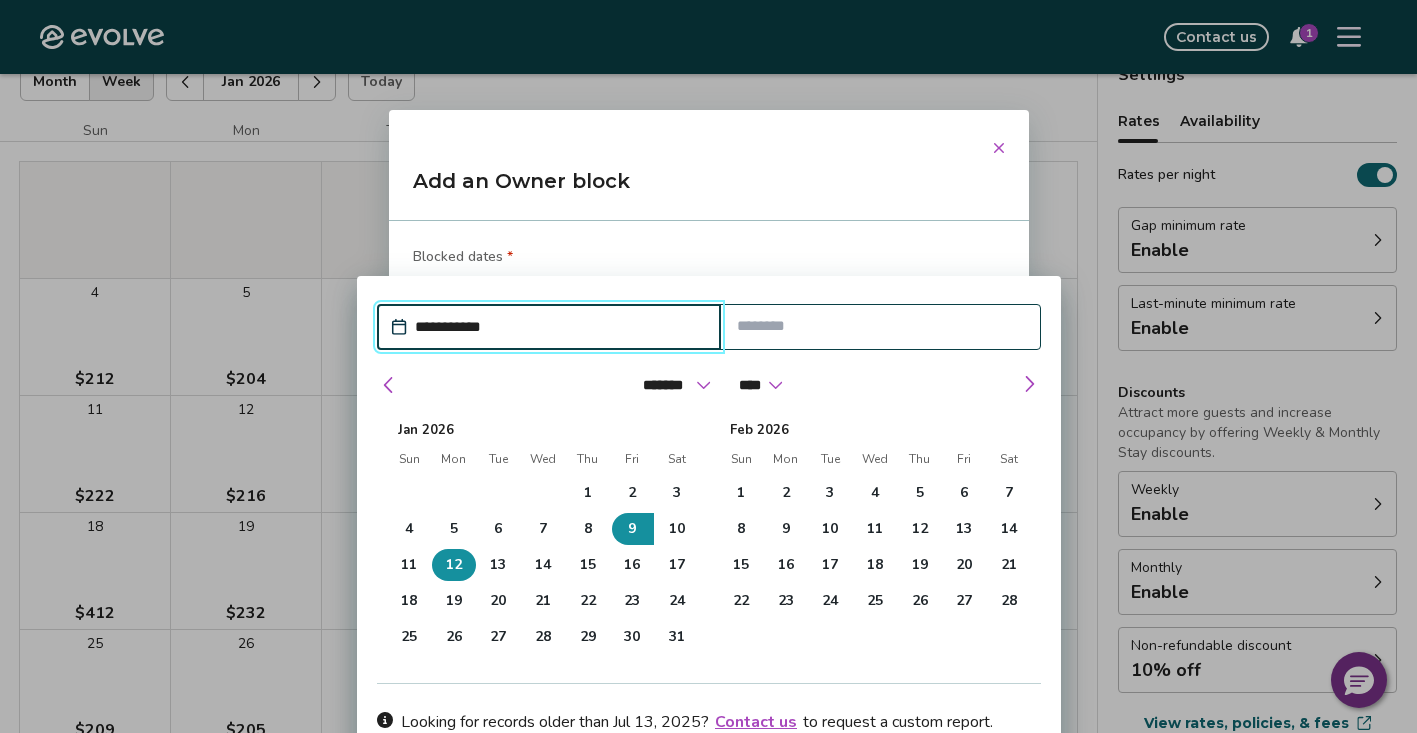 click on "12" at bounding box center (453, 565) 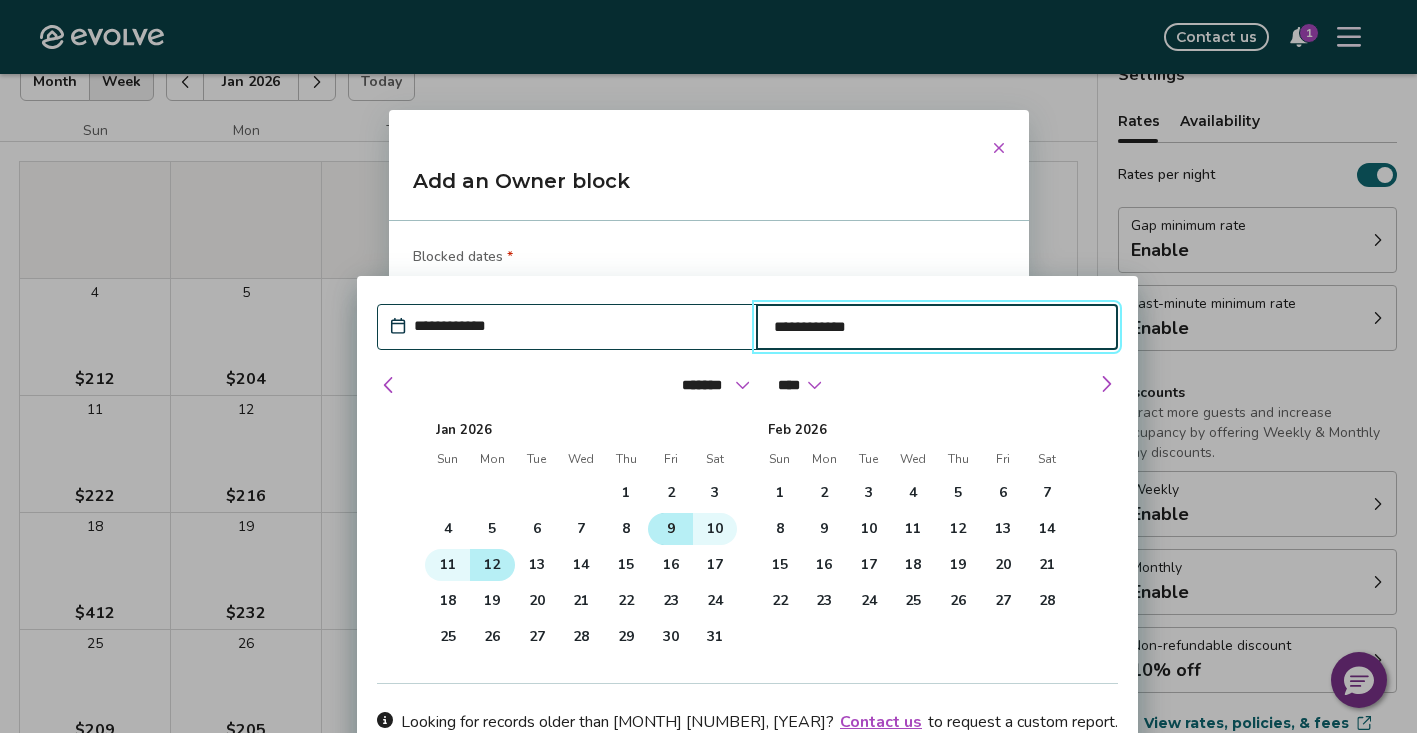 click on "9" at bounding box center [670, 529] 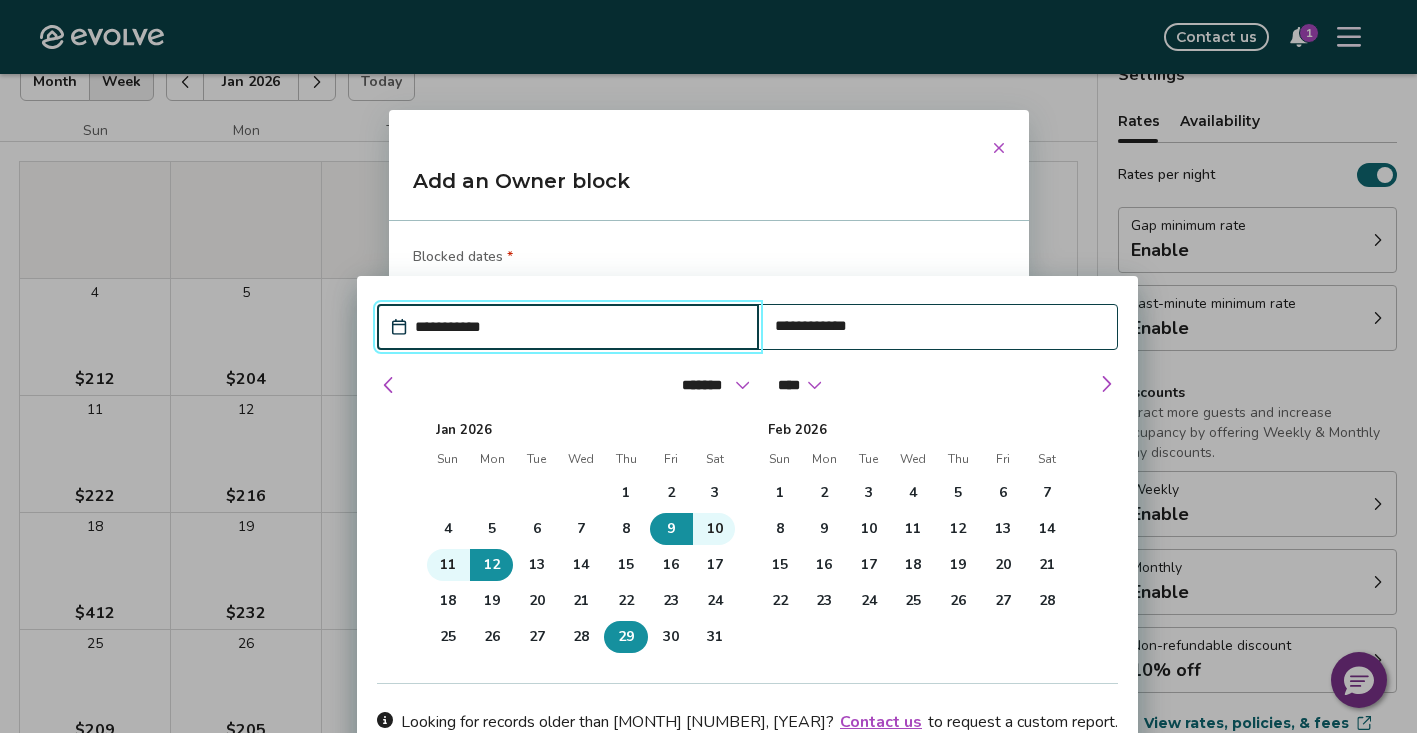 type on "*" 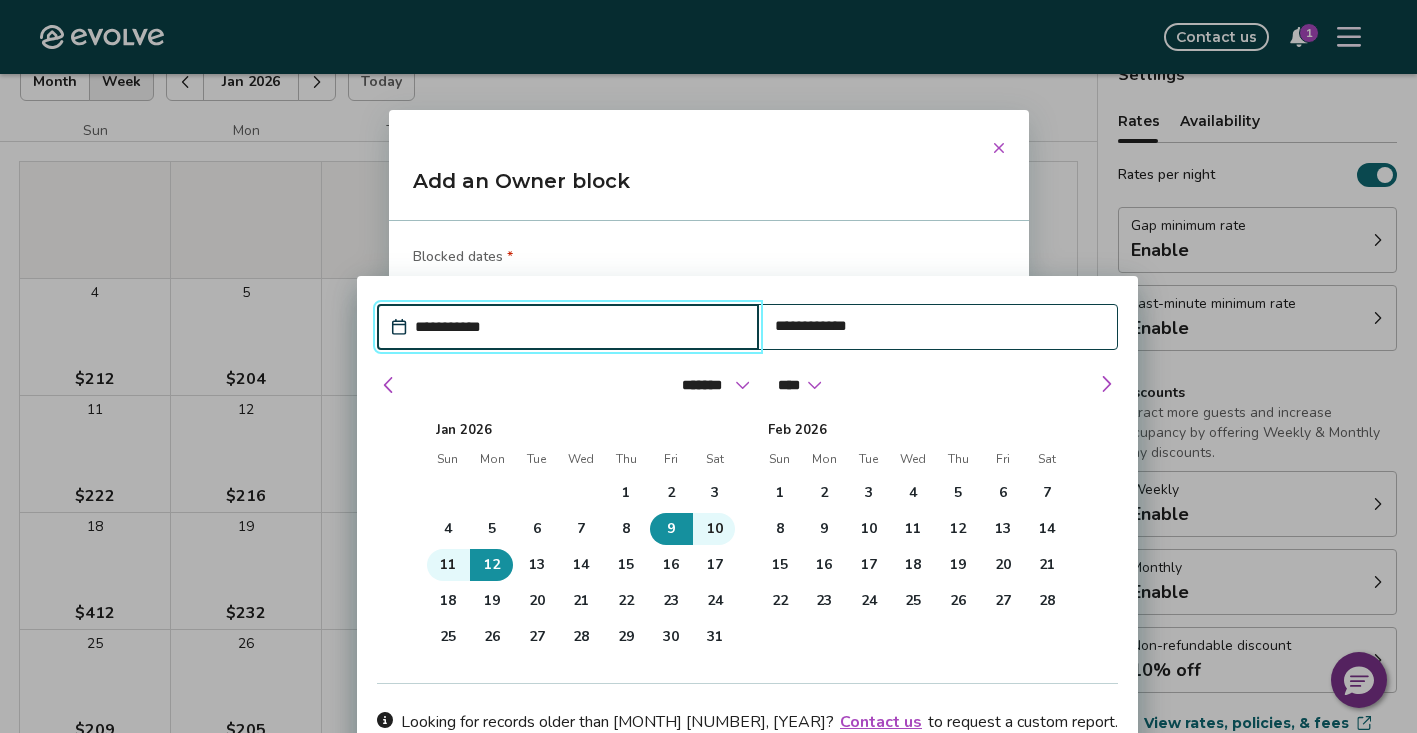 click on "Add an Owner block" at bounding box center (709, 189) 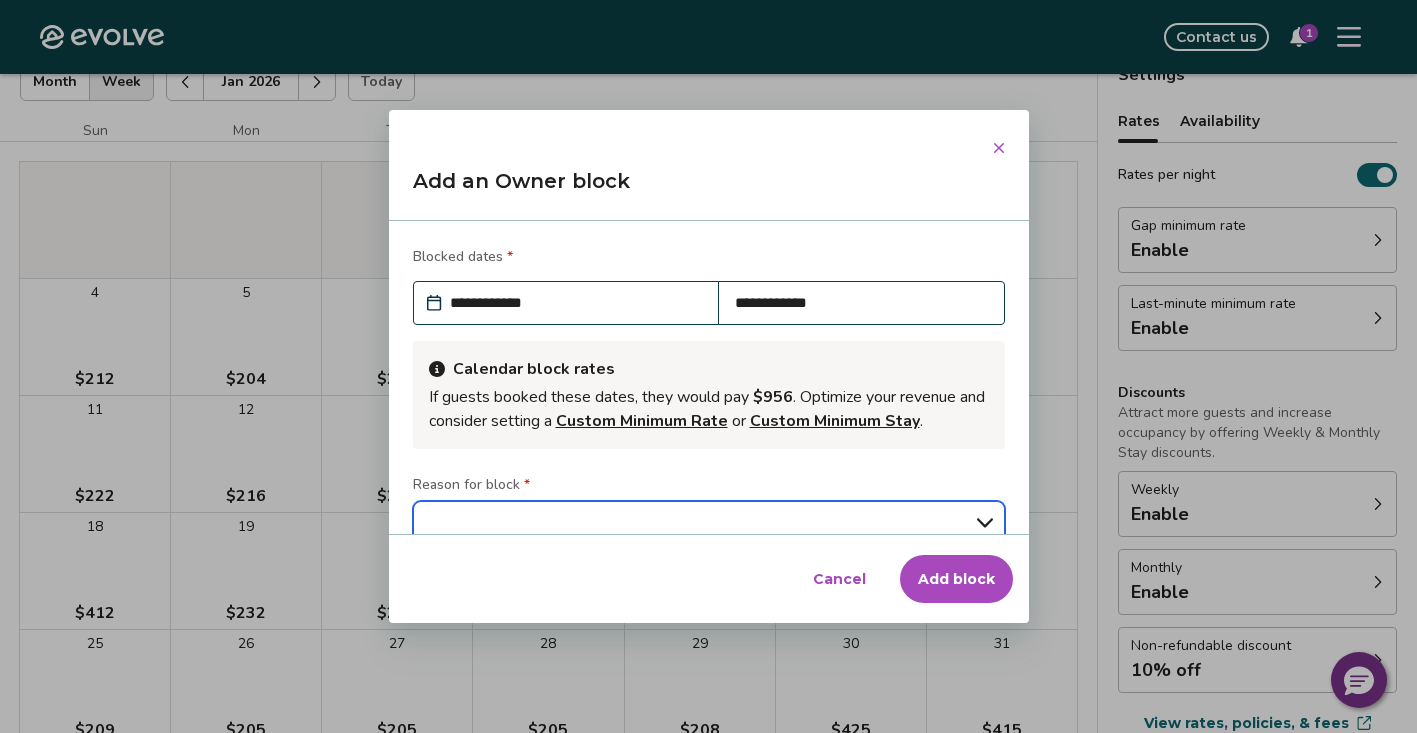 click on "**********" at bounding box center [709, 523] 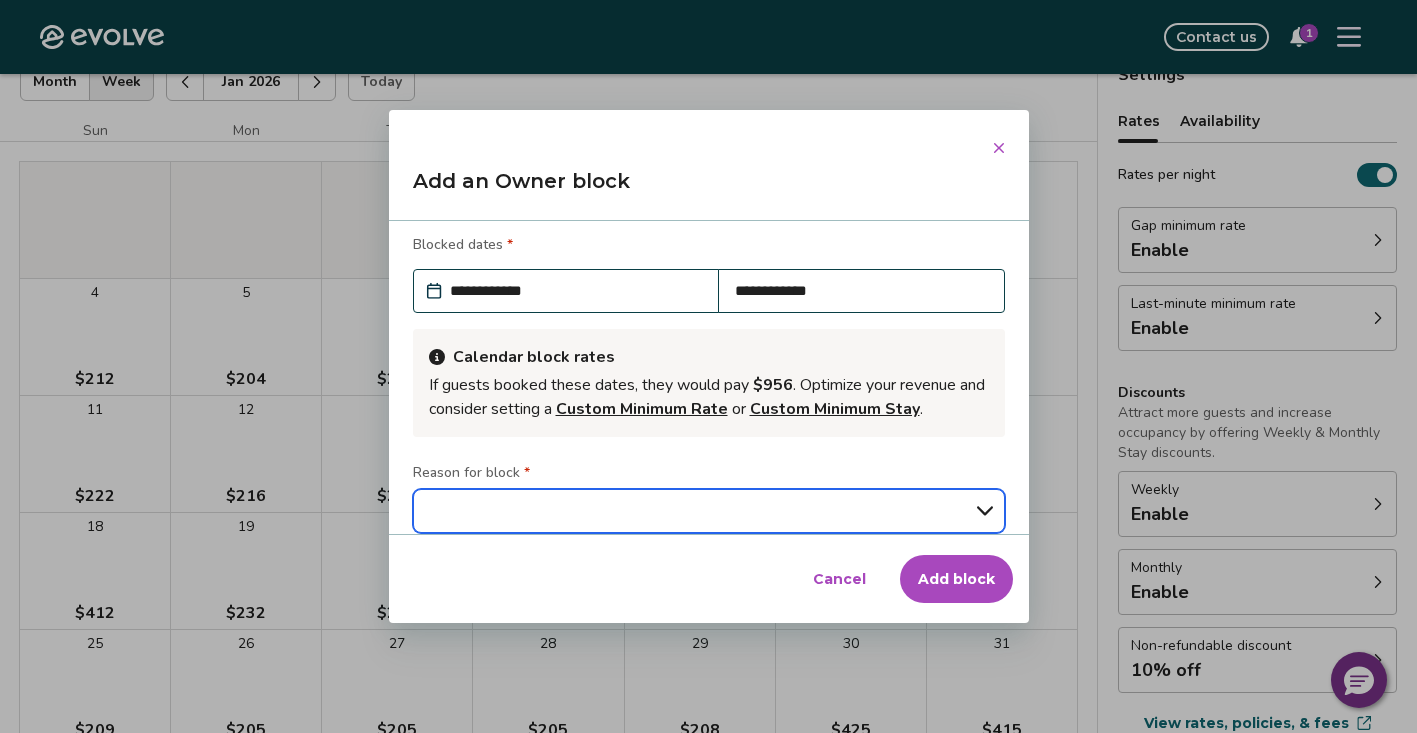 select on "**********" 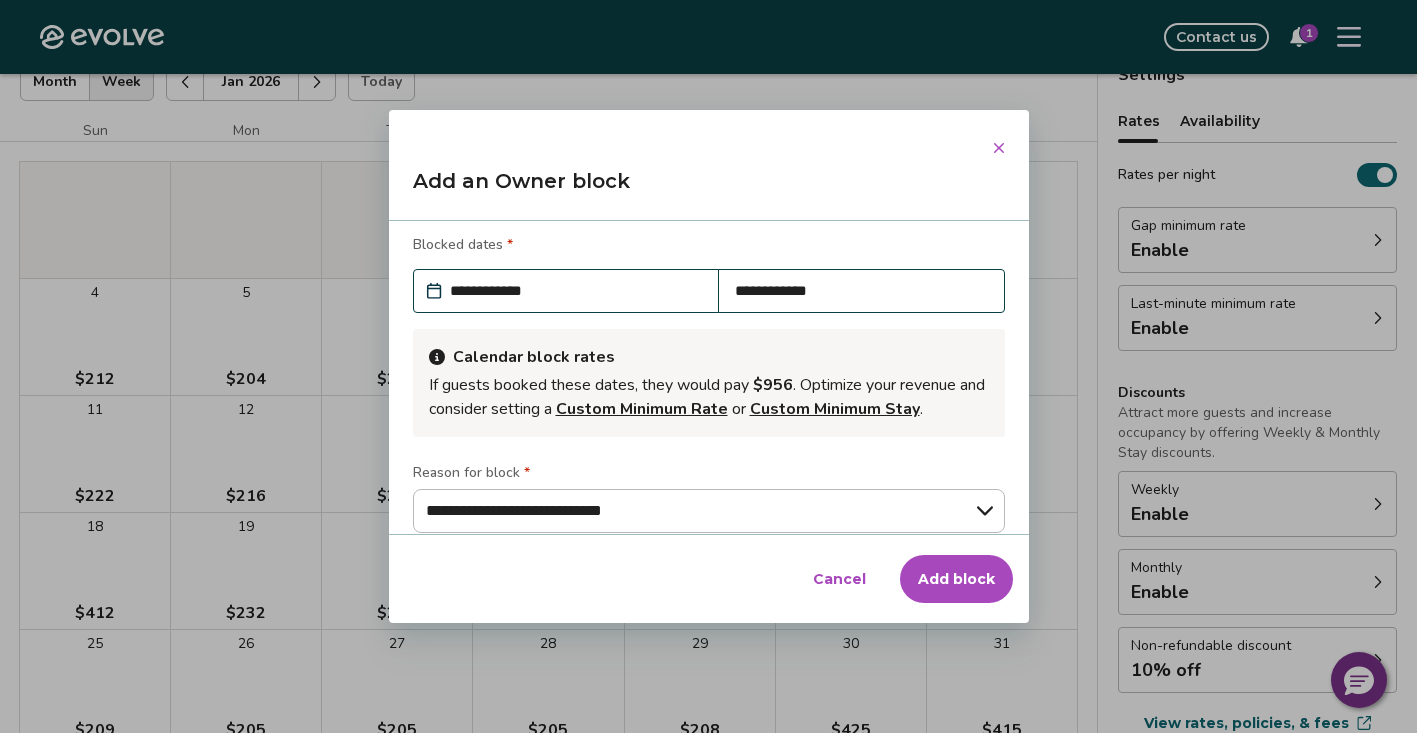 click on "Add block" at bounding box center (956, 579) 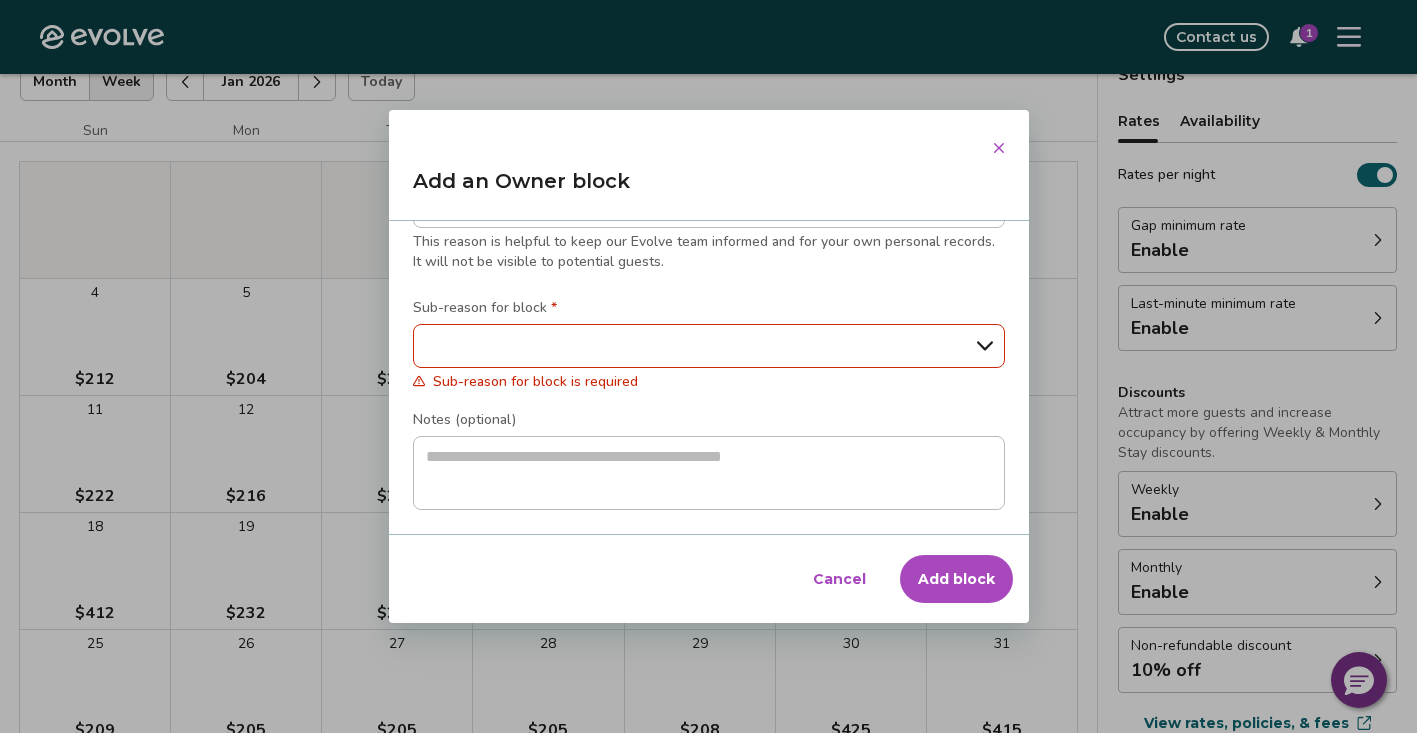 scroll, scrollTop: 318, scrollLeft: 0, axis: vertical 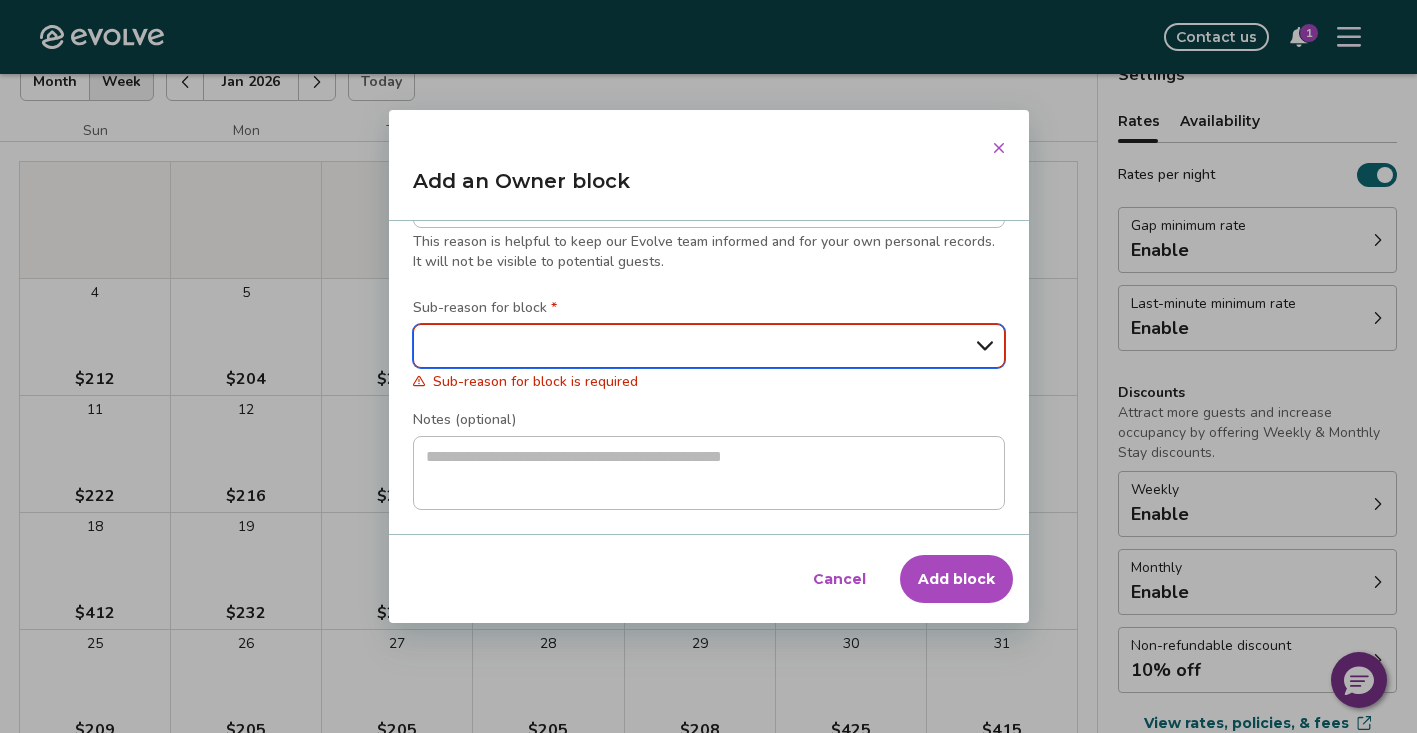 click on "**********" at bounding box center [709, 346] 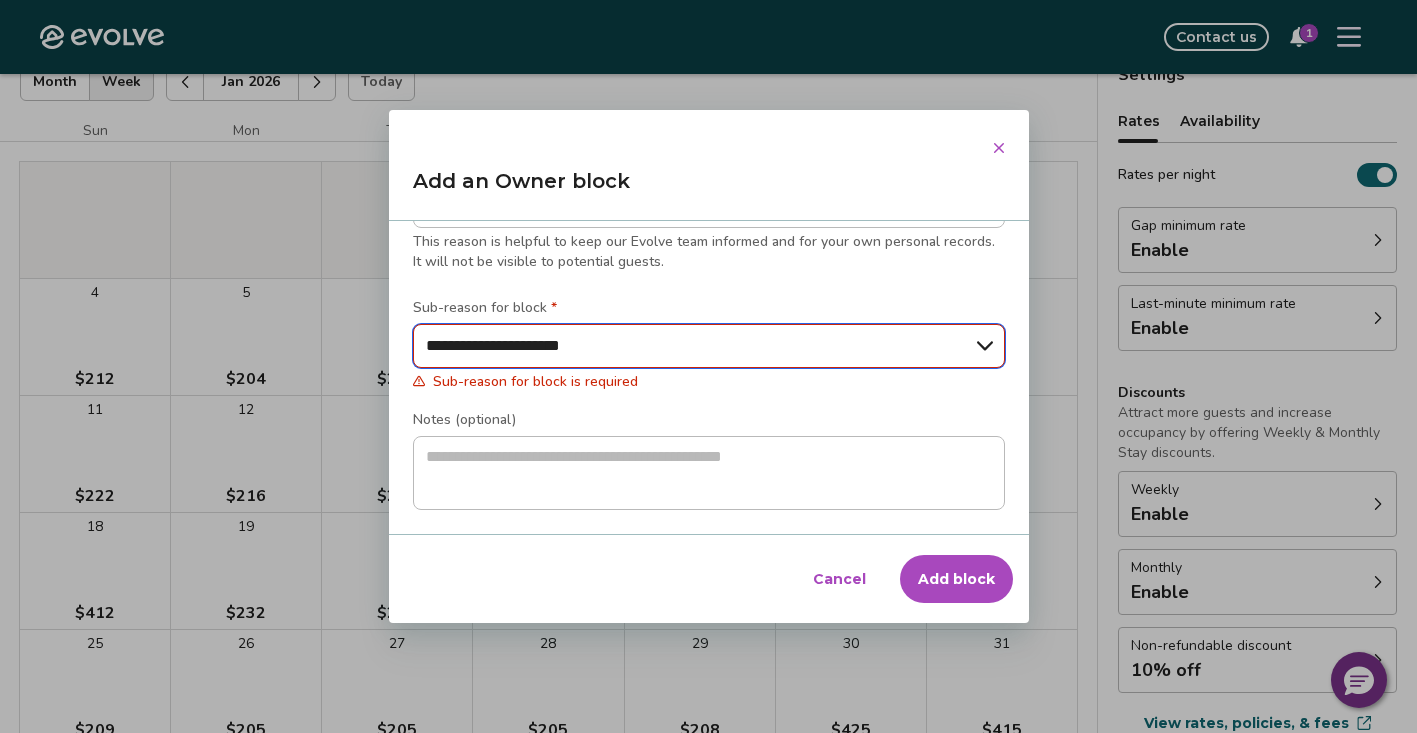 scroll, scrollTop: 294, scrollLeft: 0, axis: vertical 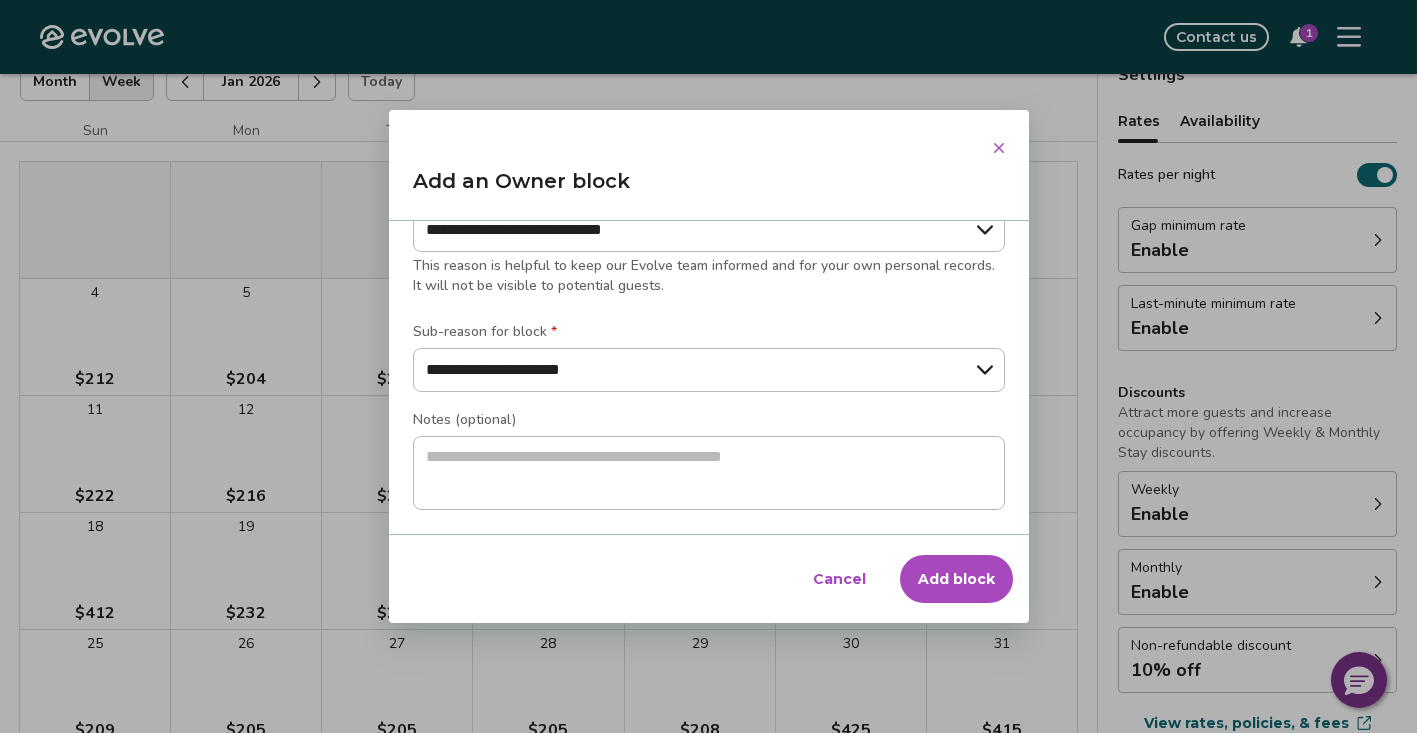 click on "Add block" at bounding box center [956, 579] 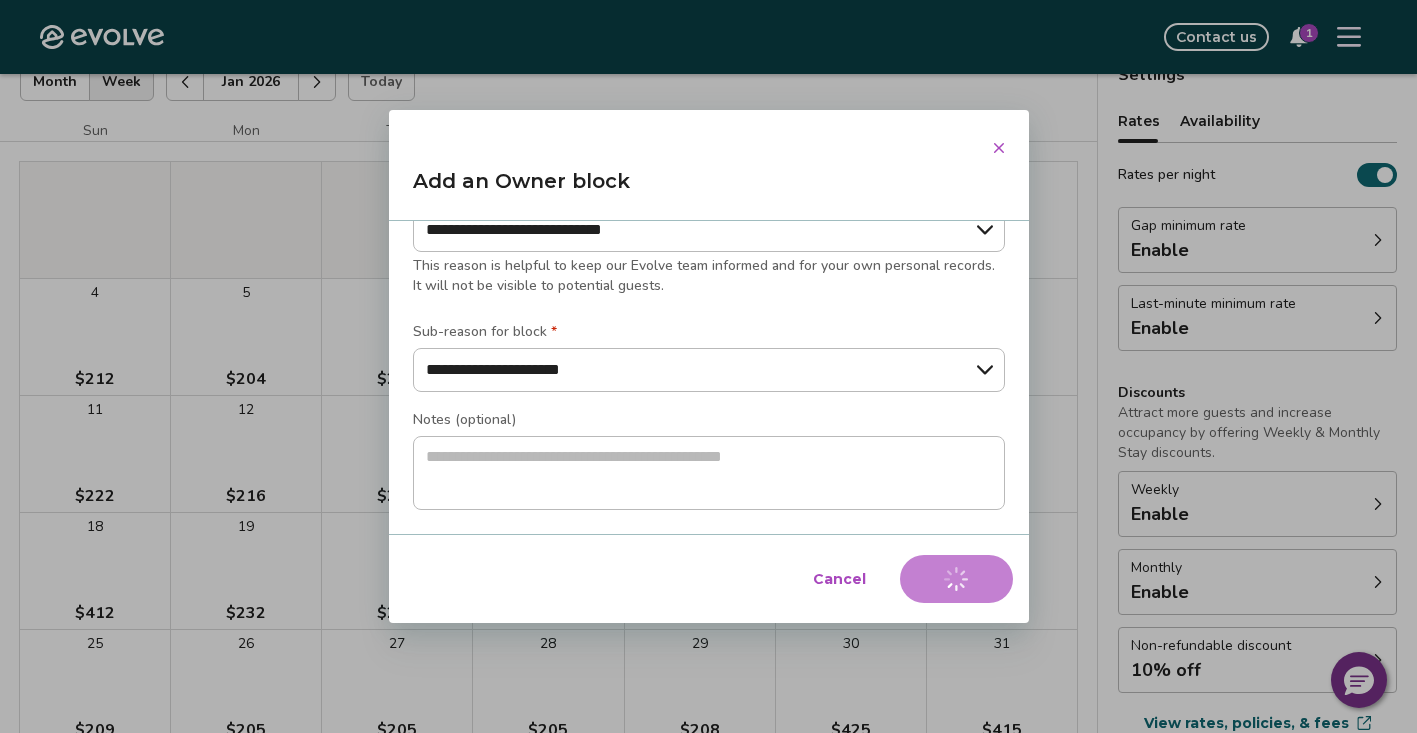 click 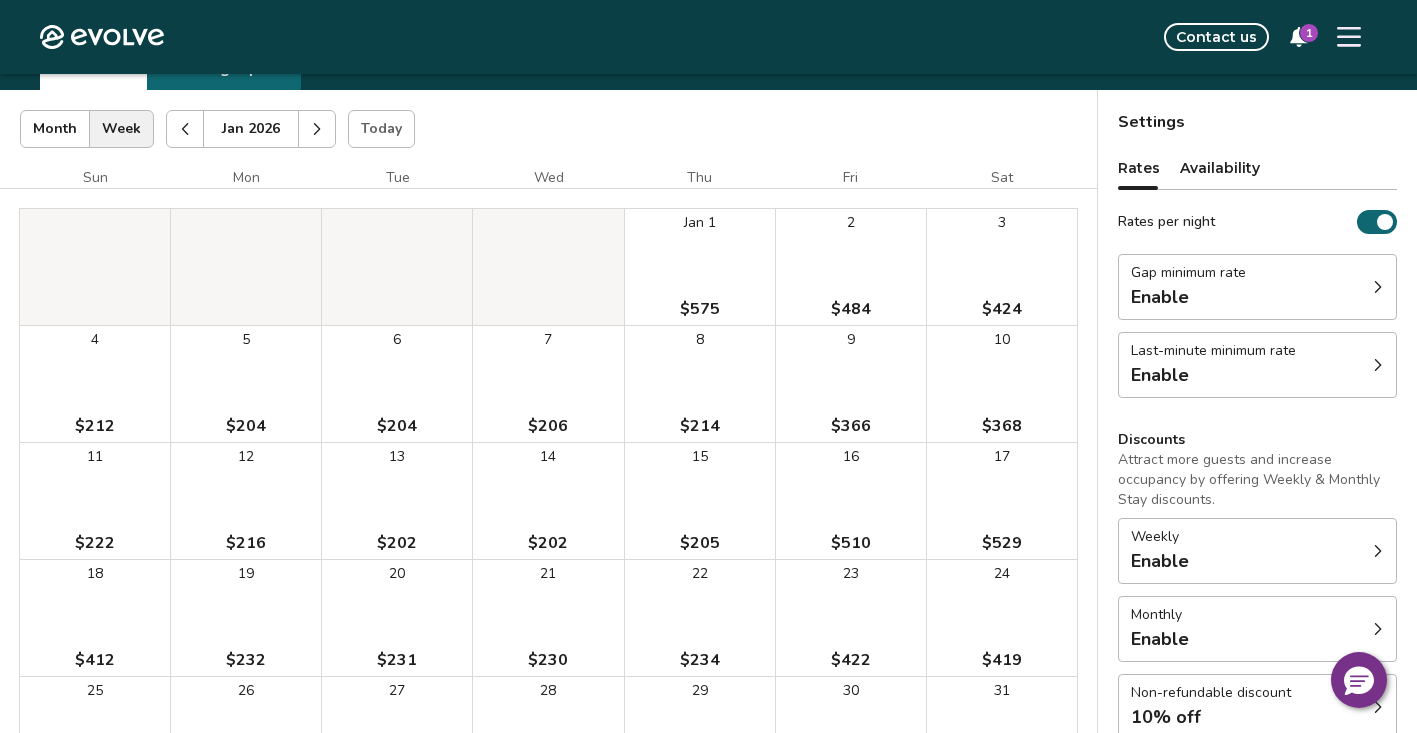 scroll, scrollTop: 0, scrollLeft: 0, axis: both 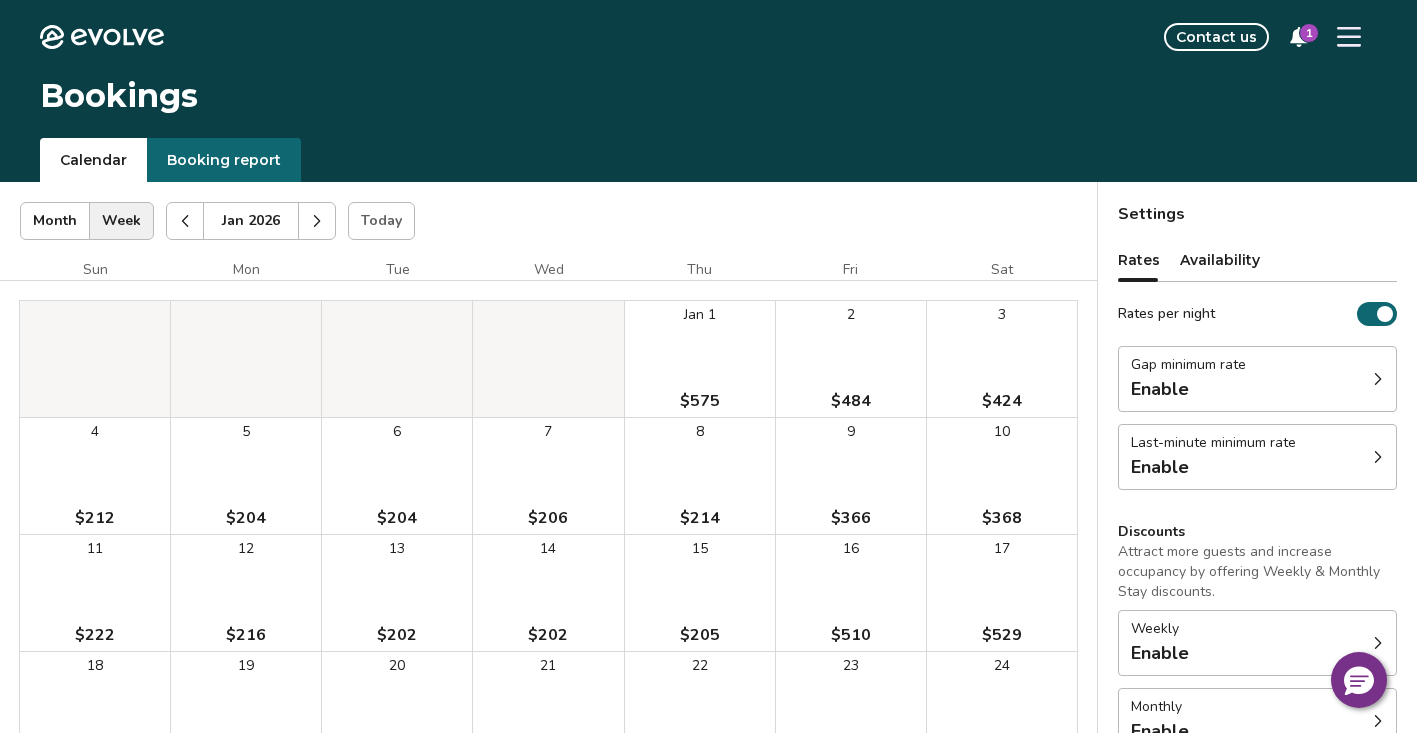 click 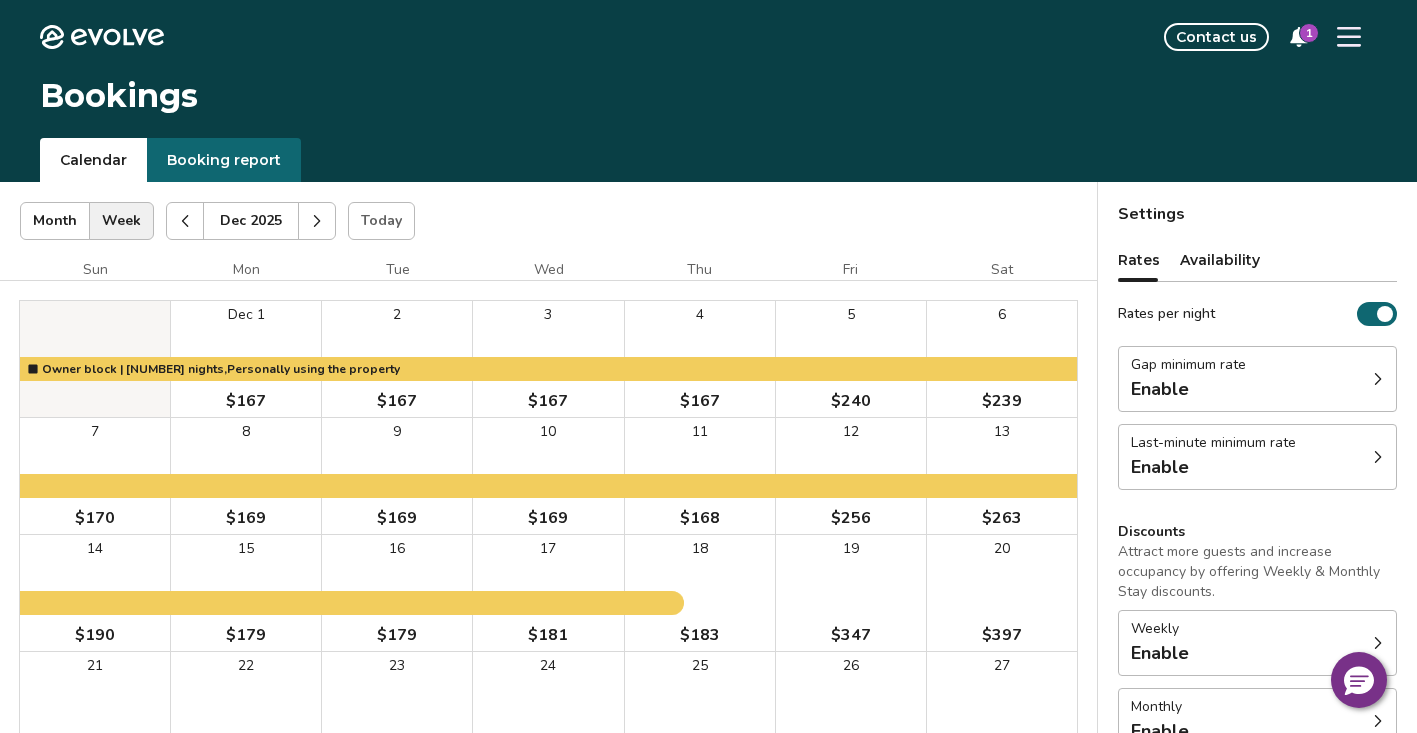 click 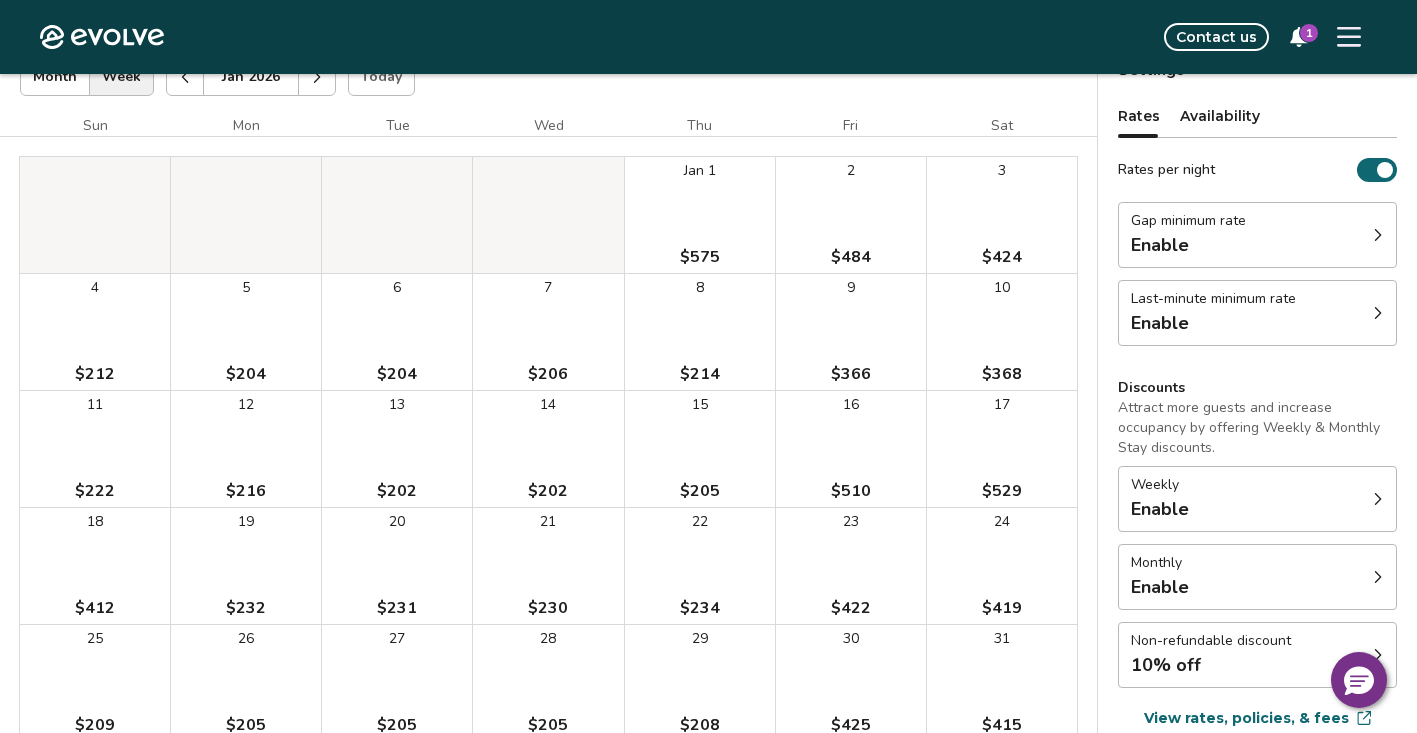scroll, scrollTop: 133, scrollLeft: 0, axis: vertical 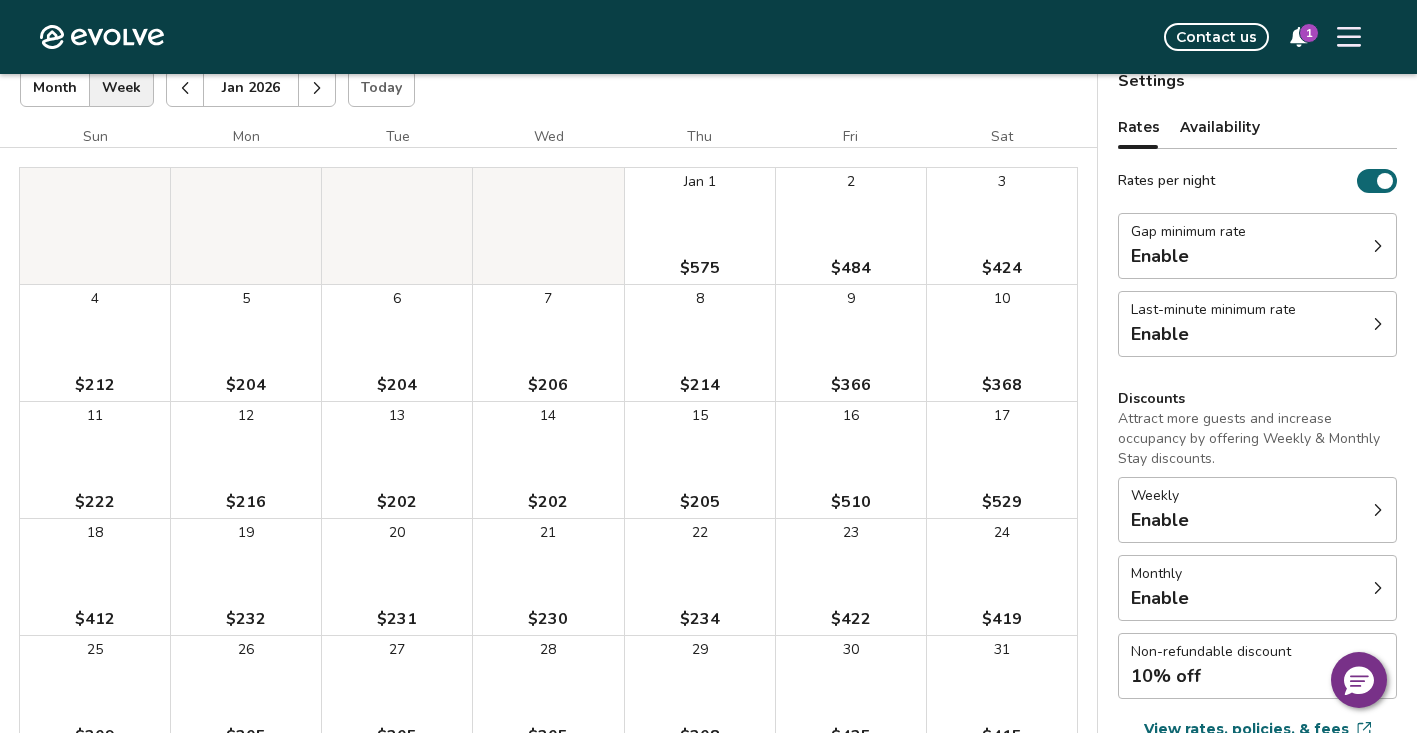 click on "9 $366" at bounding box center (851, 343) 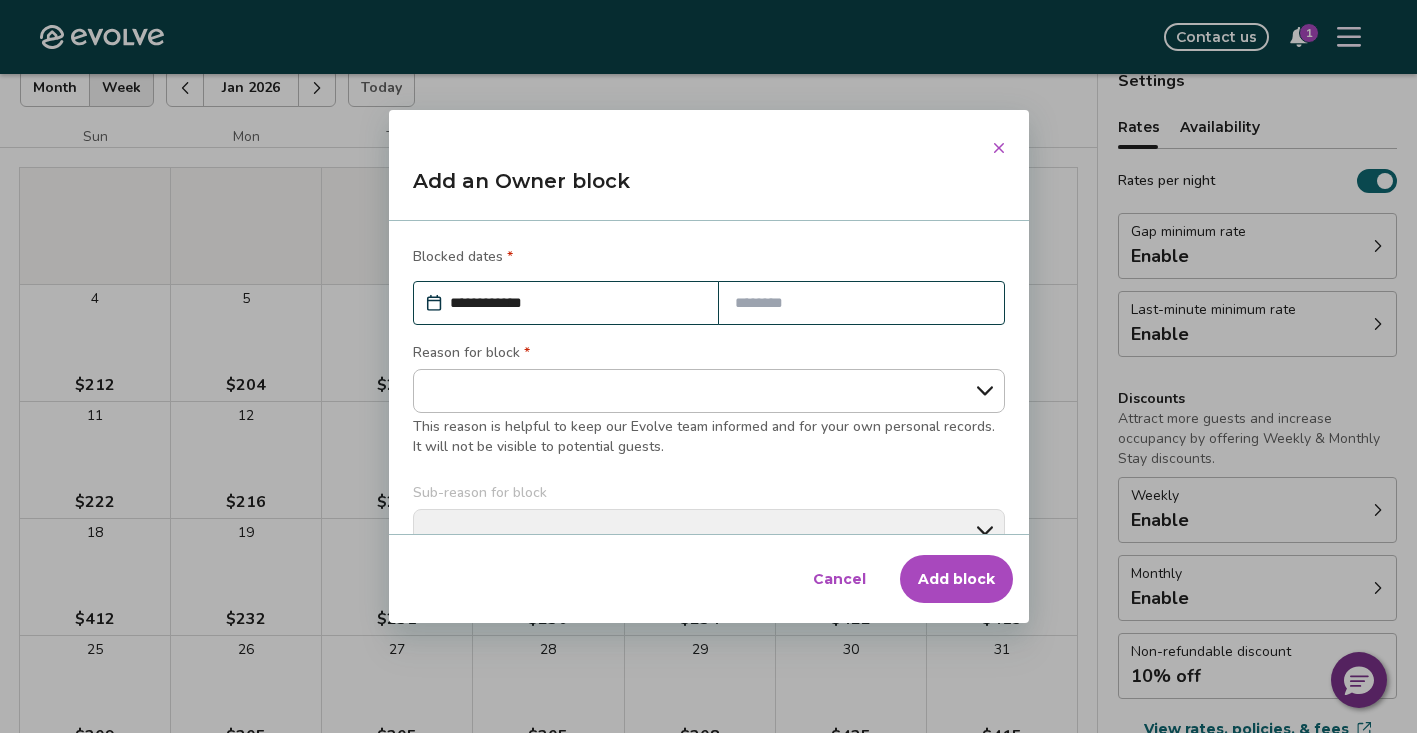 click 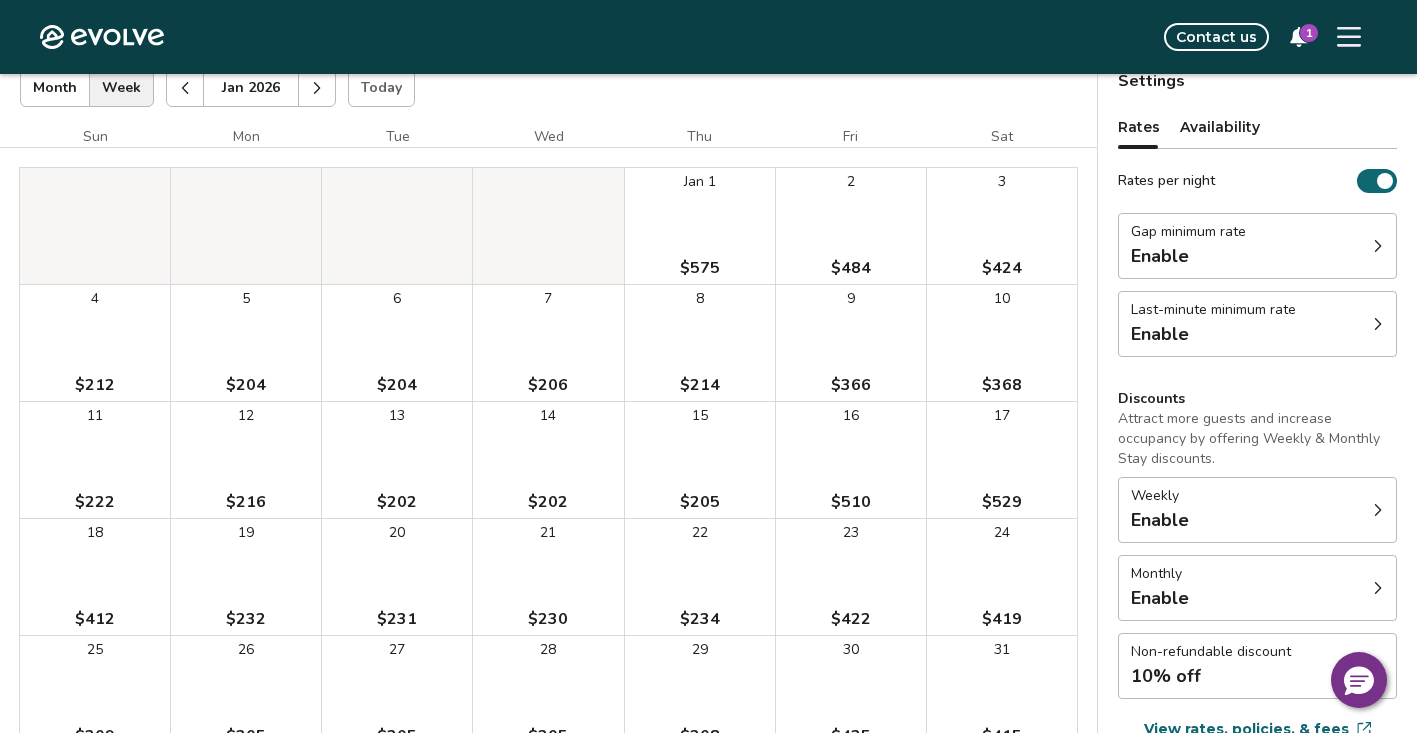 click on "23 $422" at bounding box center [851, 577] 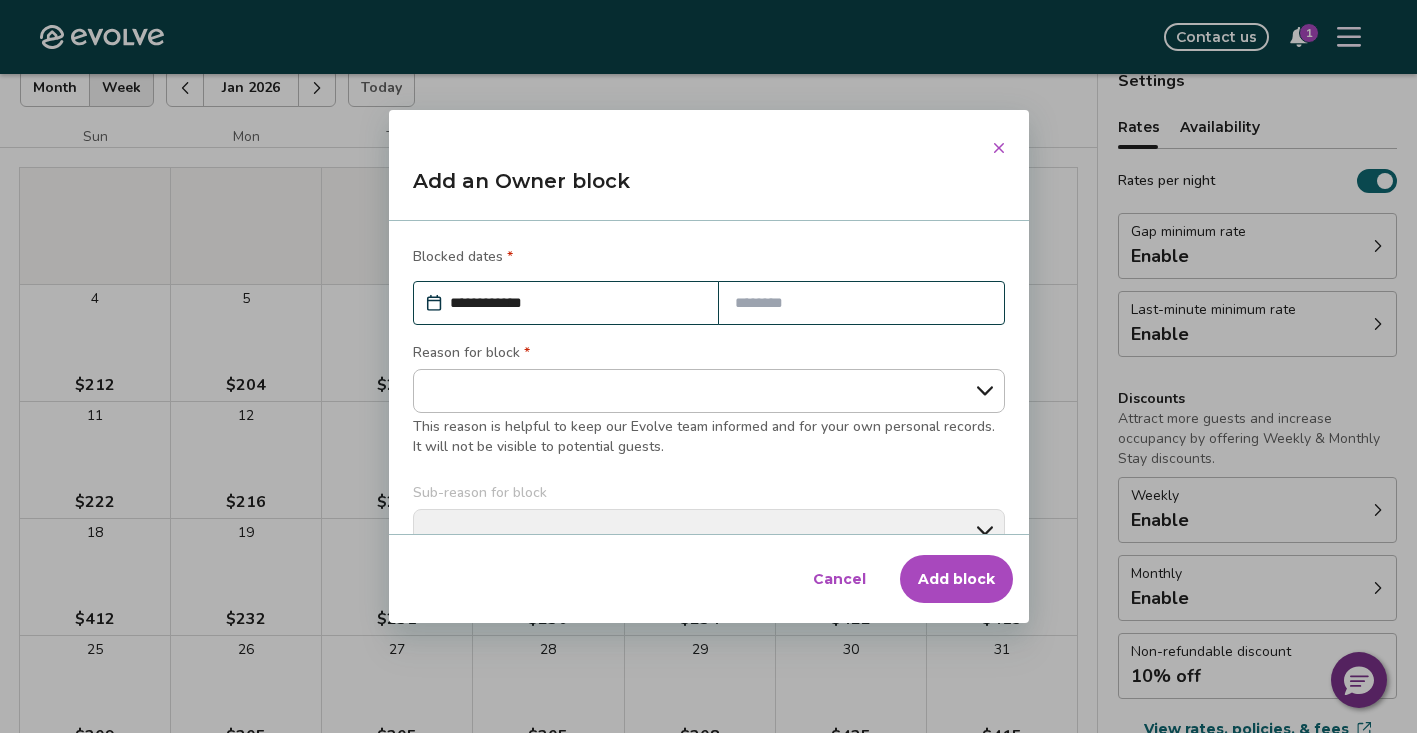 click on "Add block" at bounding box center (956, 579) 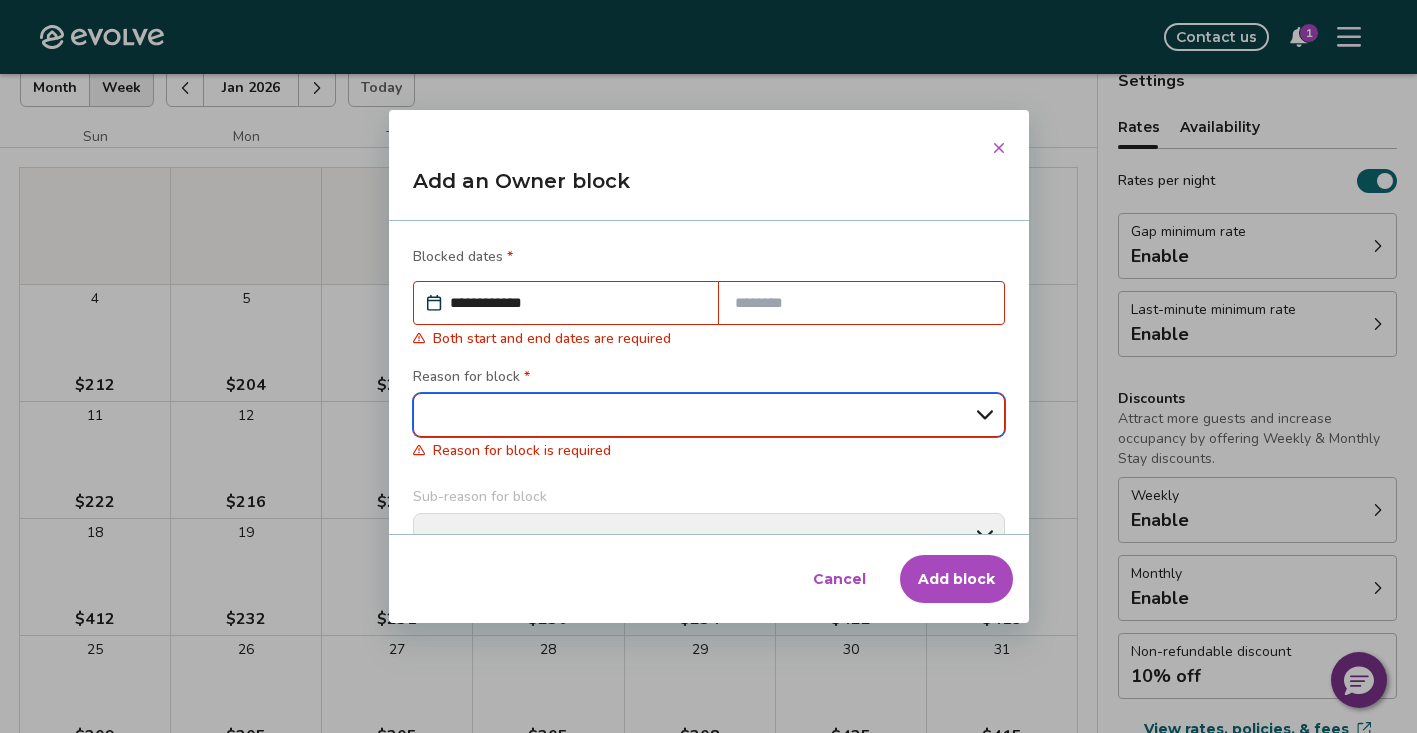 type on "*" 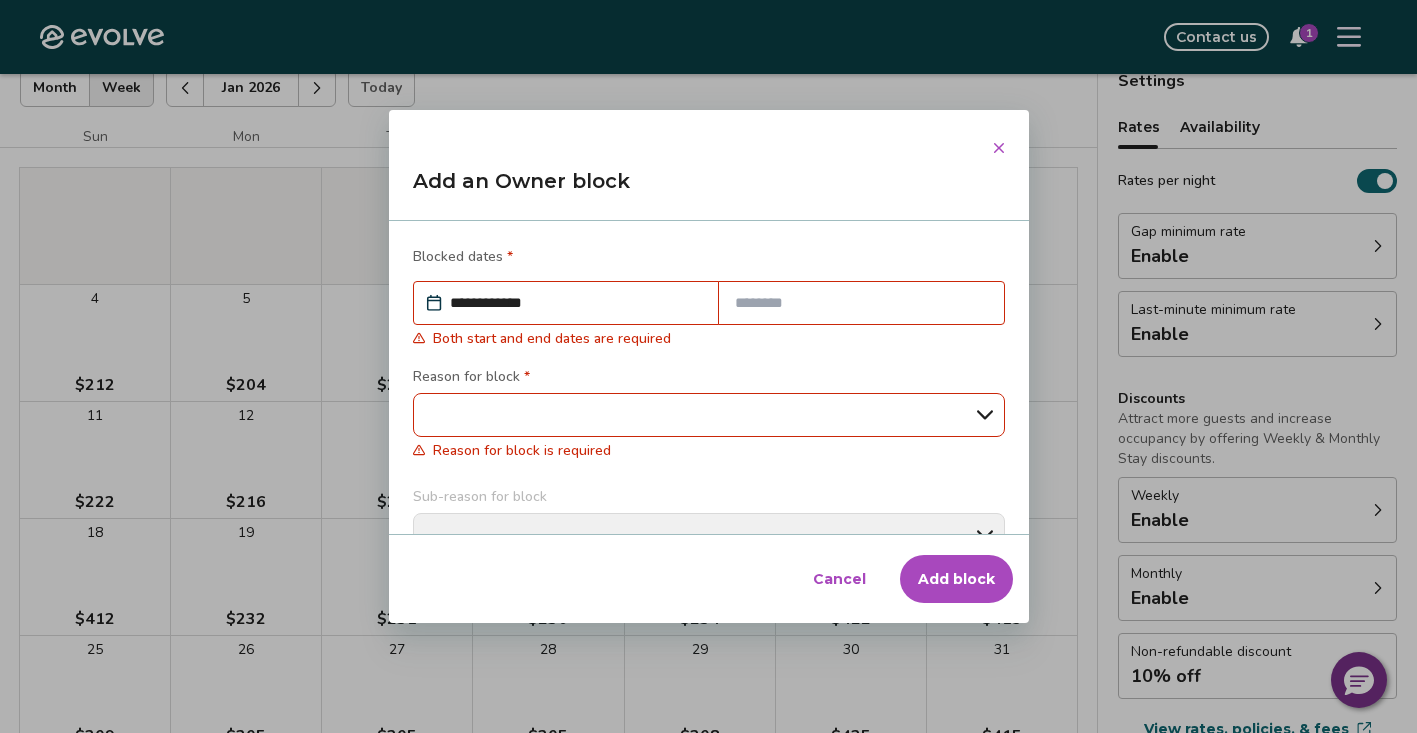 click at bounding box center (861, 303) 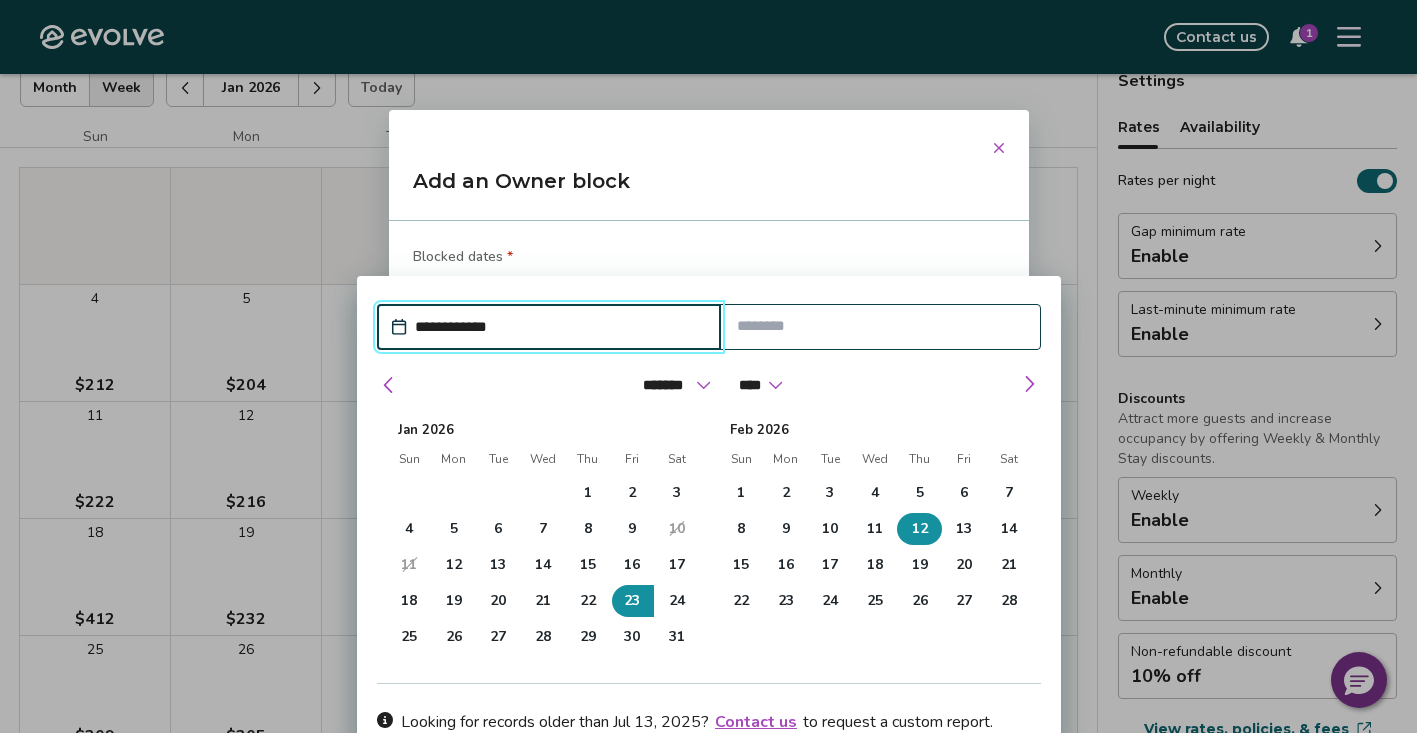 click on "12" at bounding box center (919, 529) 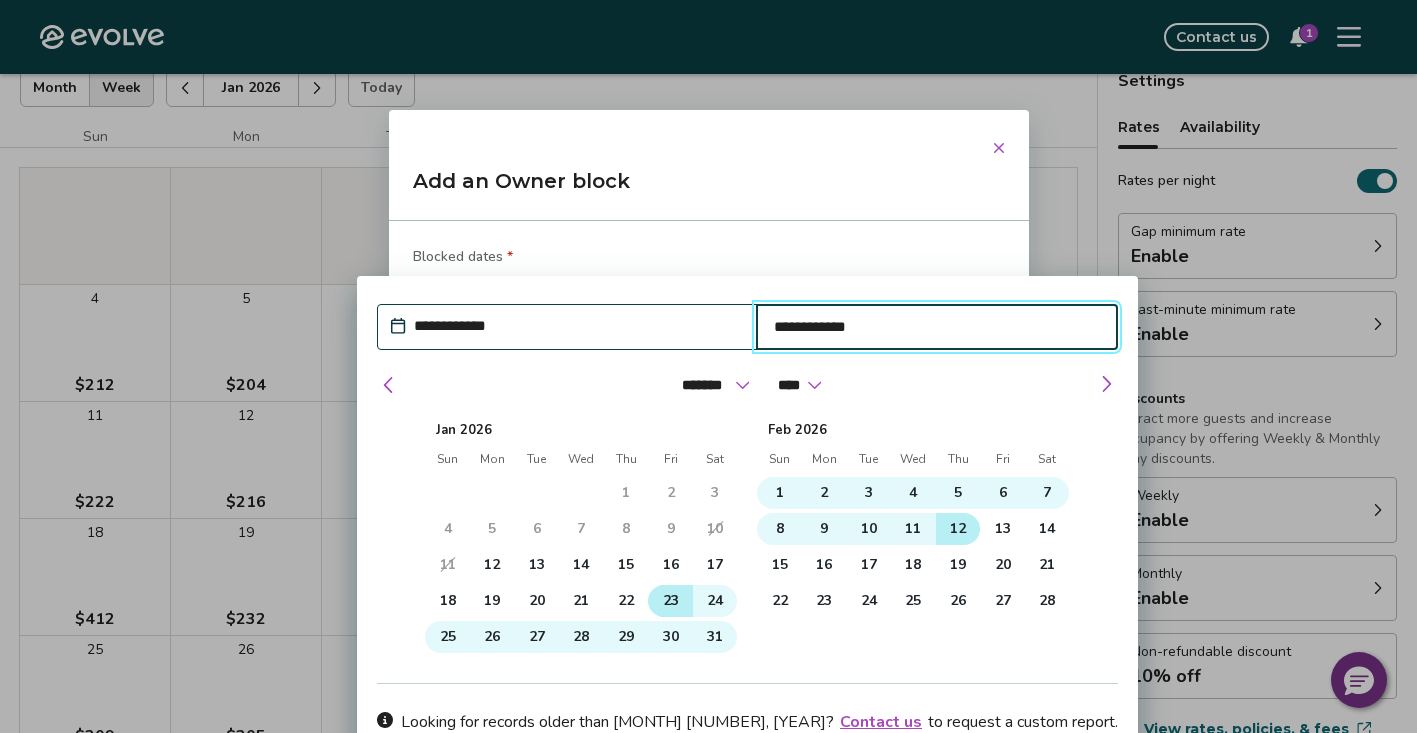 click on "23" at bounding box center [670, 601] 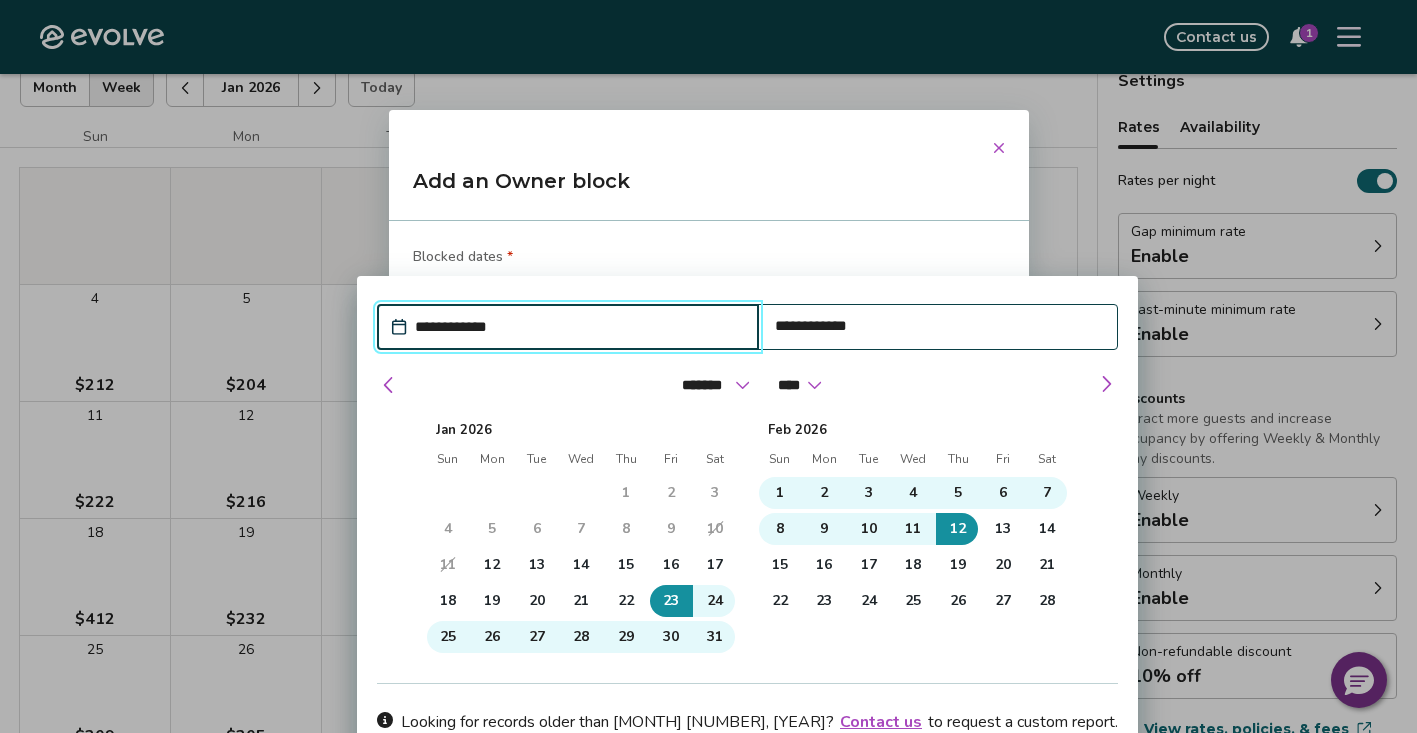 type on "*" 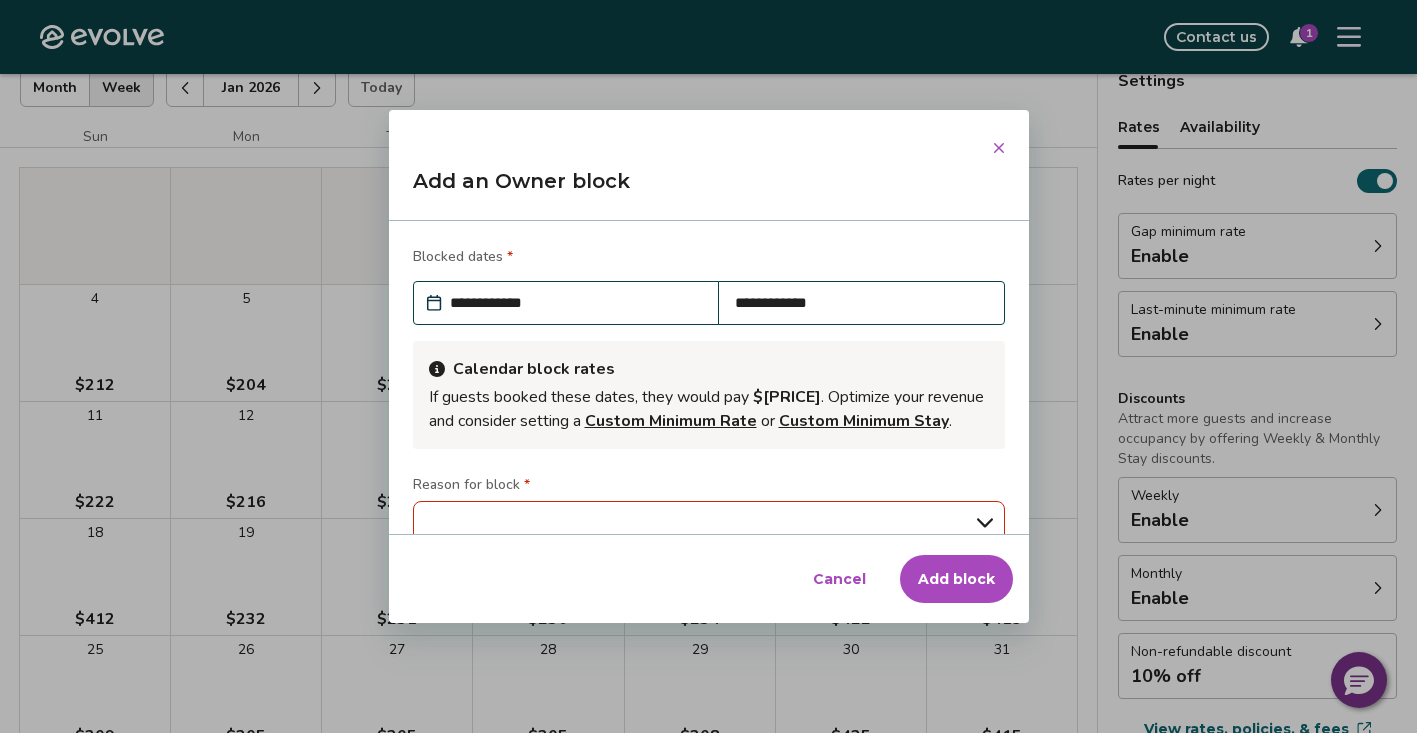 click on "**********" at bounding box center [709, 377] 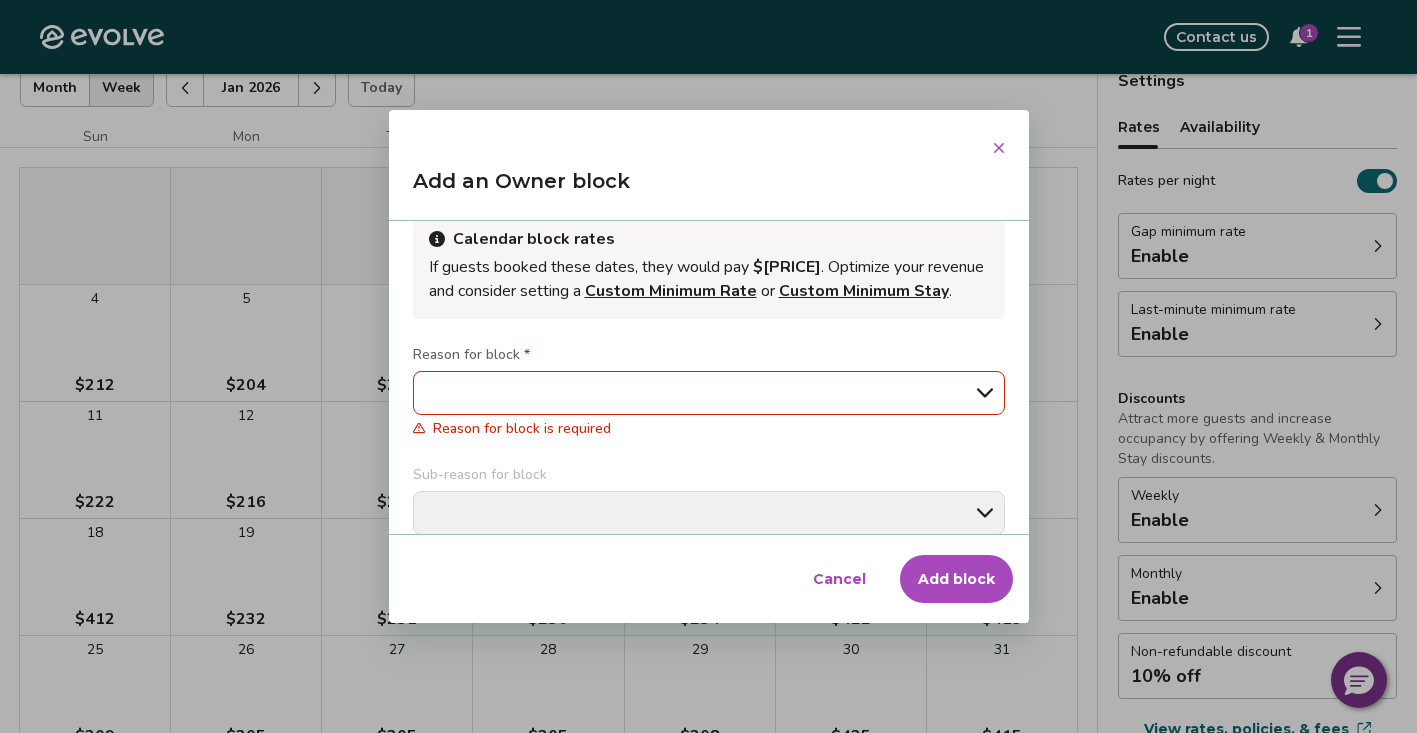 scroll, scrollTop: 160, scrollLeft: 0, axis: vertical 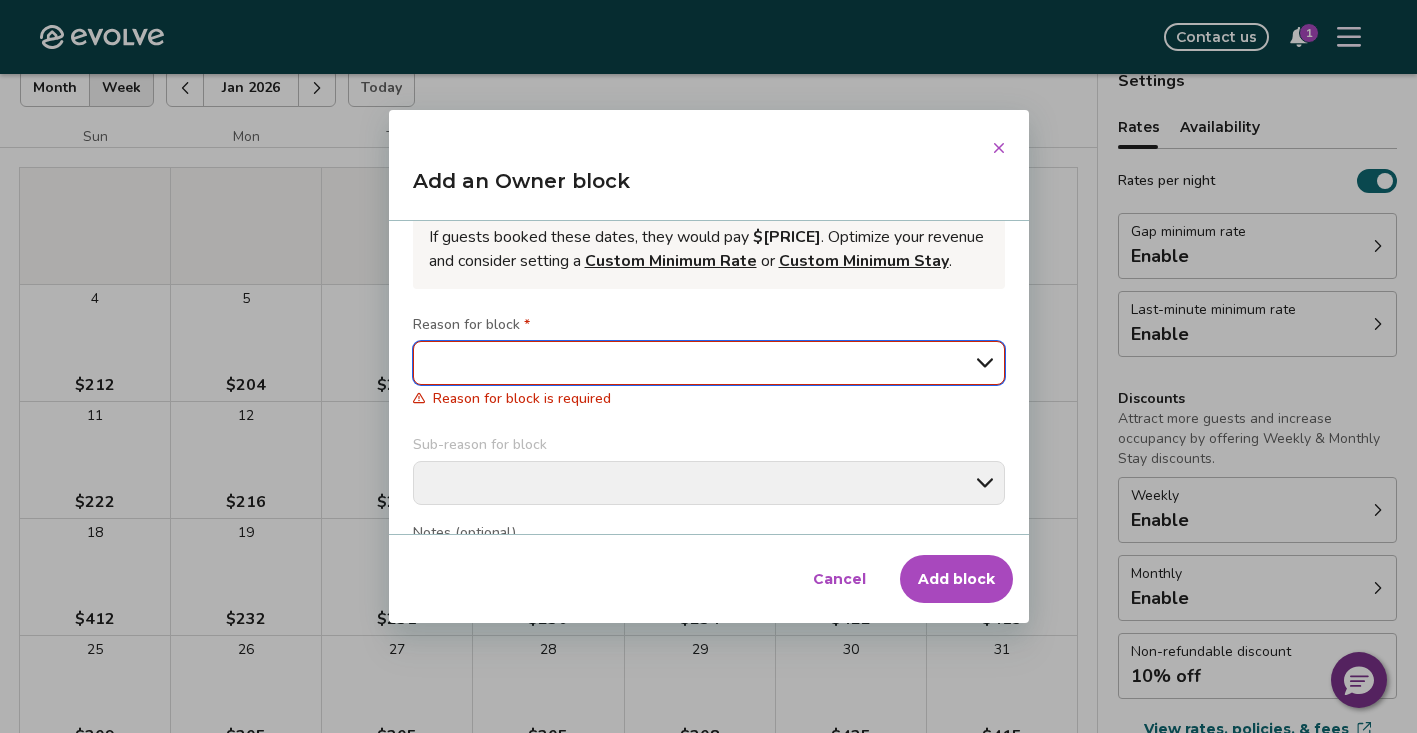 click on "**********" at bounding box center (709, 363) 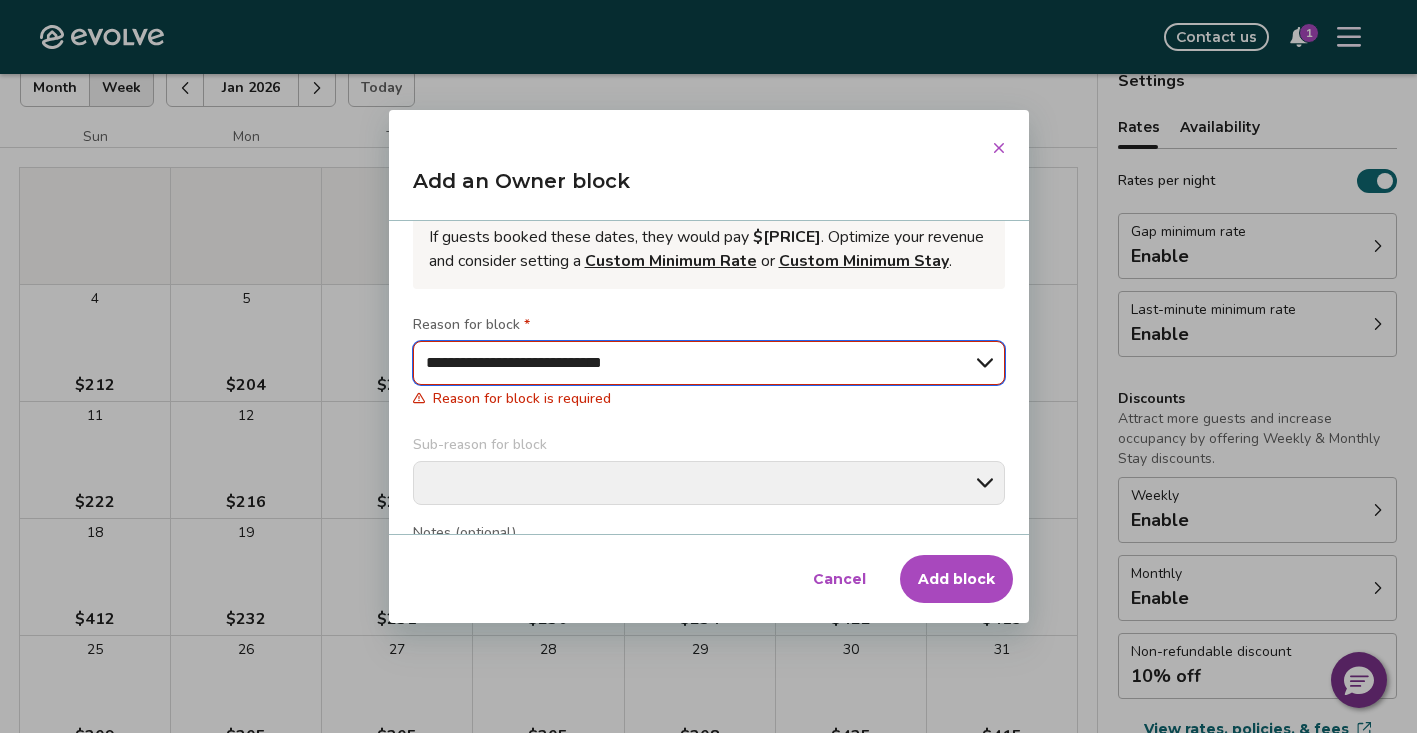 type on "*" 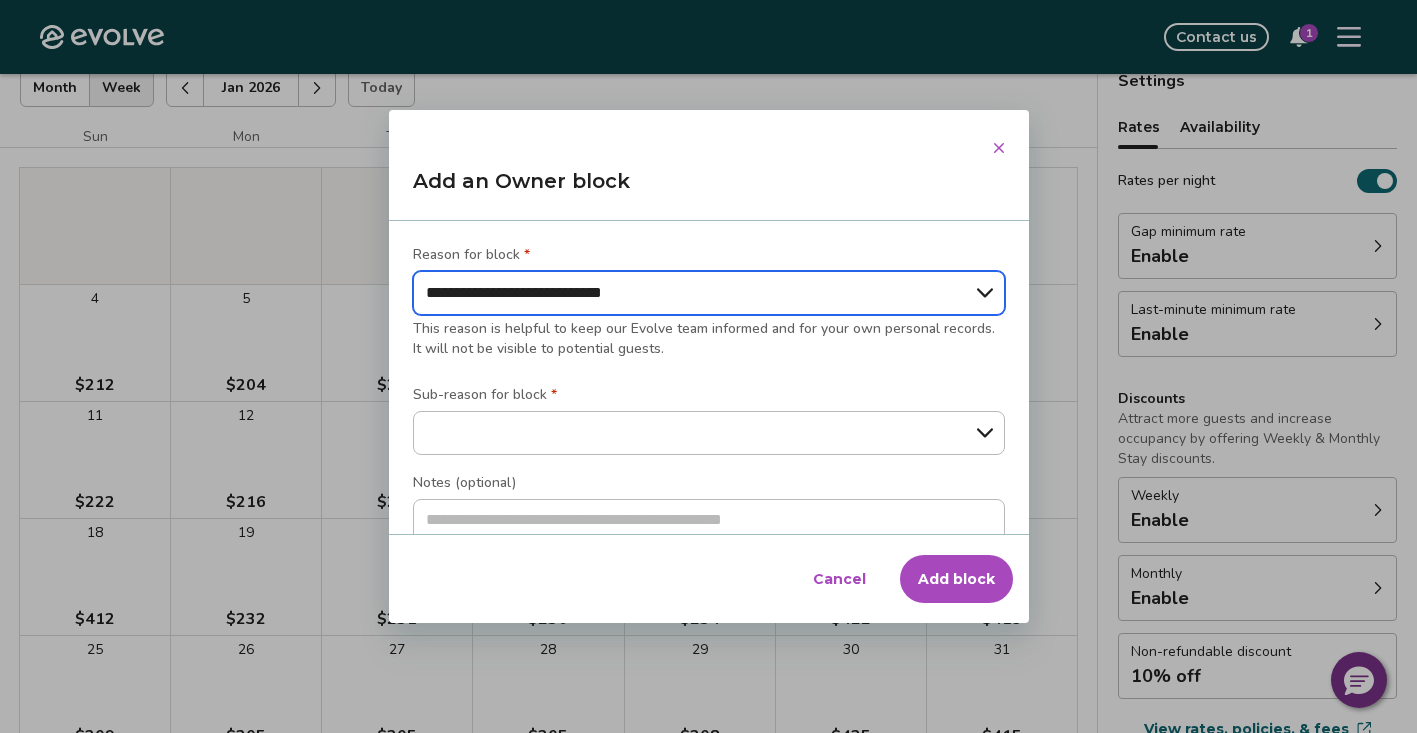 scroll, scrollTop: 255, scrollLeft: 0, axis: vertical 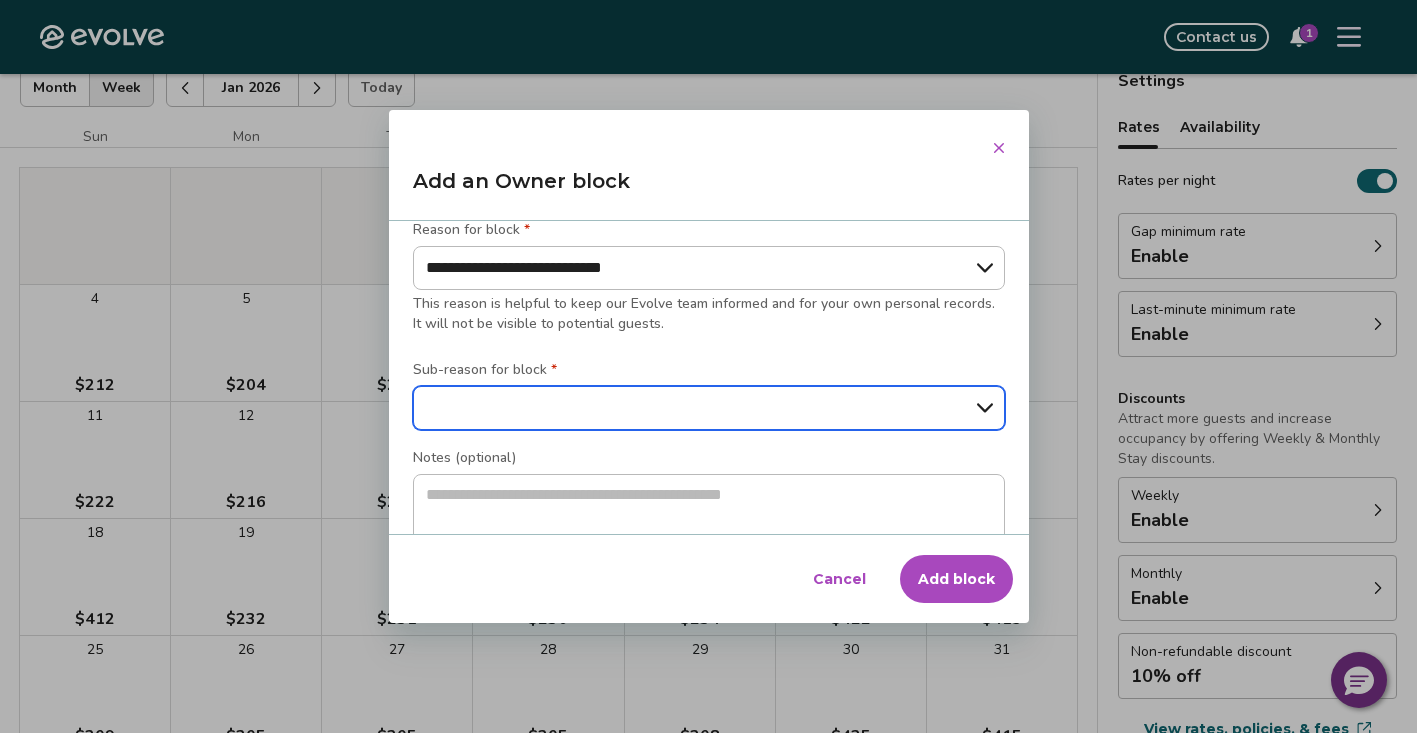 click on "**********" at bounding box center (709, 408) 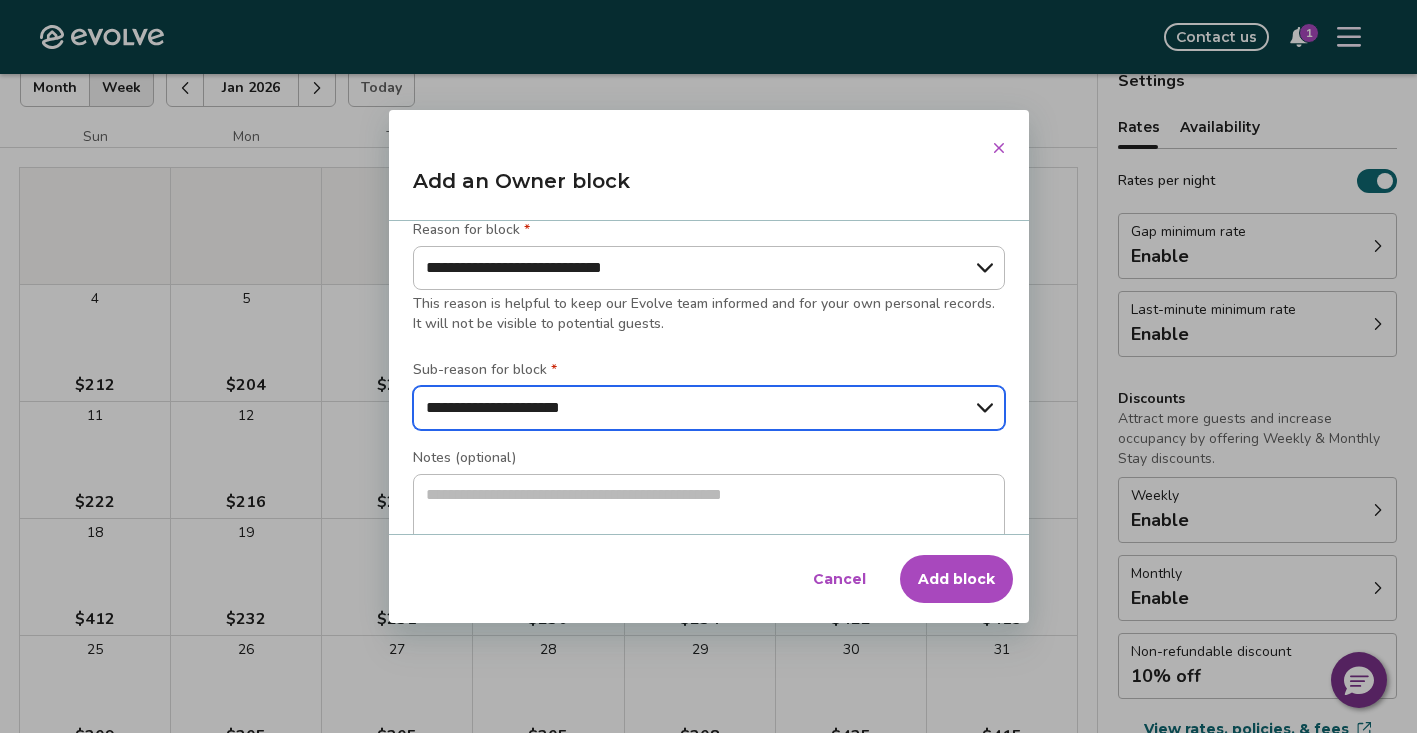 scroll, scrollTop: 294, scrollLeft: 0, axis: vertical 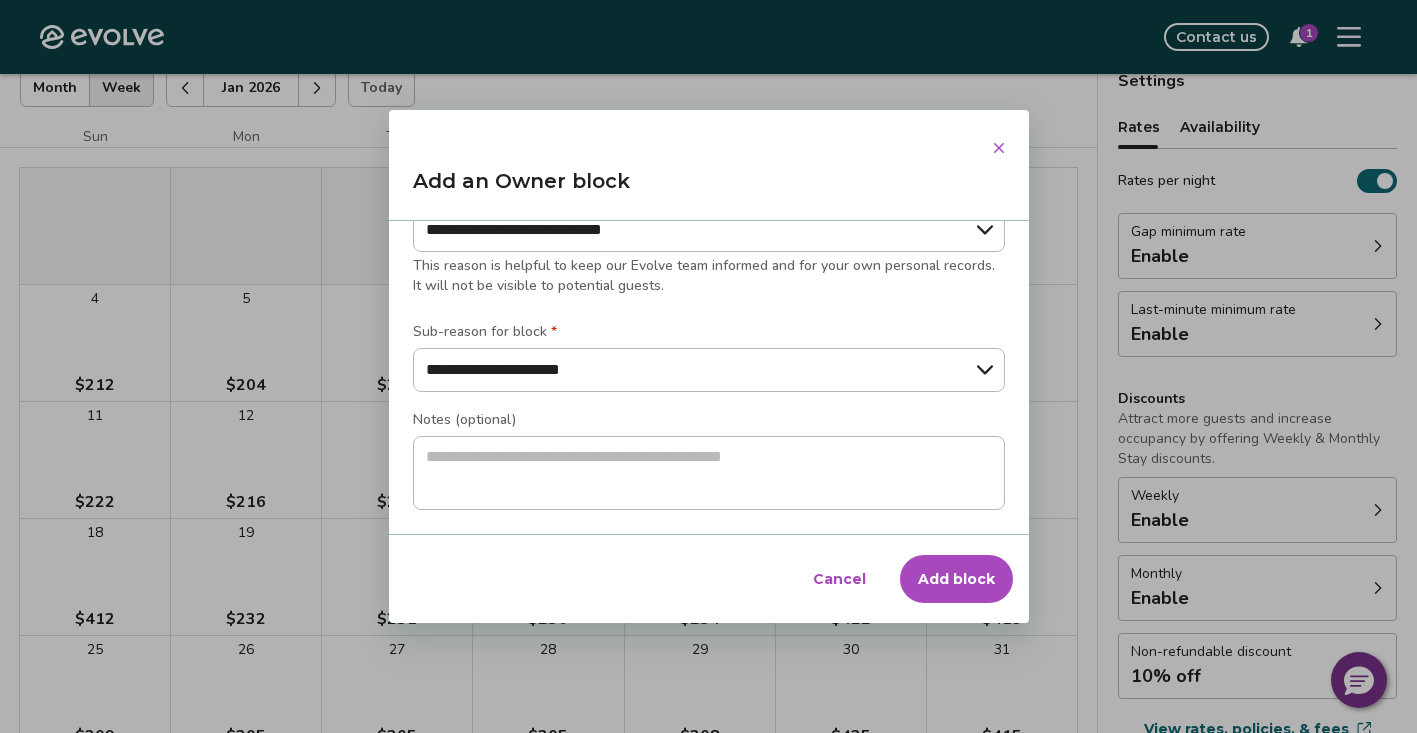 click on "Add block" at bounding box center (956, 579) 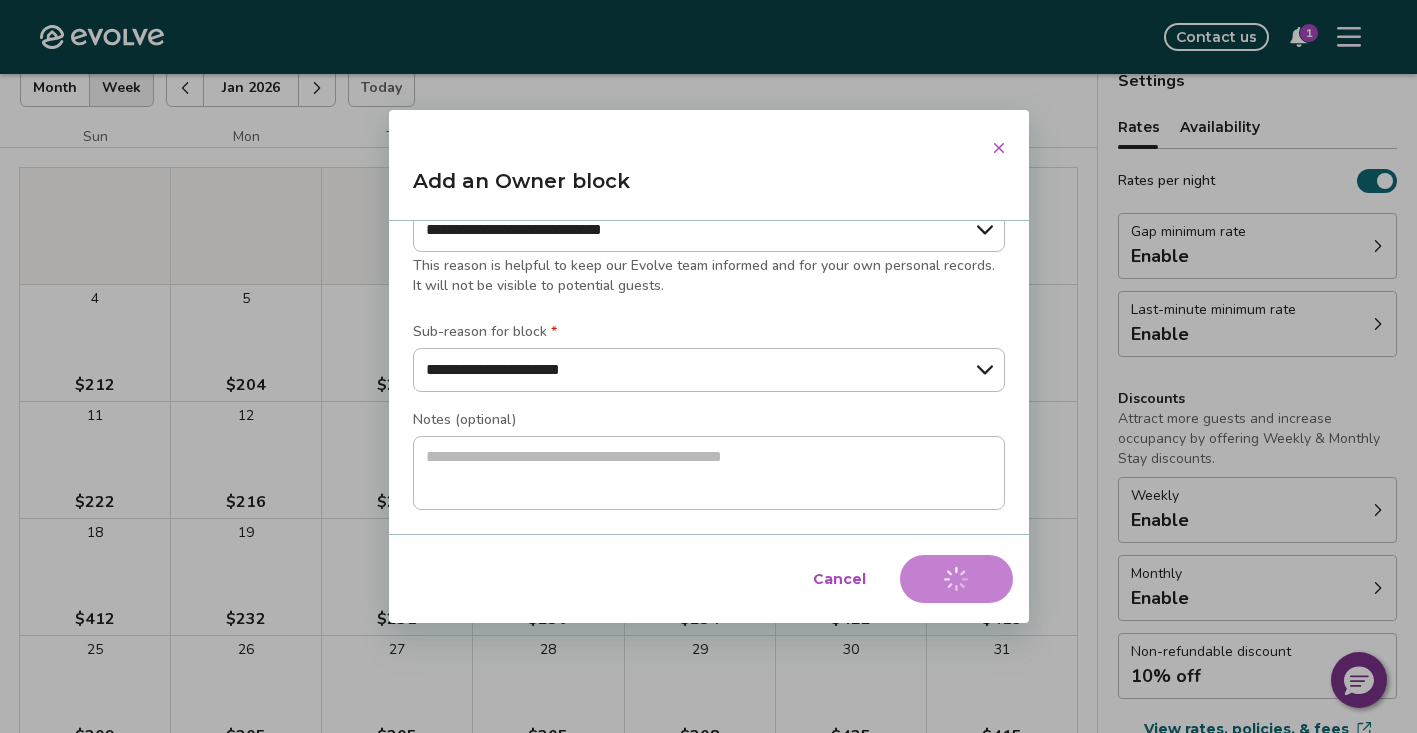 type on "*" 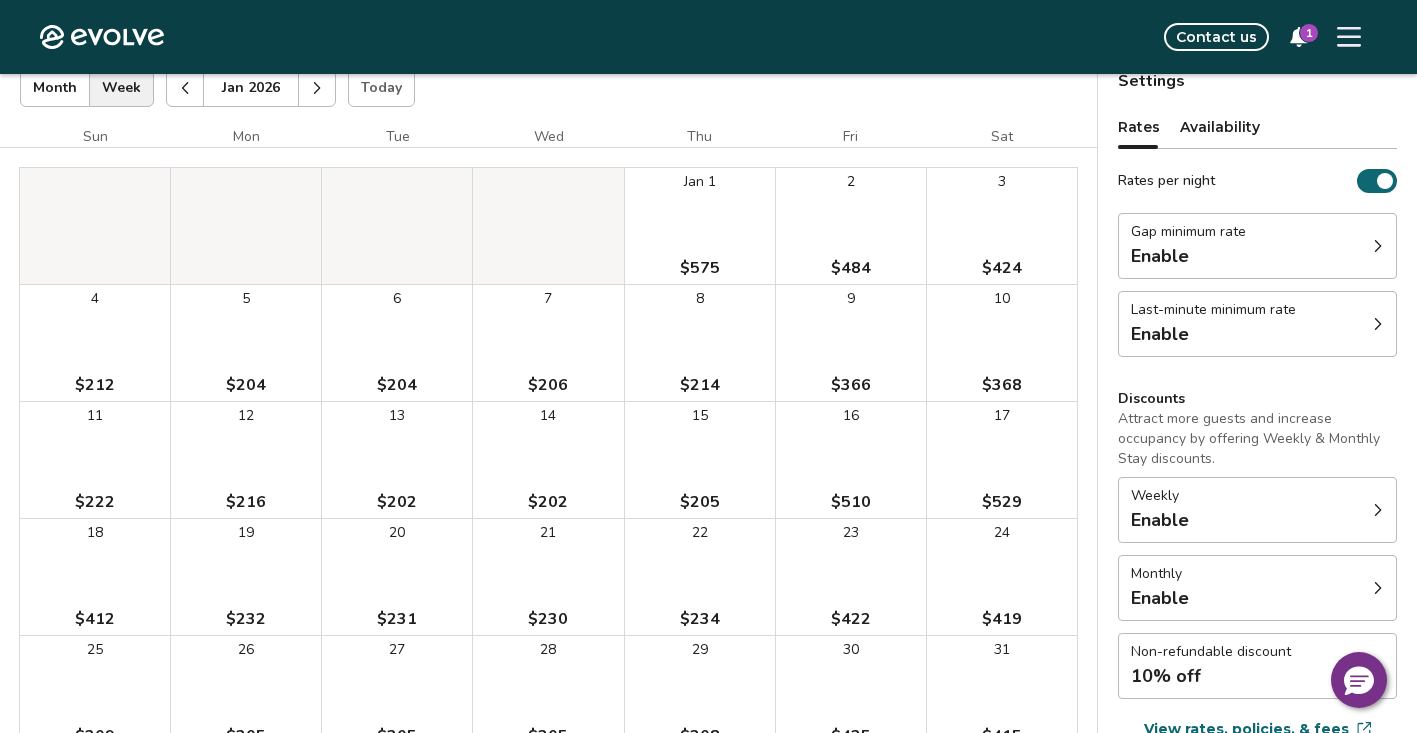 click at bounding box center (317, 88) 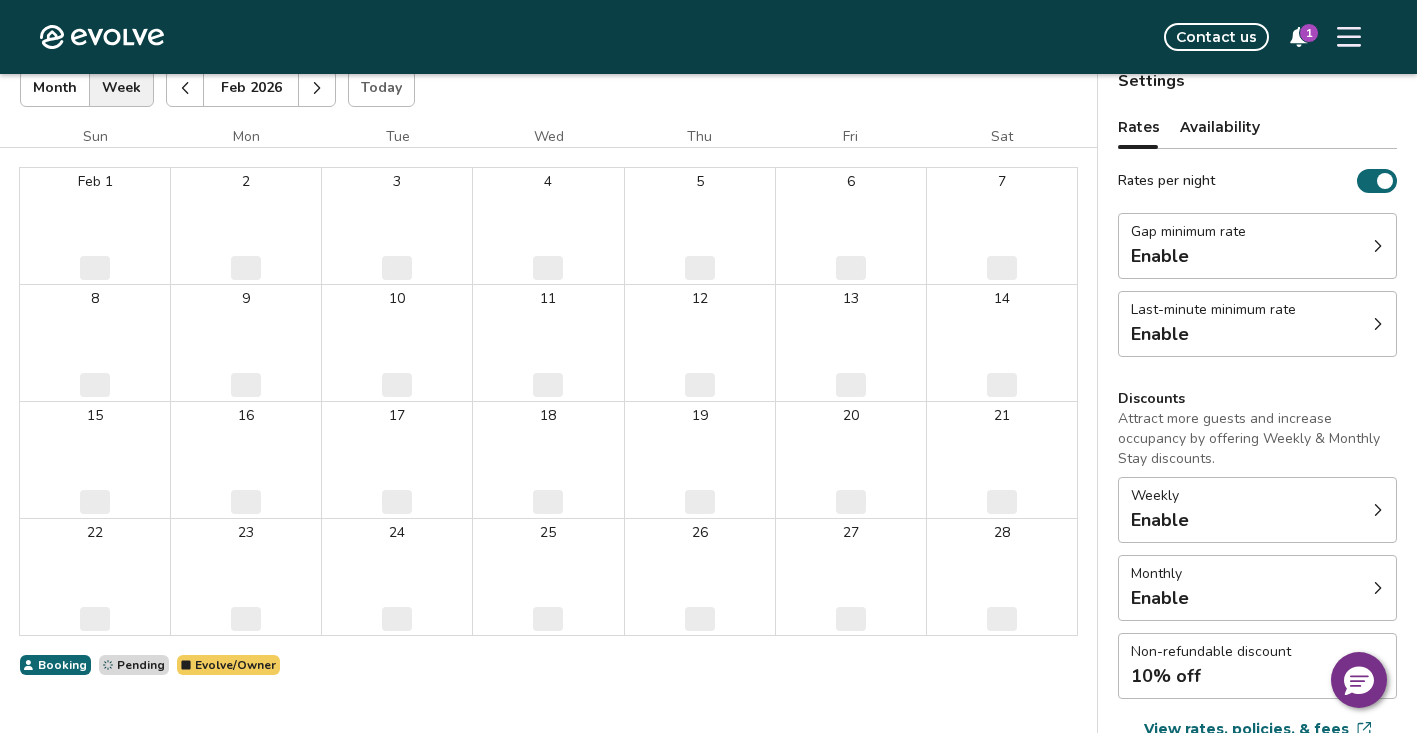 click at bounding box center (317, 88) 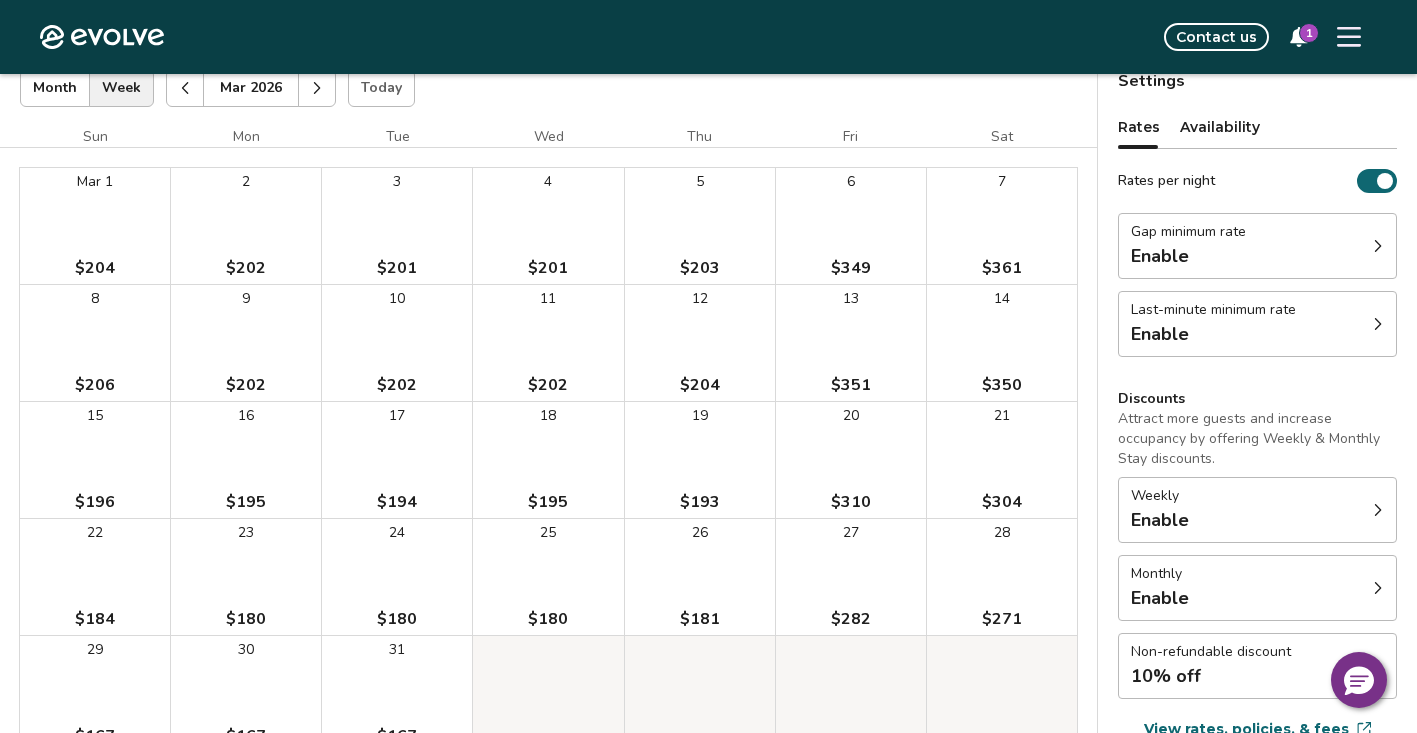 click on "20 $310" at bounding box center [851, 460] 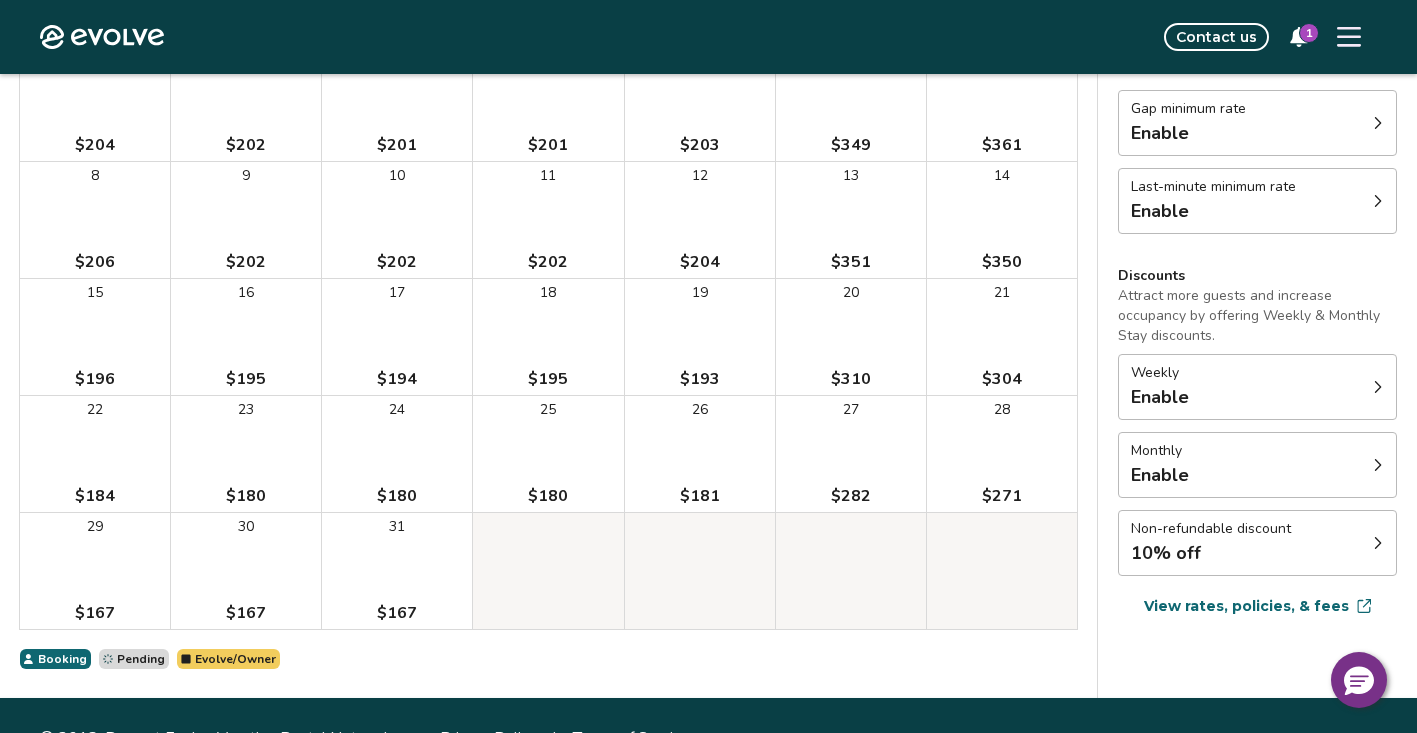 scroll, scrollTop: 301, scrollLeft: 0, axis: vertical 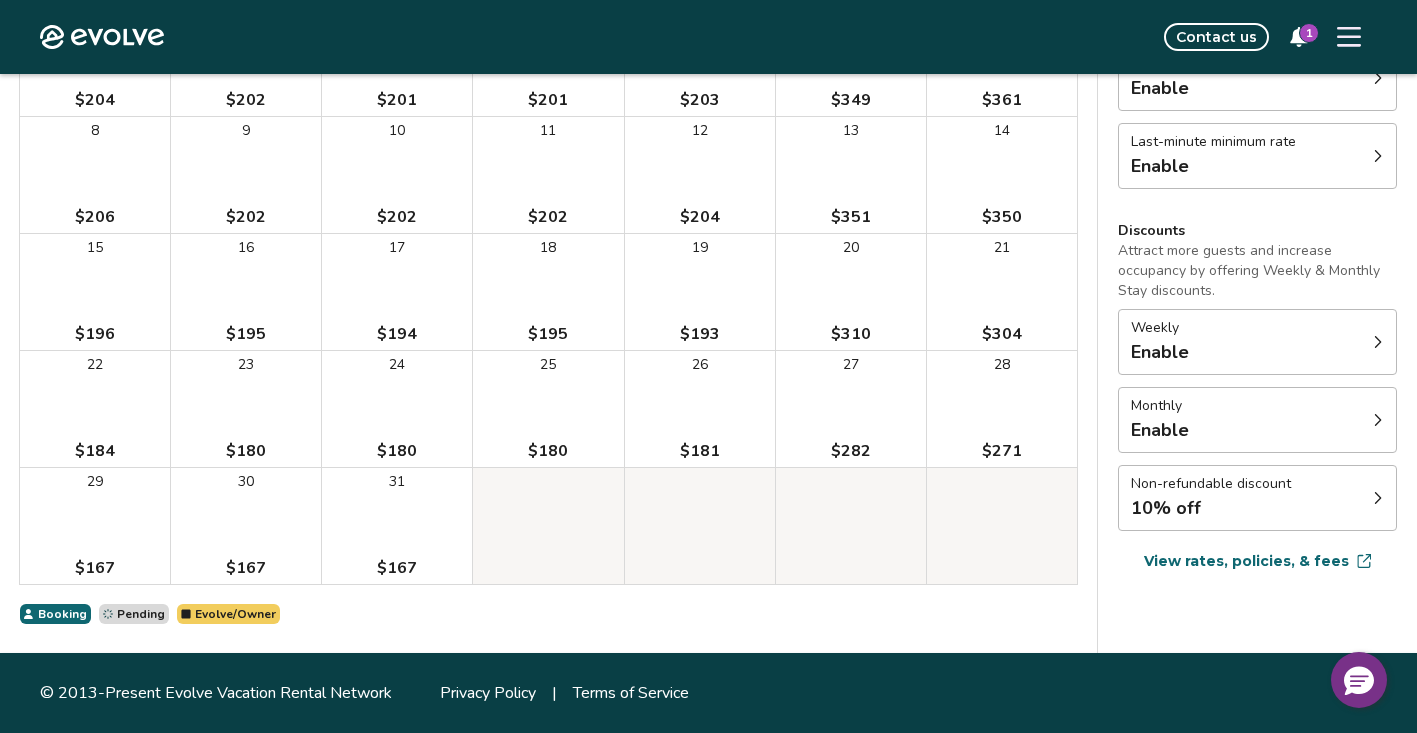 click on "23 $180" at bounding box center [246, 409] 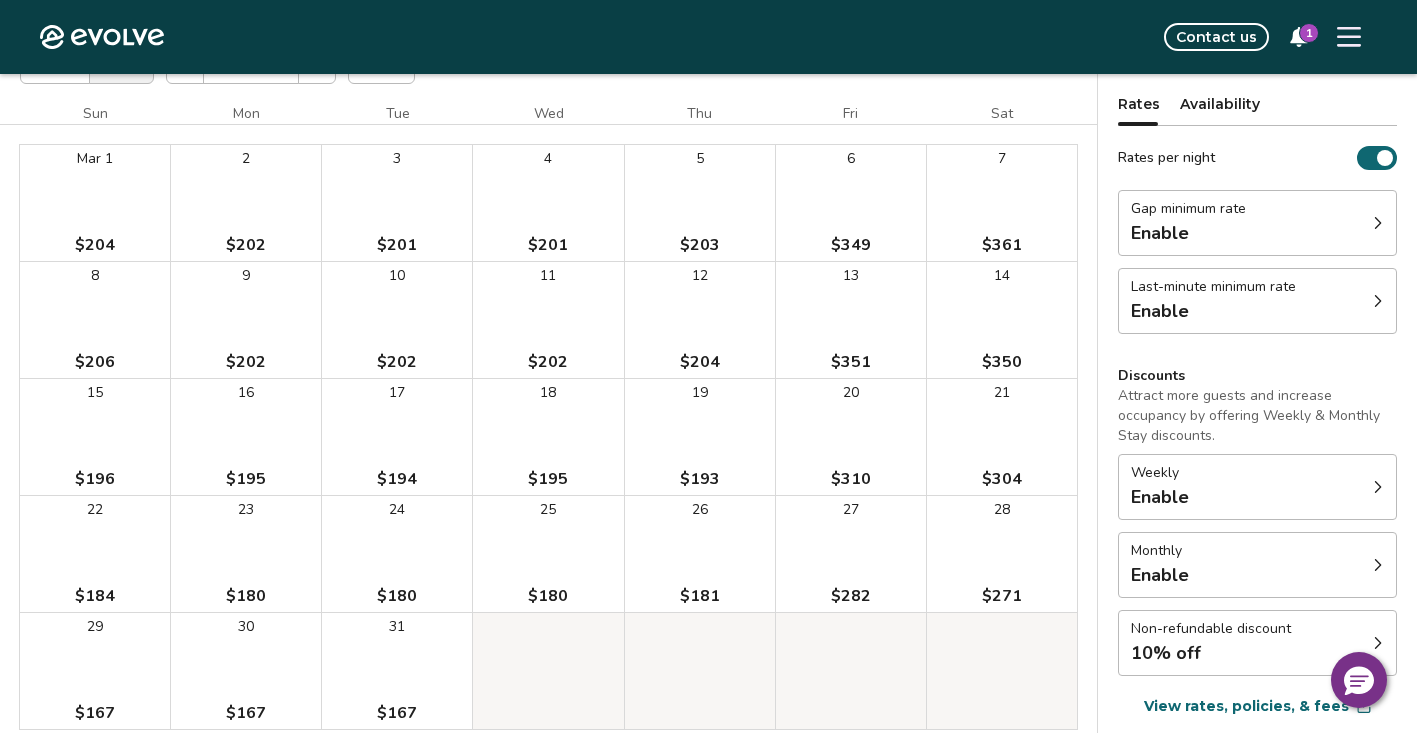 scroll, scrollTop: 0, scrollLeft: 0, axis: both 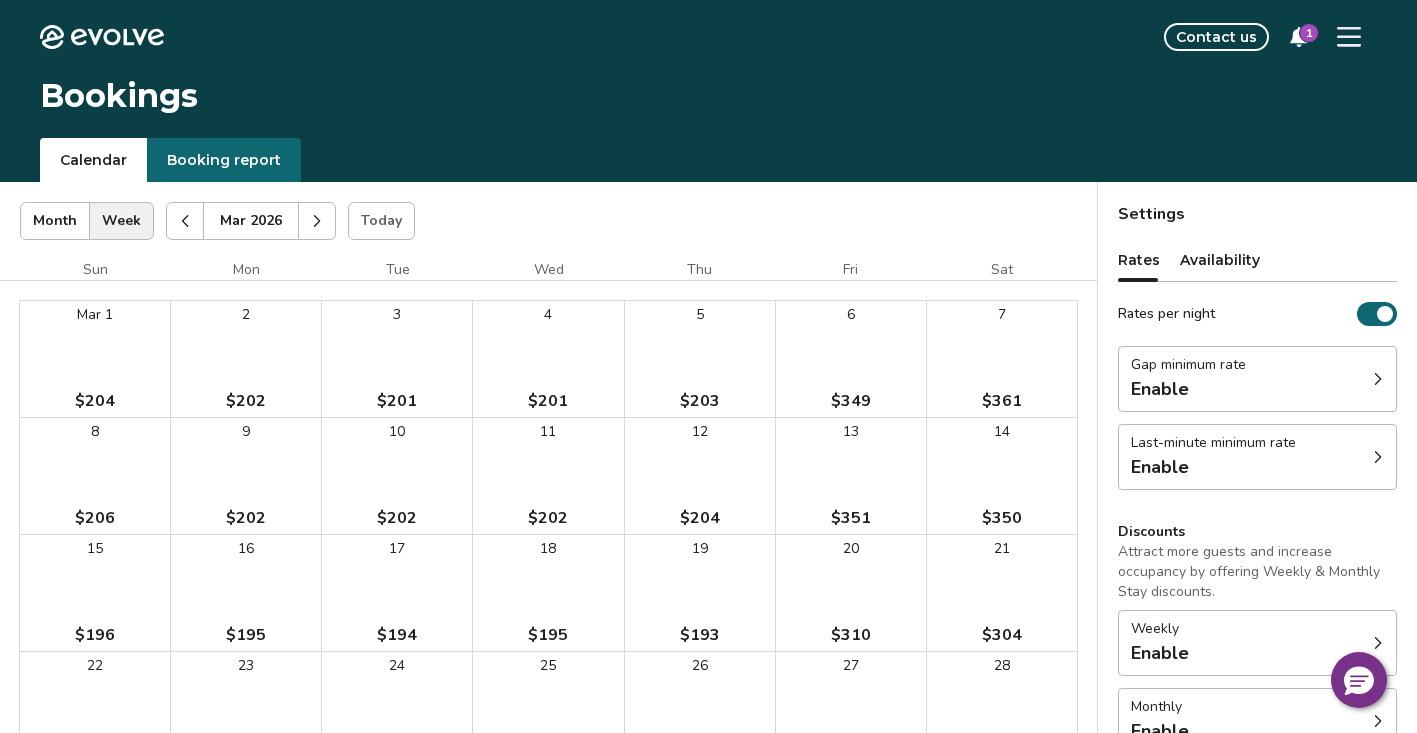 click 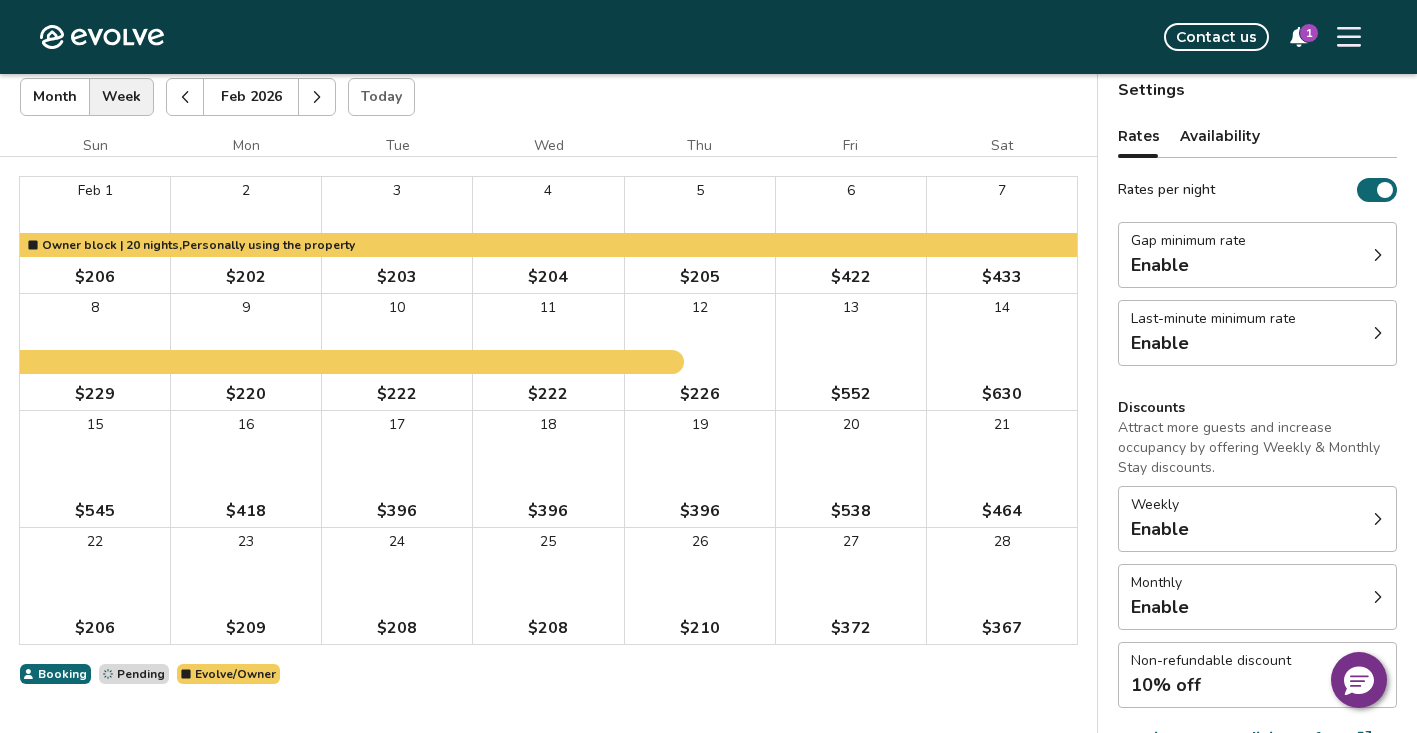 scroll, scrollTop: 138, scrollLeft: 0, axis: vertical 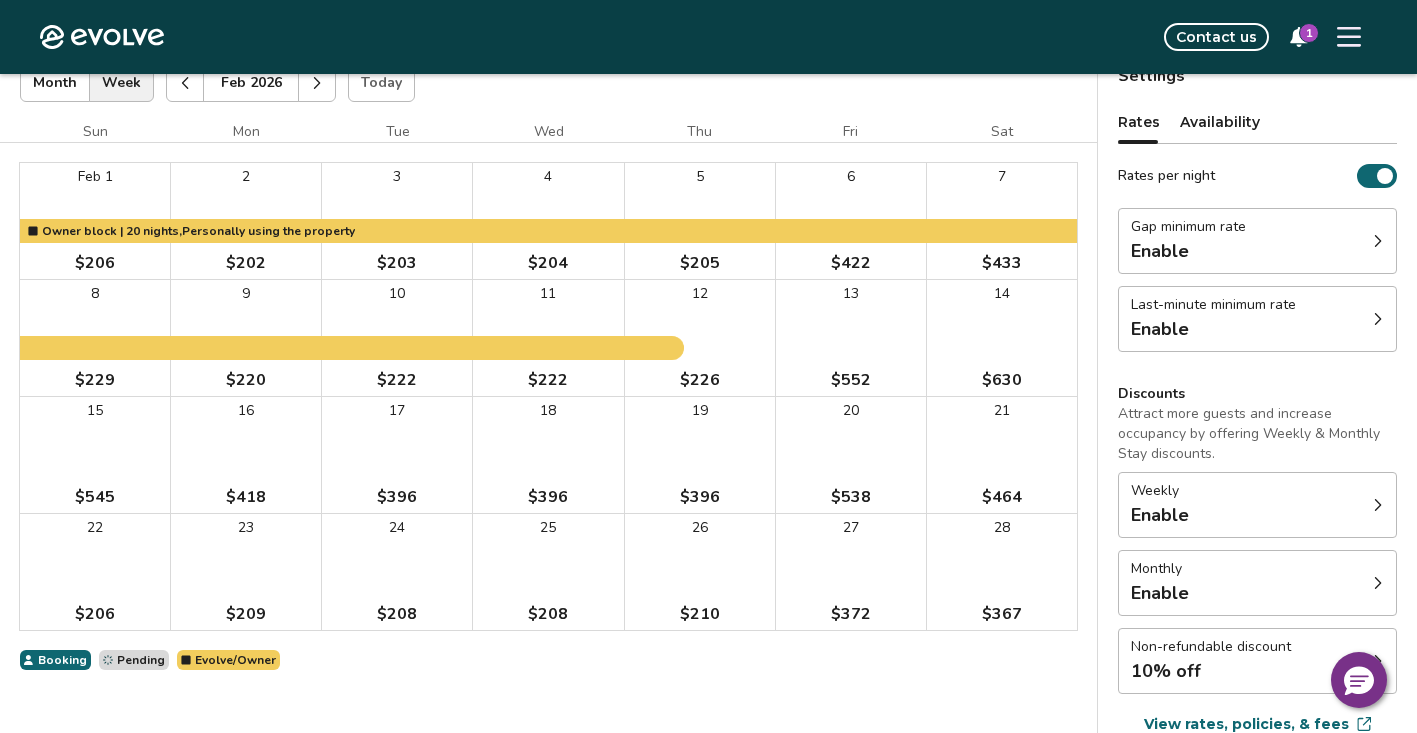 click on "[NUMBER] [CURRENCY]" at bounding box center (246, 572) 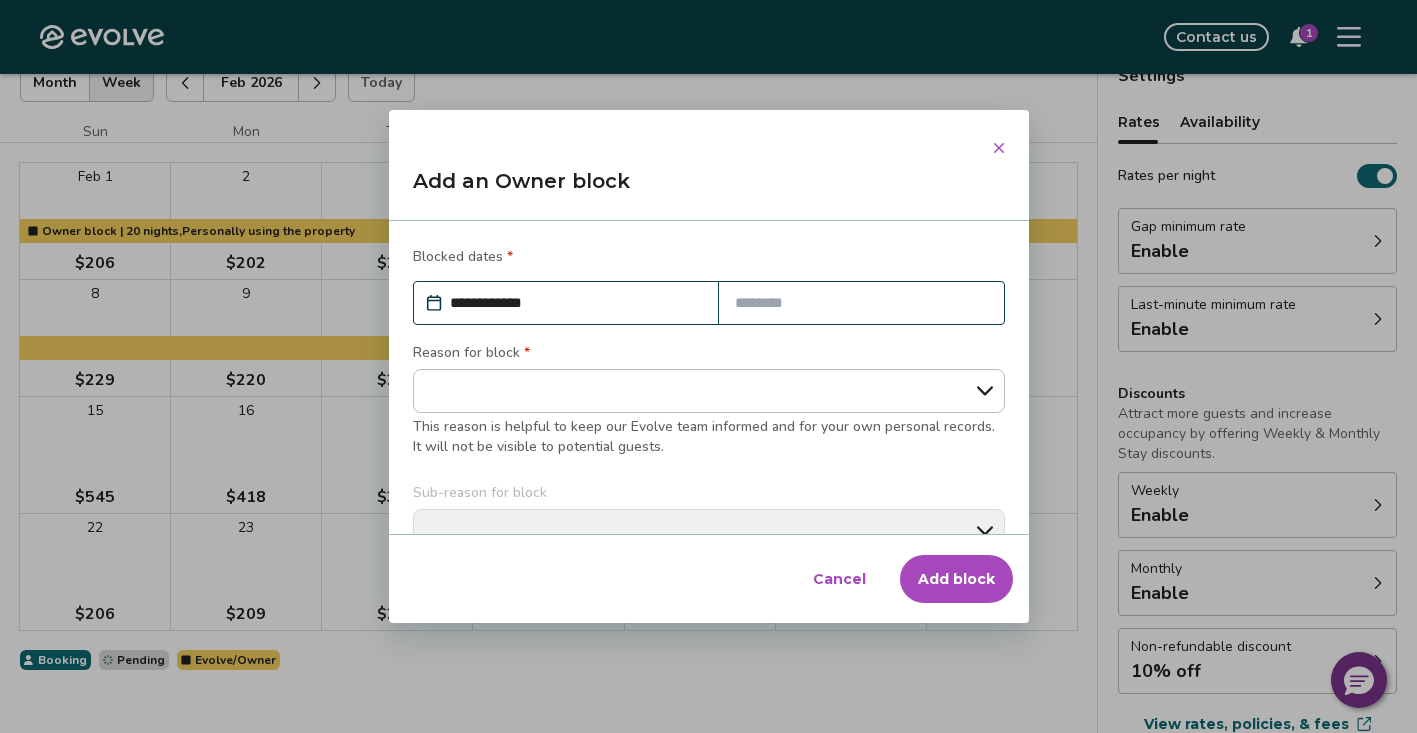 click at bounding box center [861, 303] 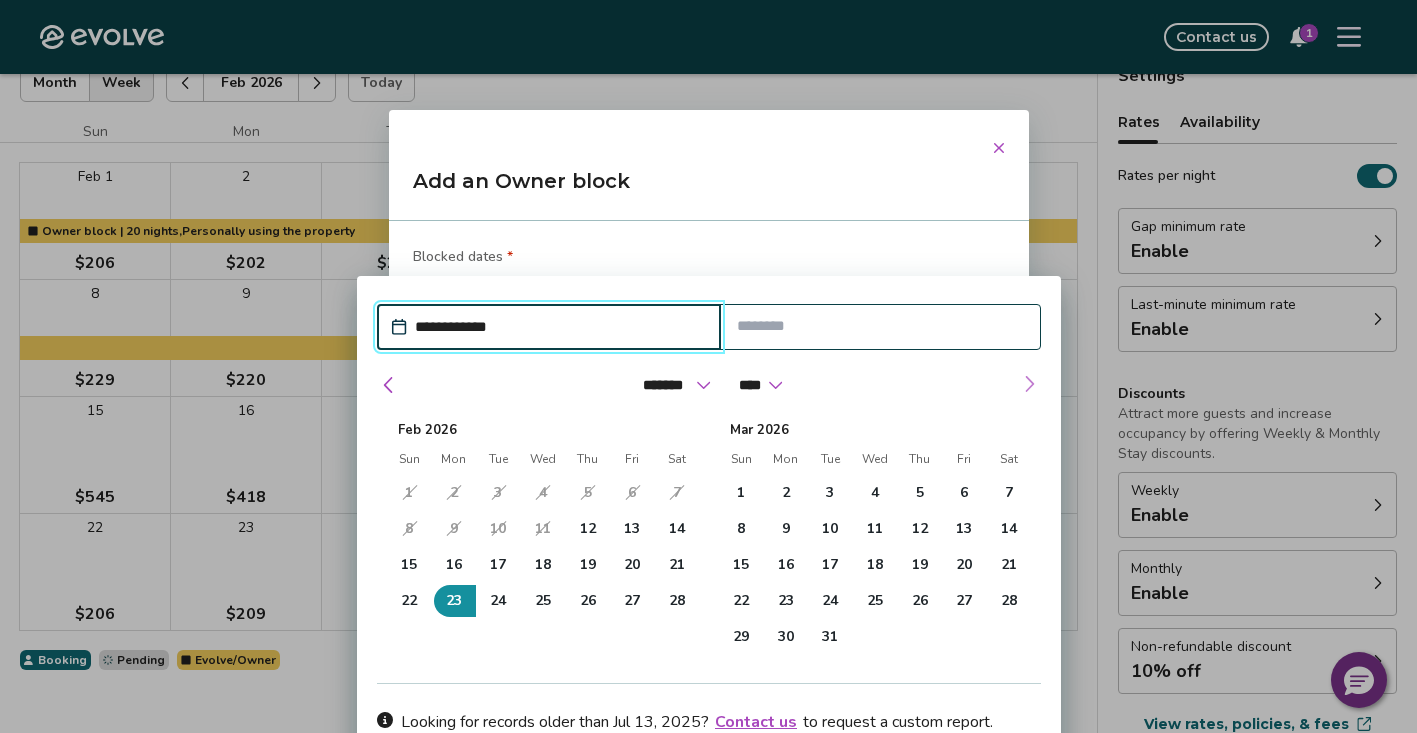 click at bounding box center [1029, 384] 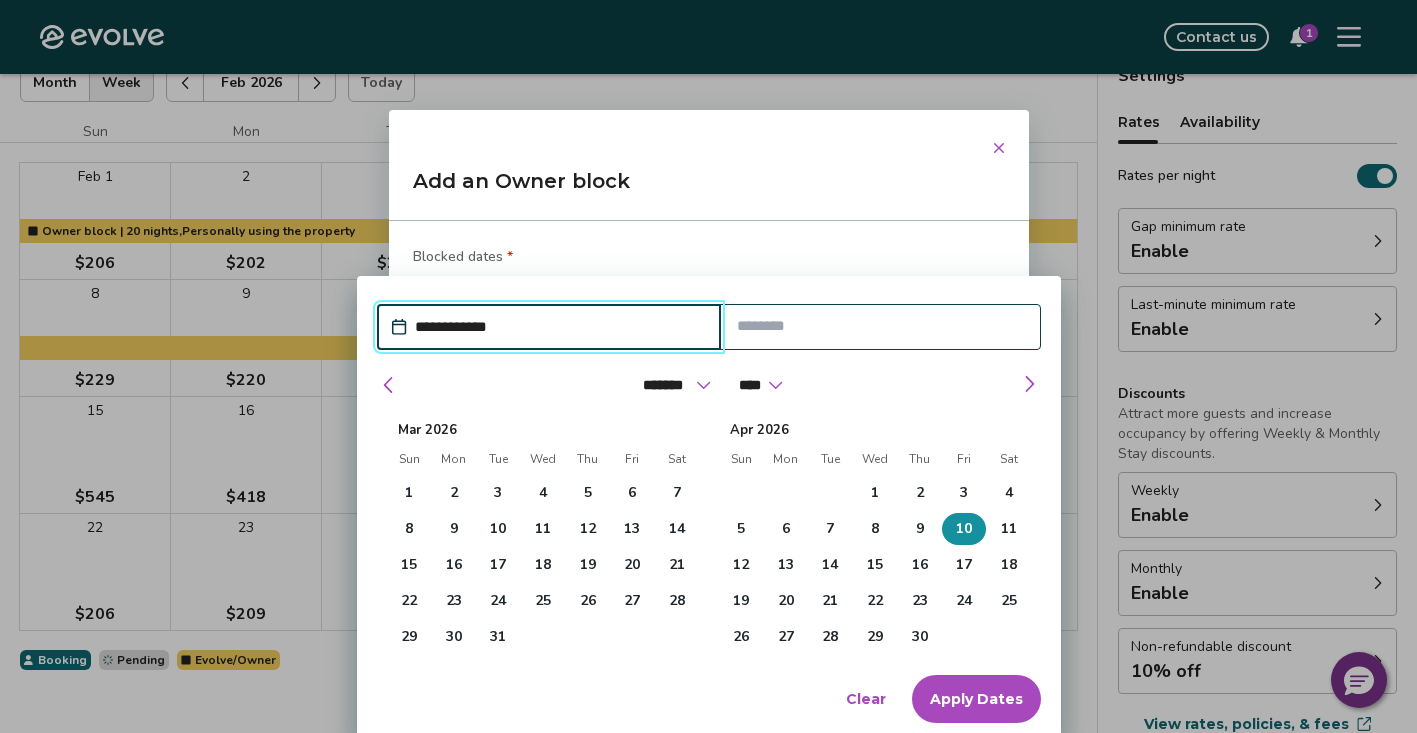 click on "10" at bounding box center [964, 529] 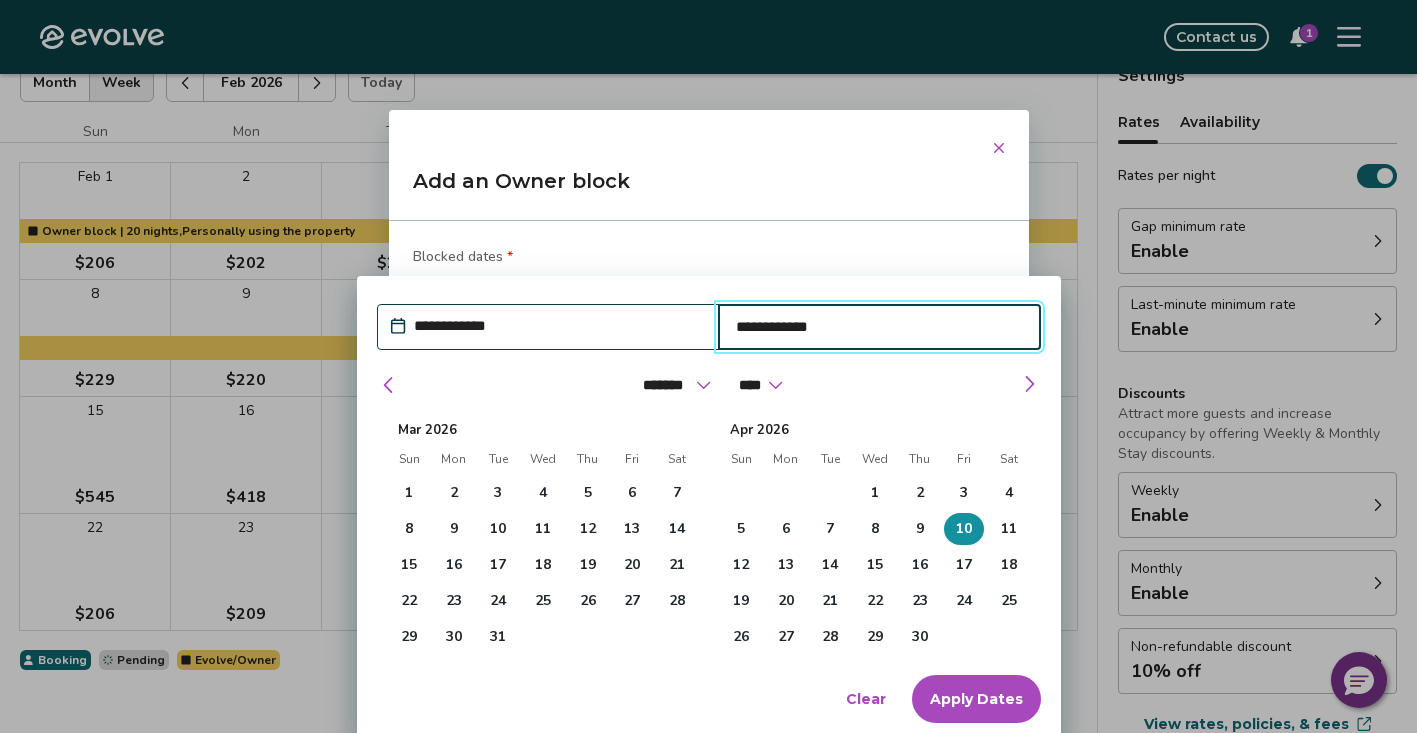 type on "*" 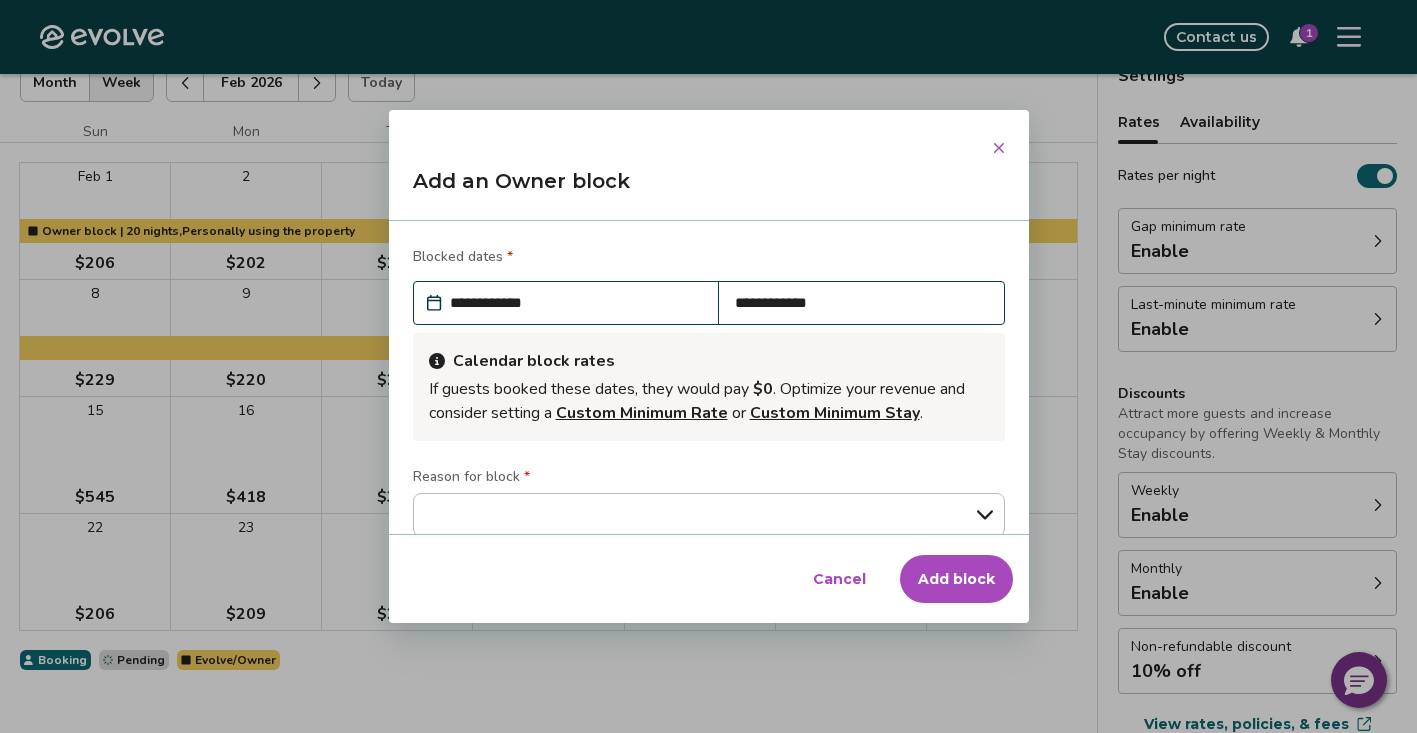 click on "**********" at bounding box center (576, 303) 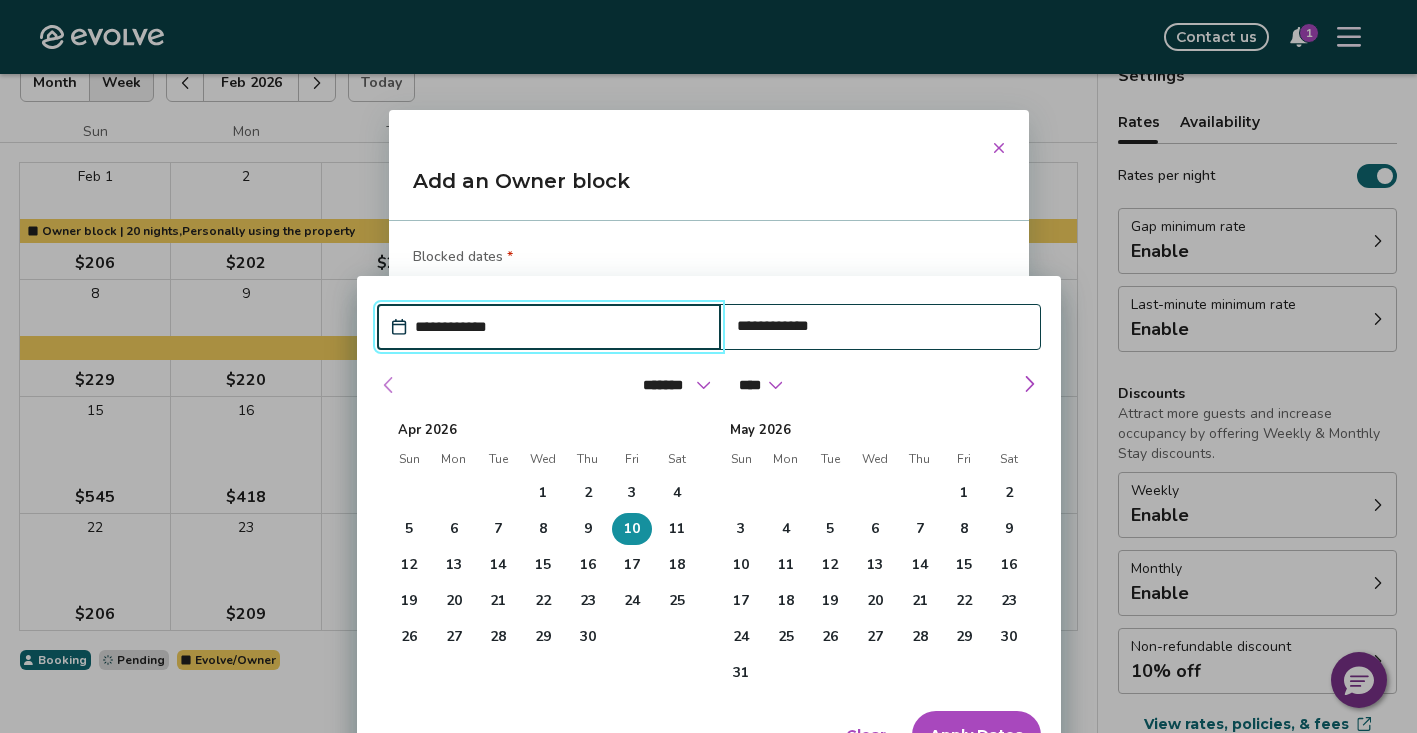 click at bounding box center (388, 385) 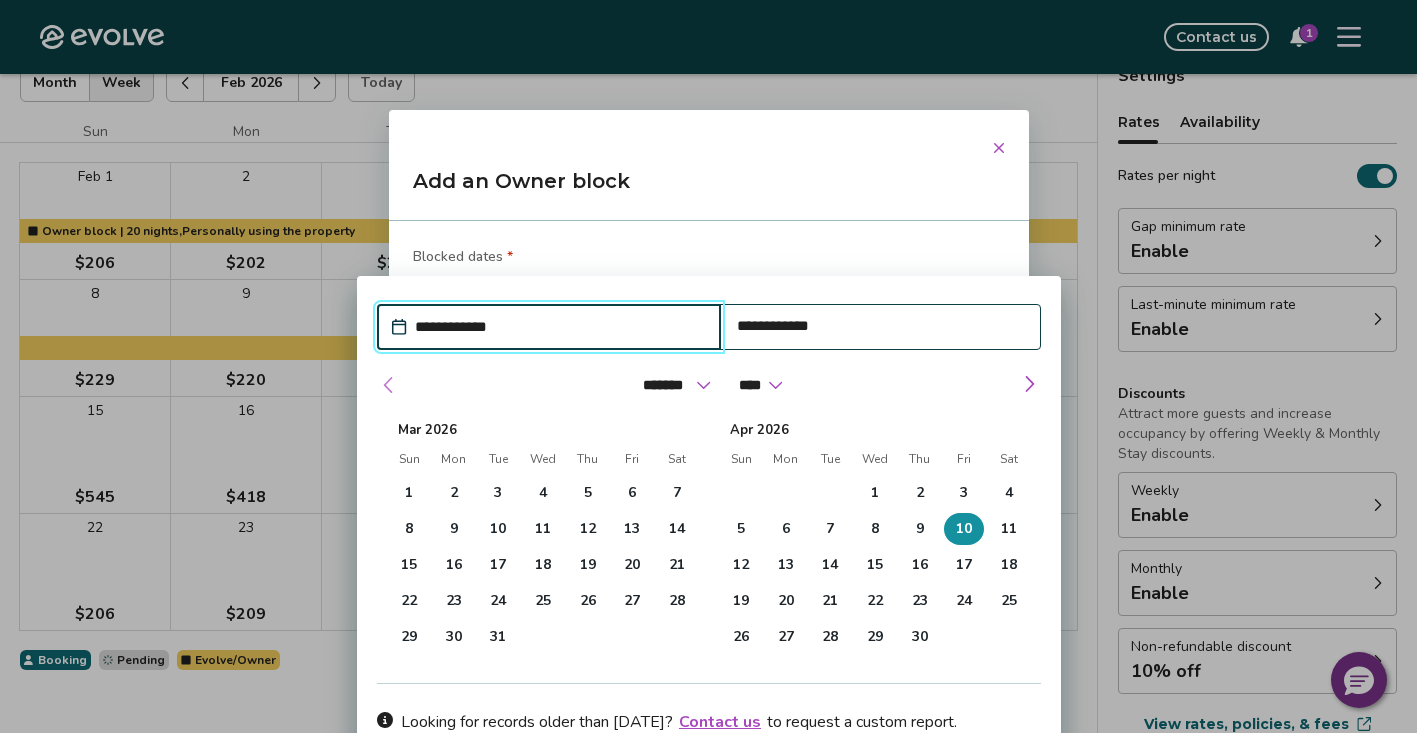 click at bounding box center (388, 385) 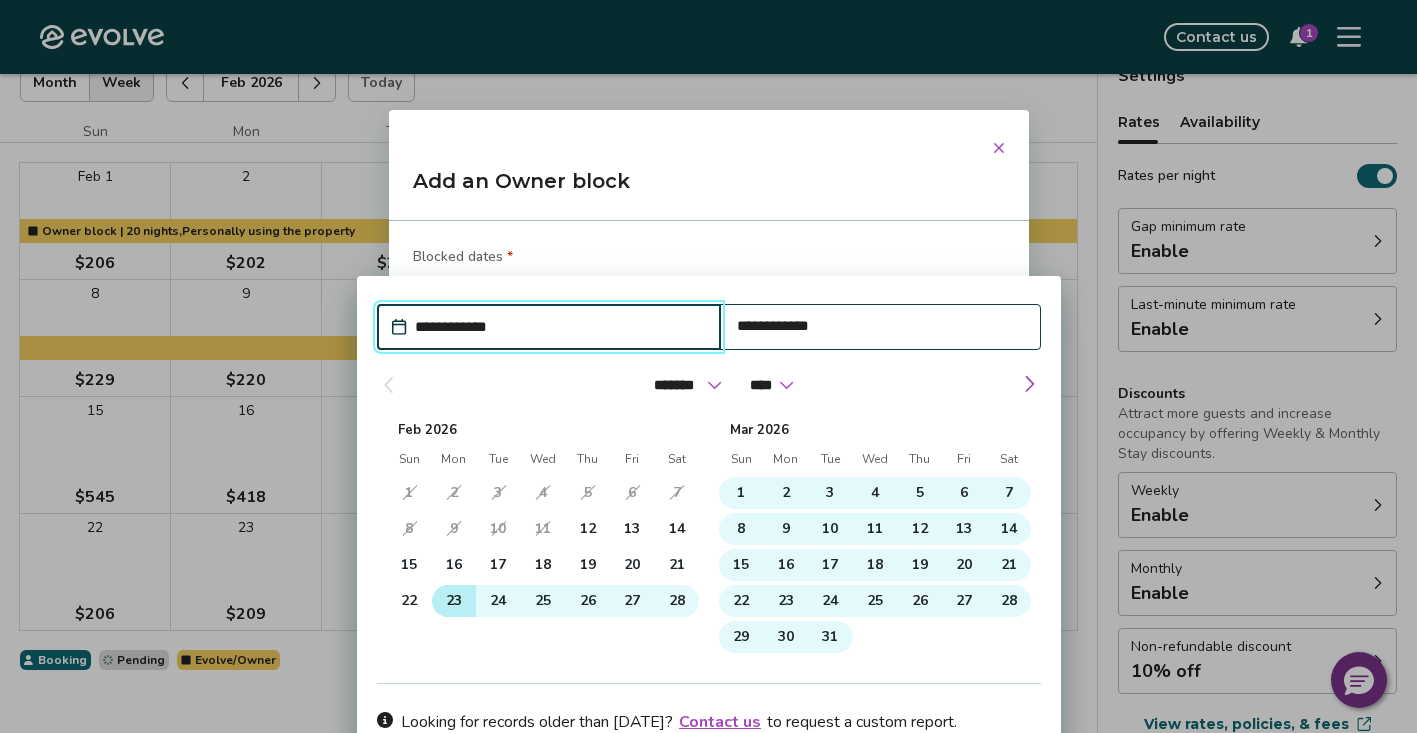 click on "23" at bounding box center (453, 601) 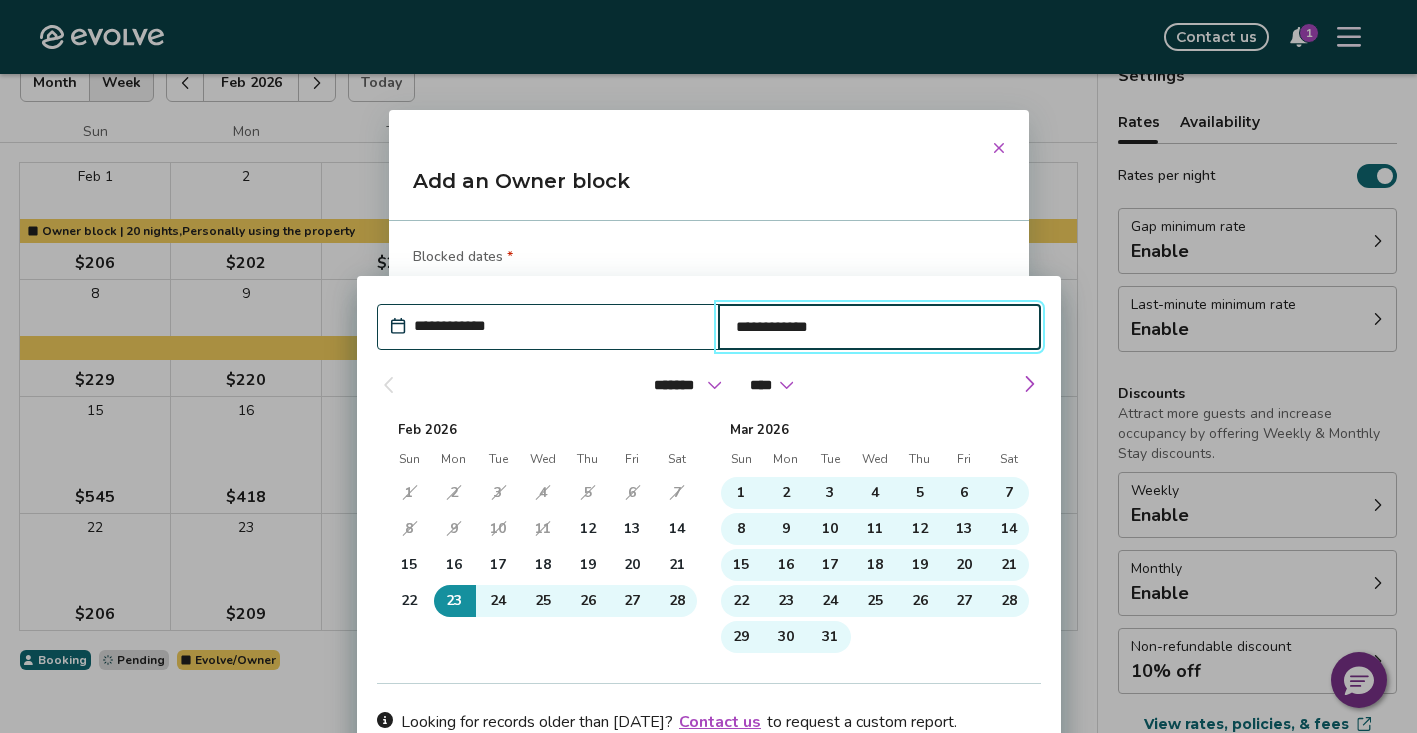 type on "*" 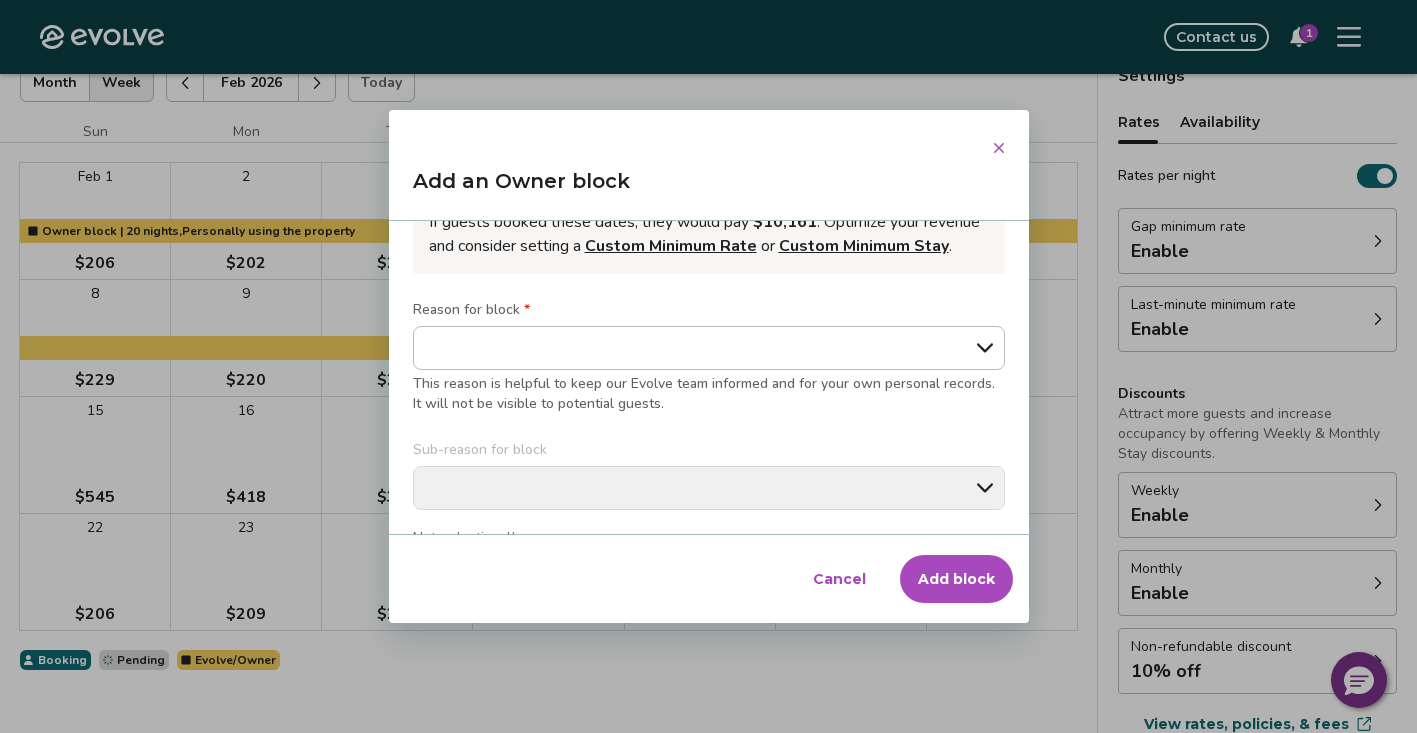 scroll, scrollTop: 182, scrollLeft: 0, axis: vertical 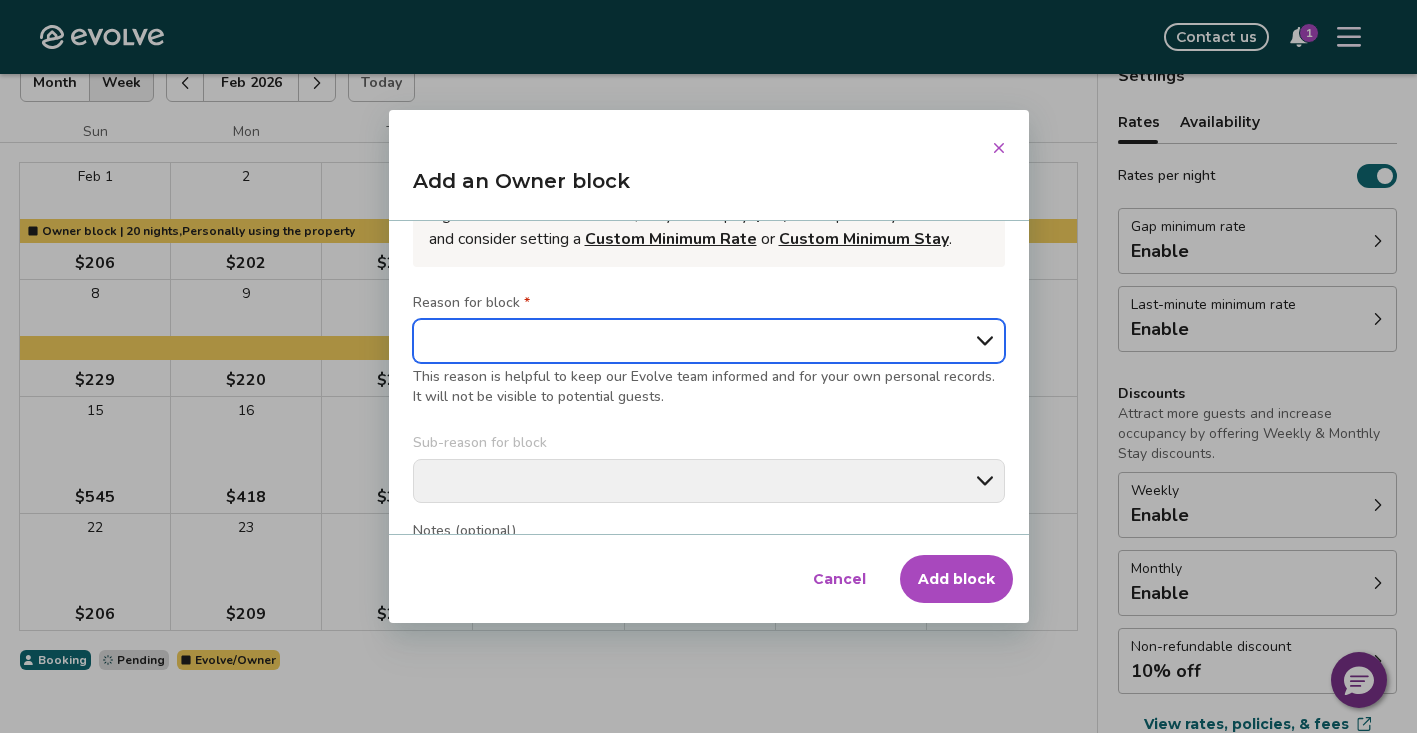 click on "**********" at bounding box center (709, 341) 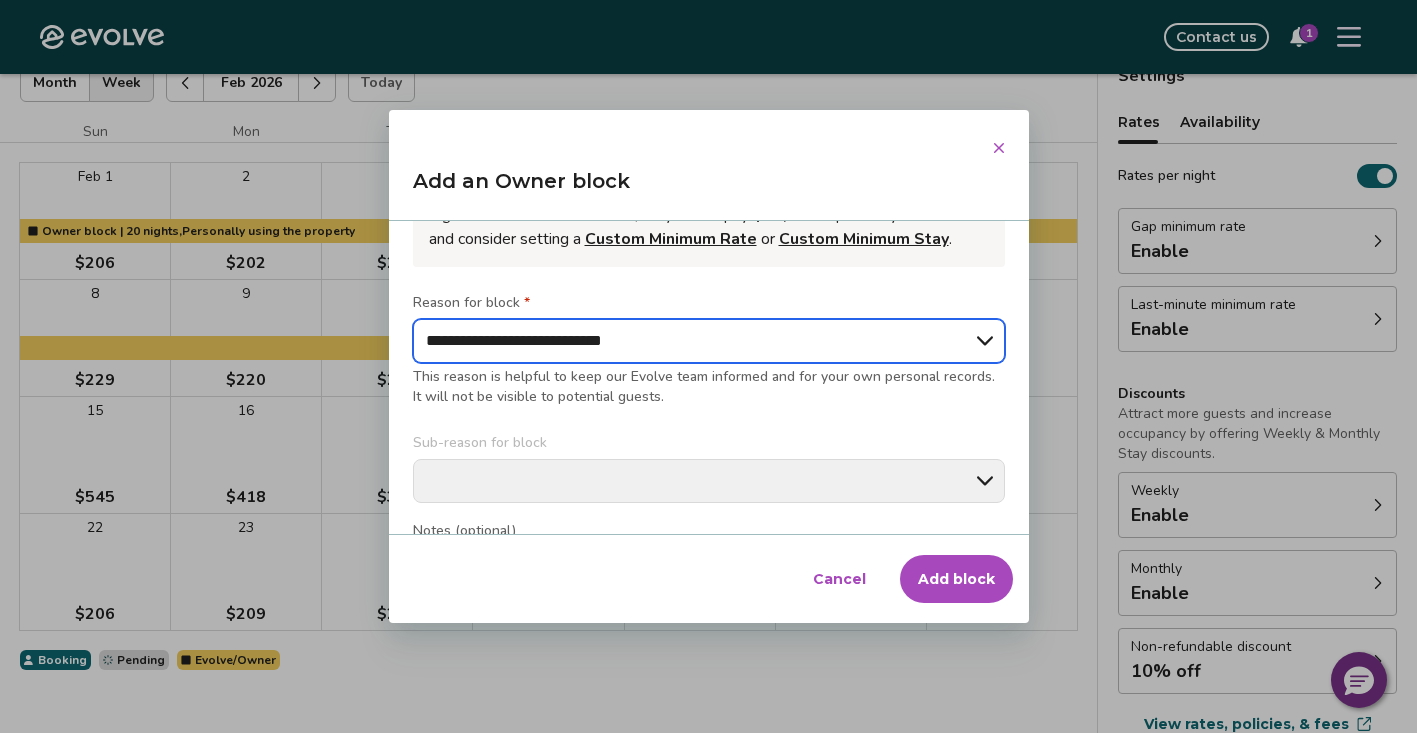 type on "*" 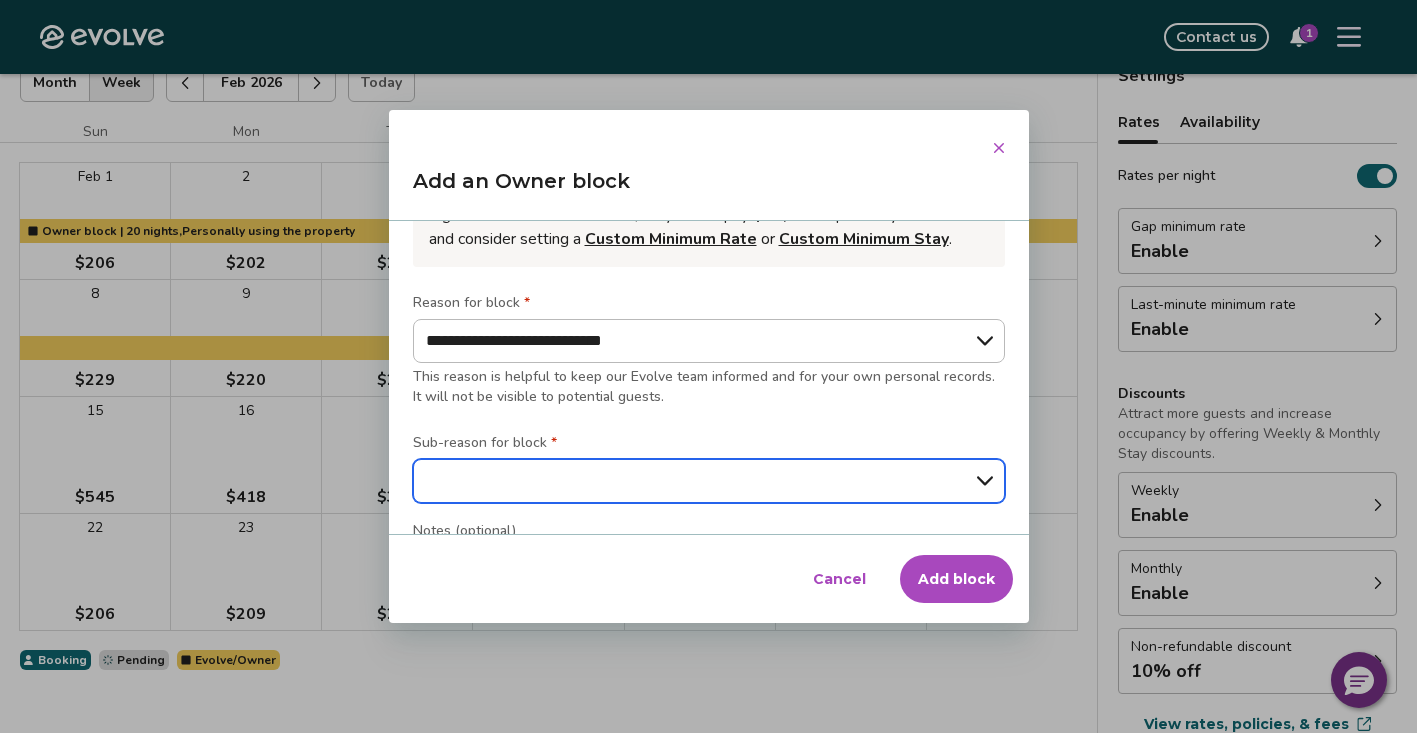 click on "**********" at bounding box center (709, 481) 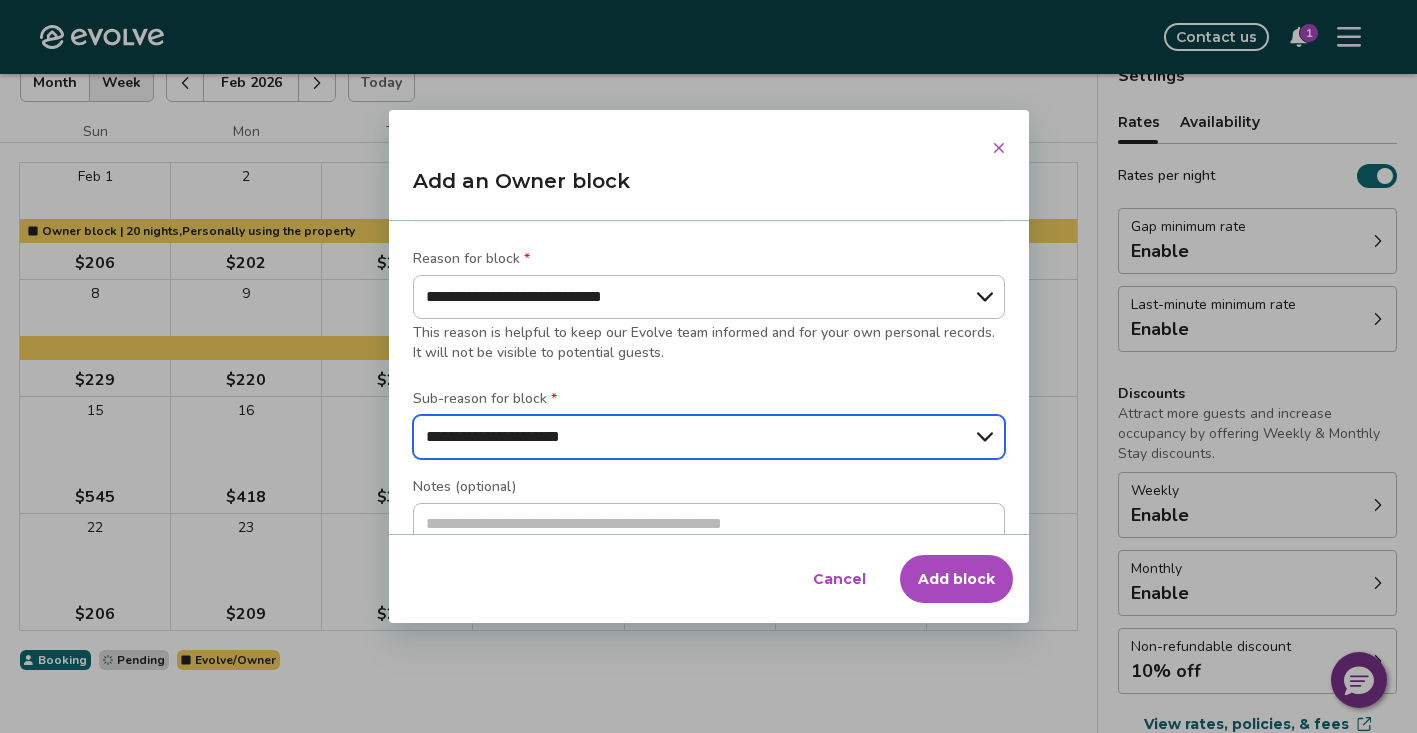 scroll, scrollTop: 294, scrollLeft: 0, axis: vertical 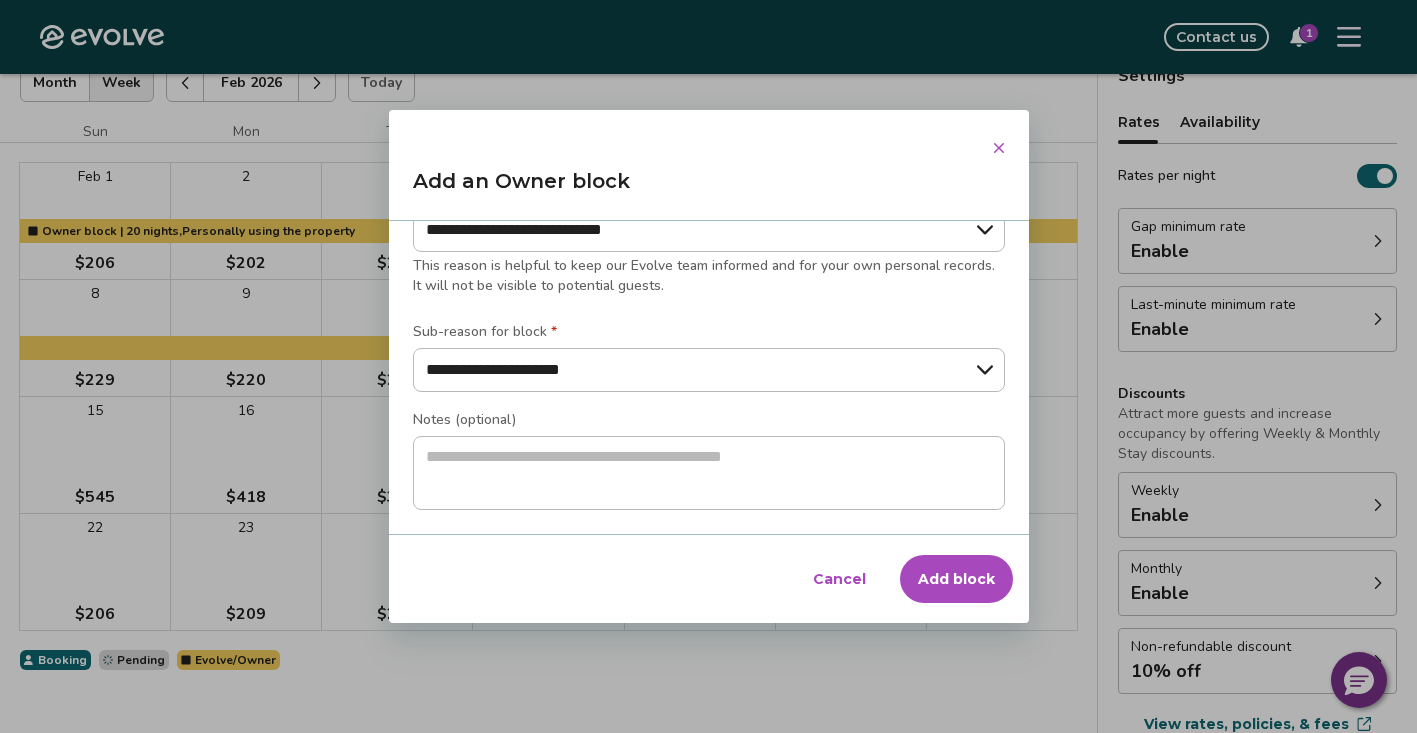 click on "Add block" at bounding box center [956, 579] 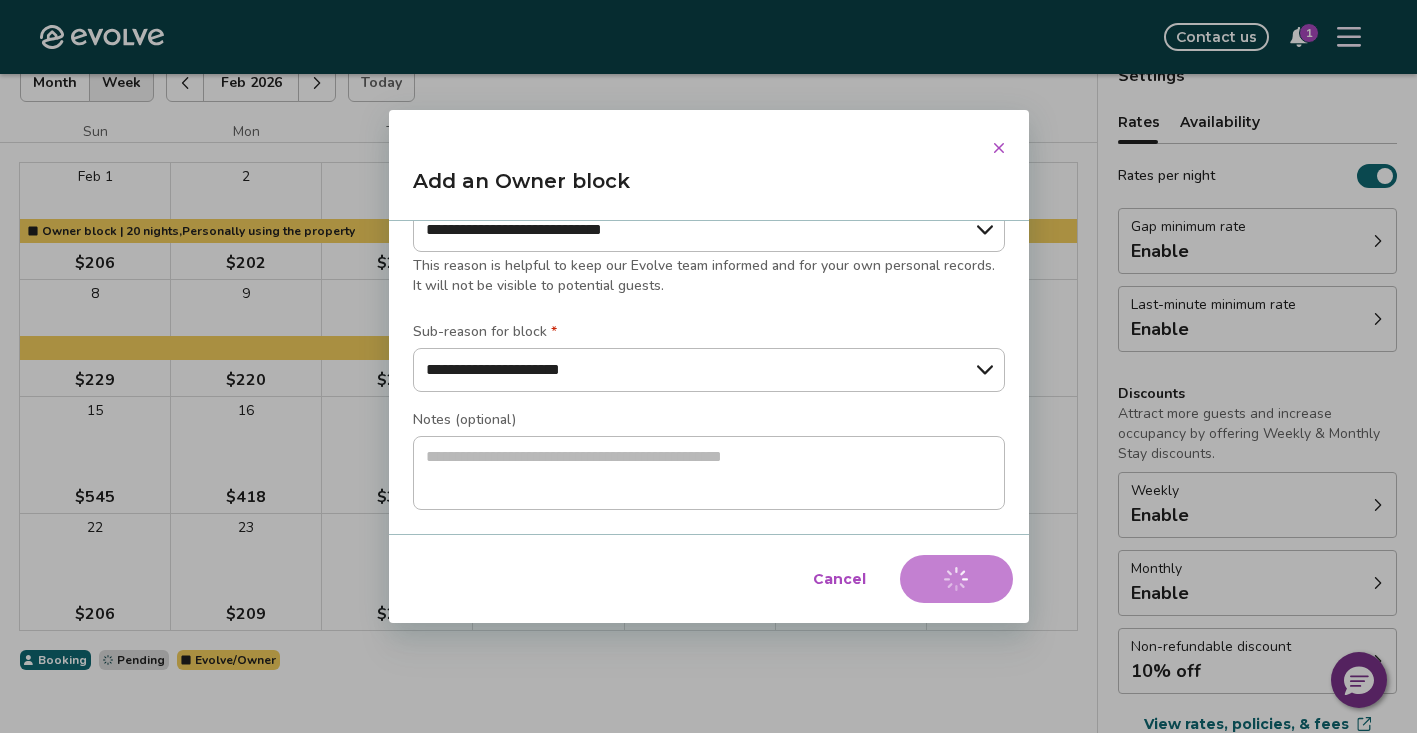 type on "*" 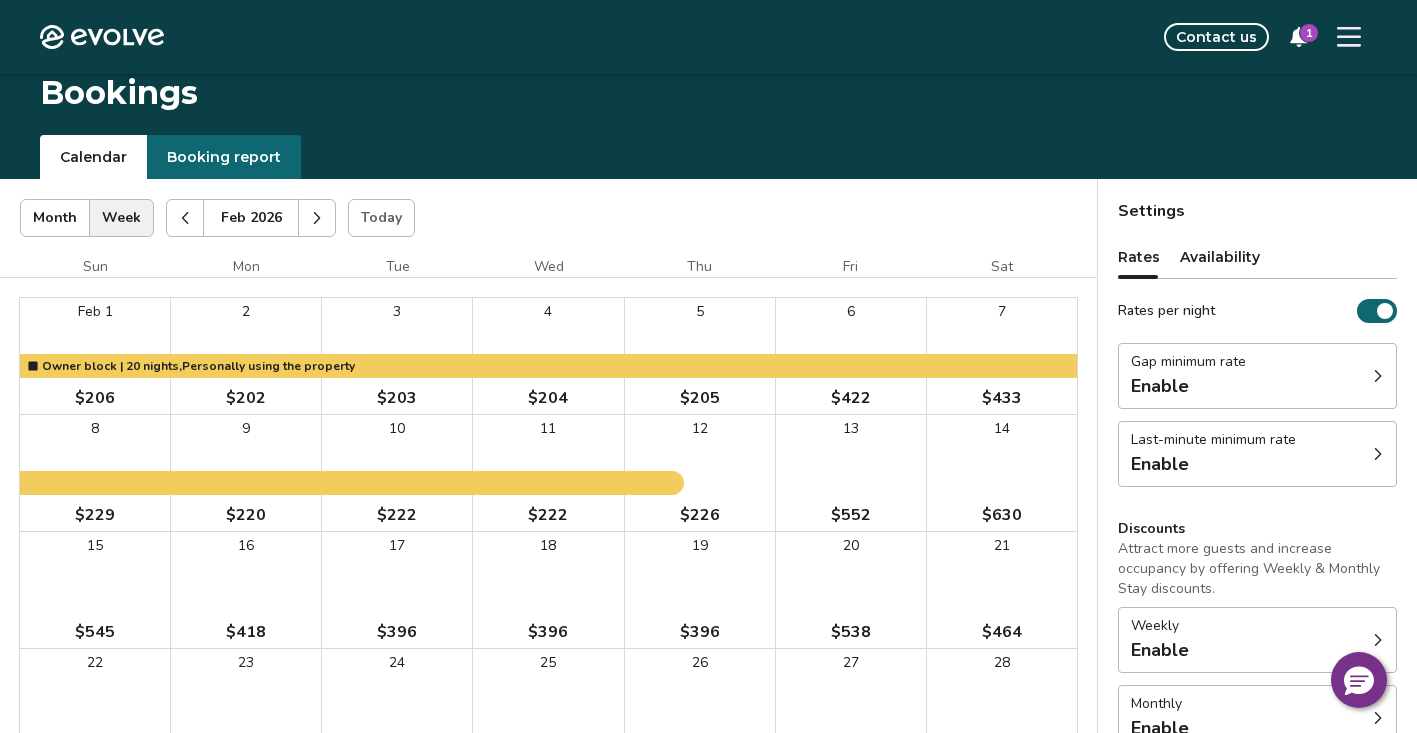 scroll, scrollTop: 0, scrollLeft: 0, axis: both 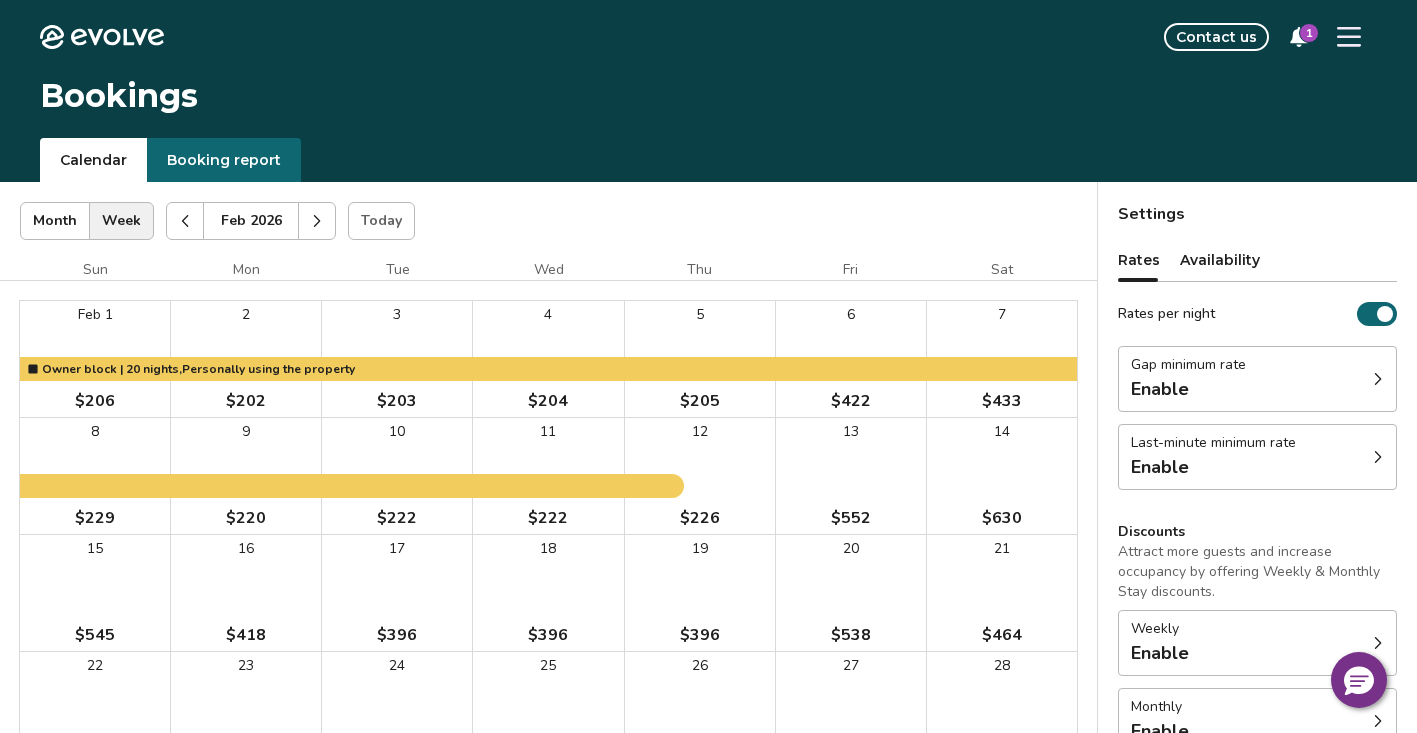 click on "Booking report" at bounding box center [224, 160] 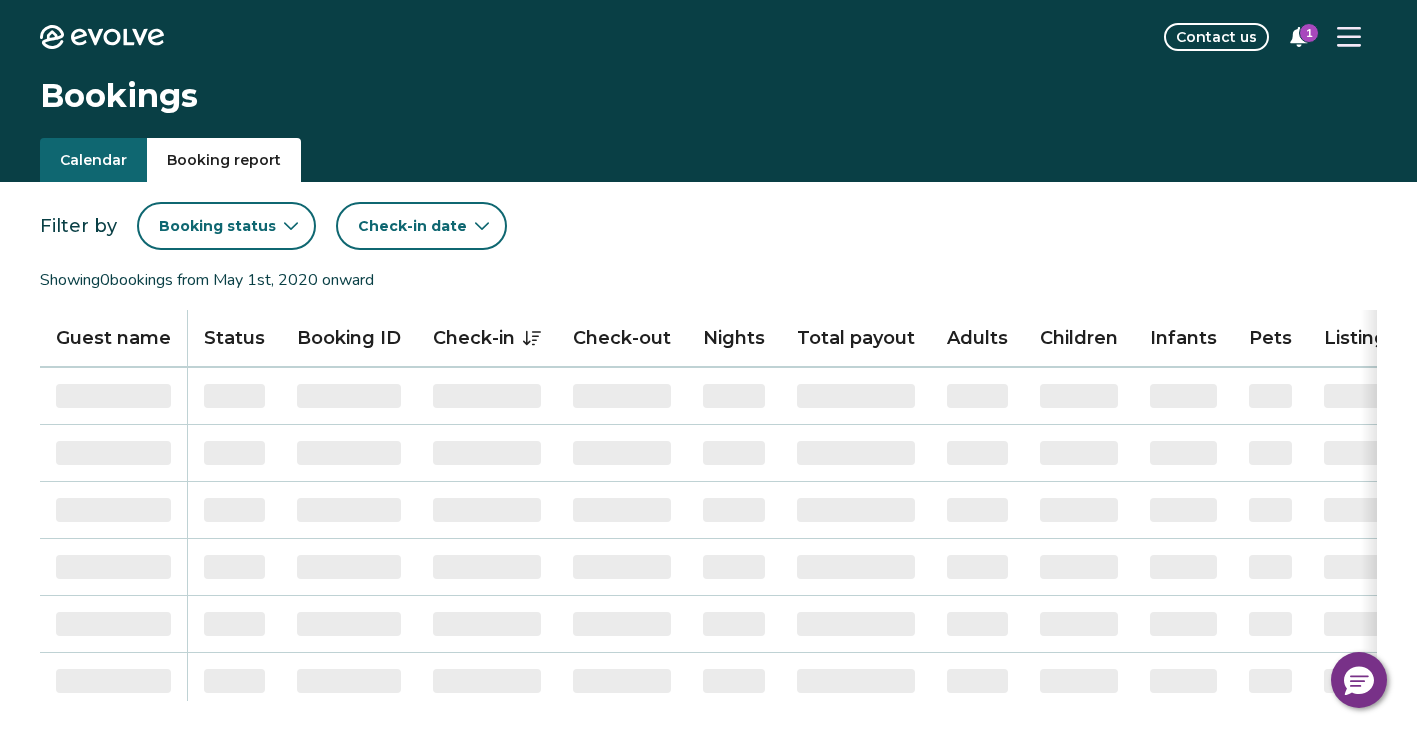 click on "Evolve" 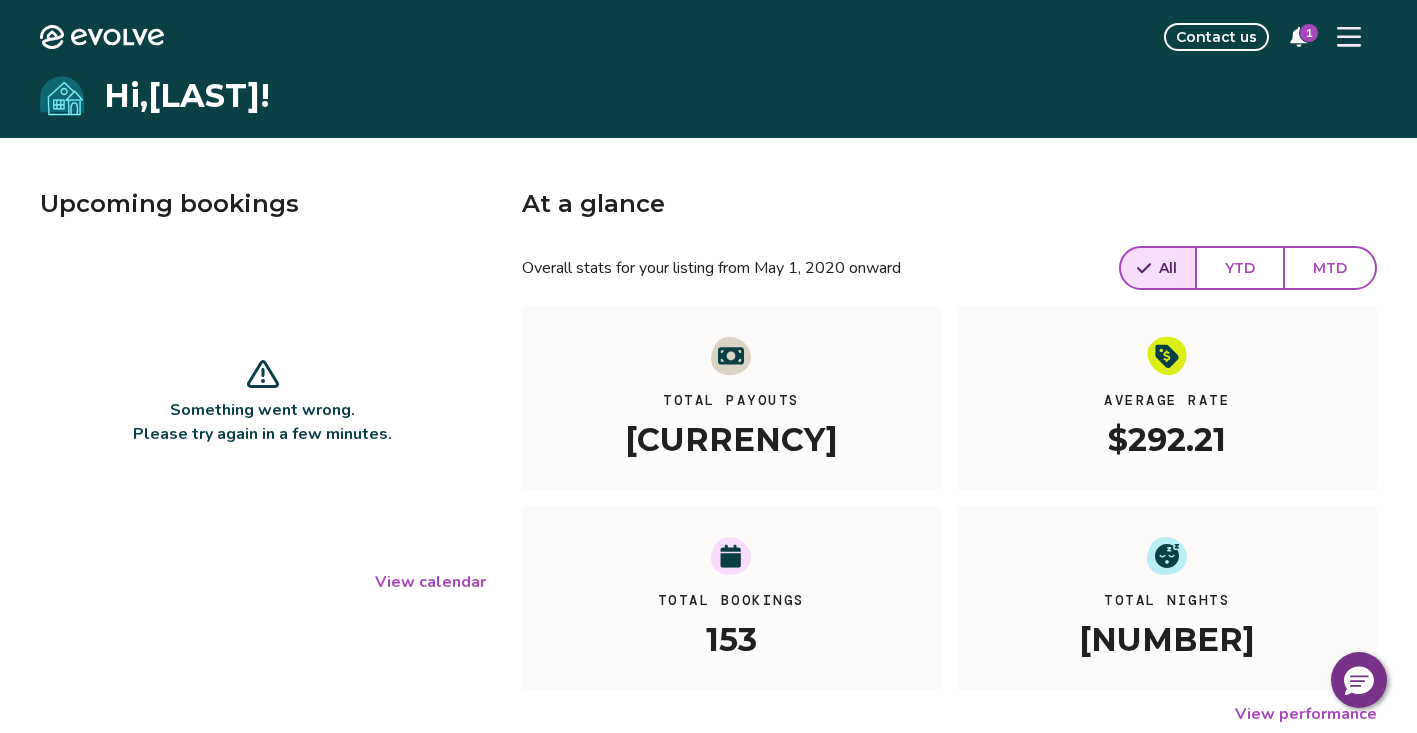 click 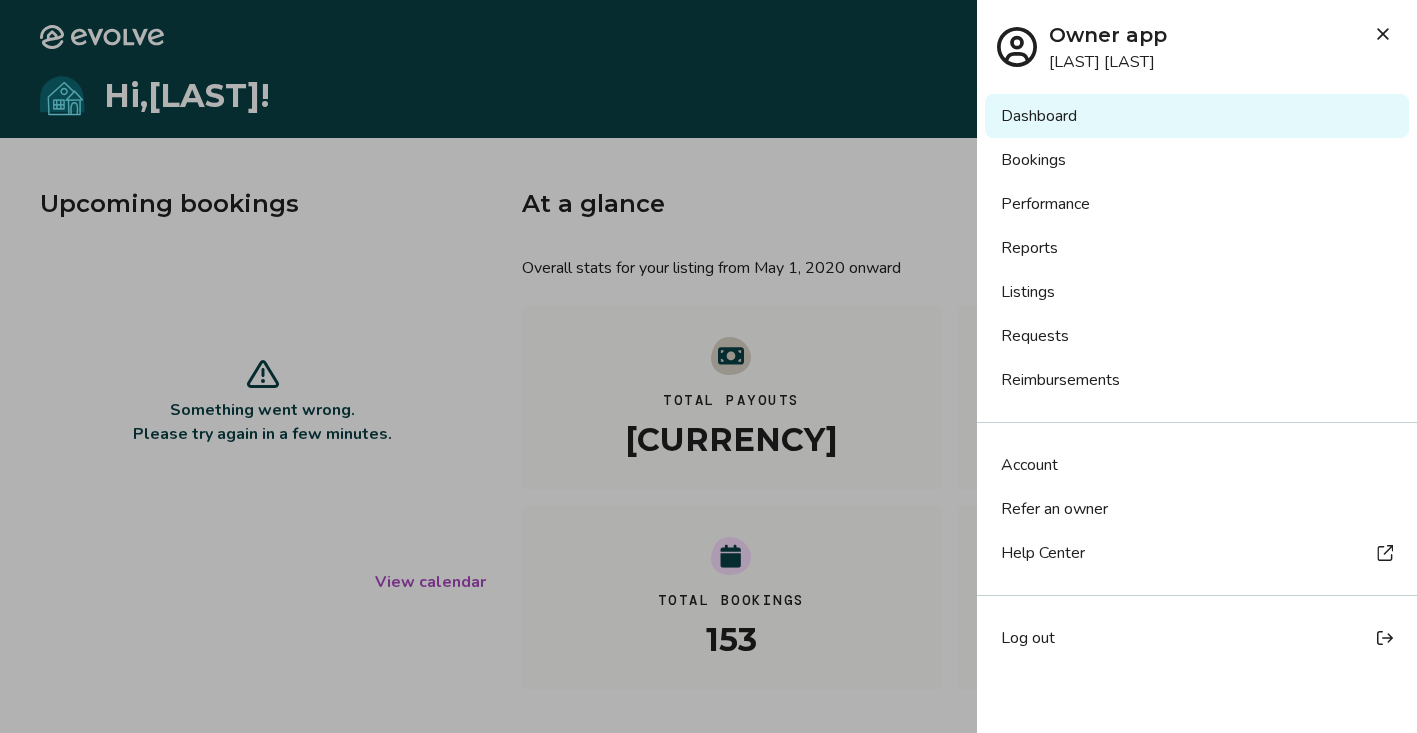 click on "Listings" at bounding box center (1197, 292) 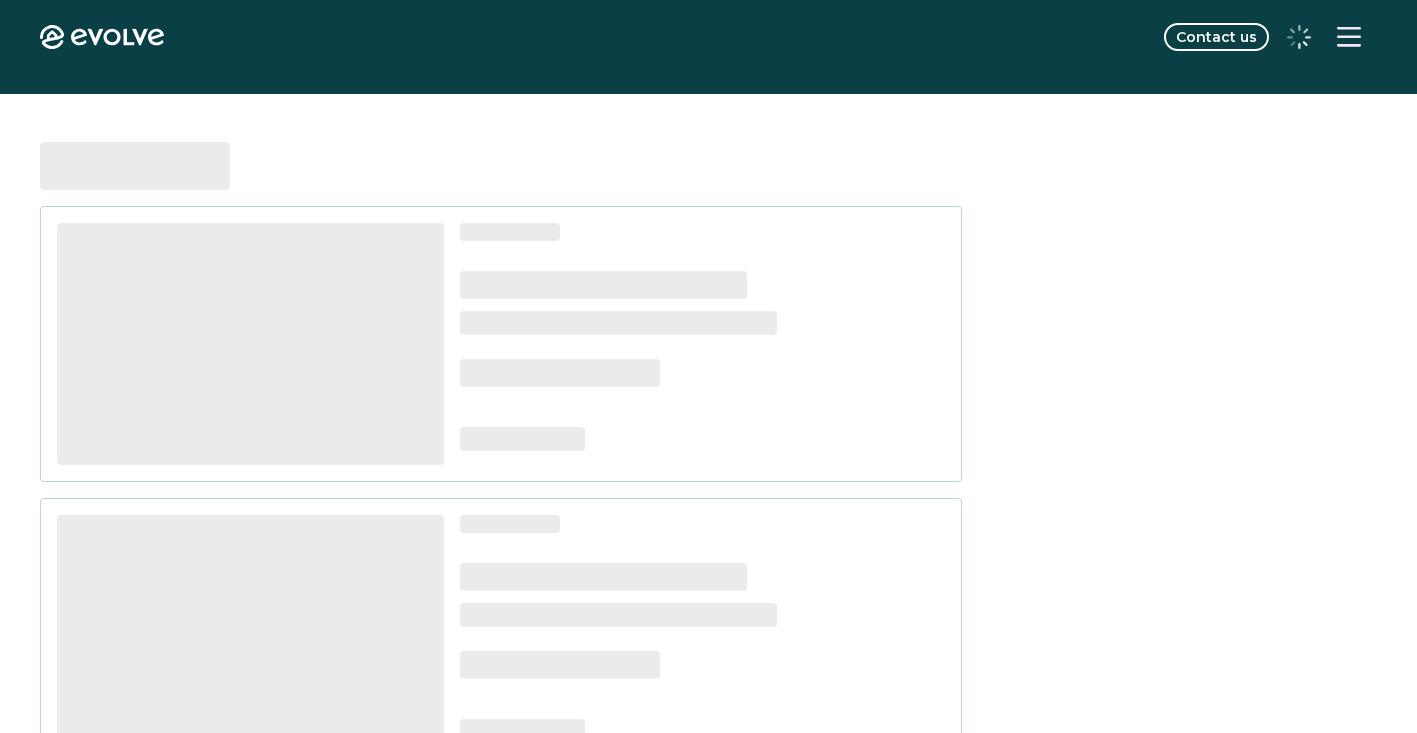 scroll, scrollTop: 0, scrollLeft: 0, axis: both 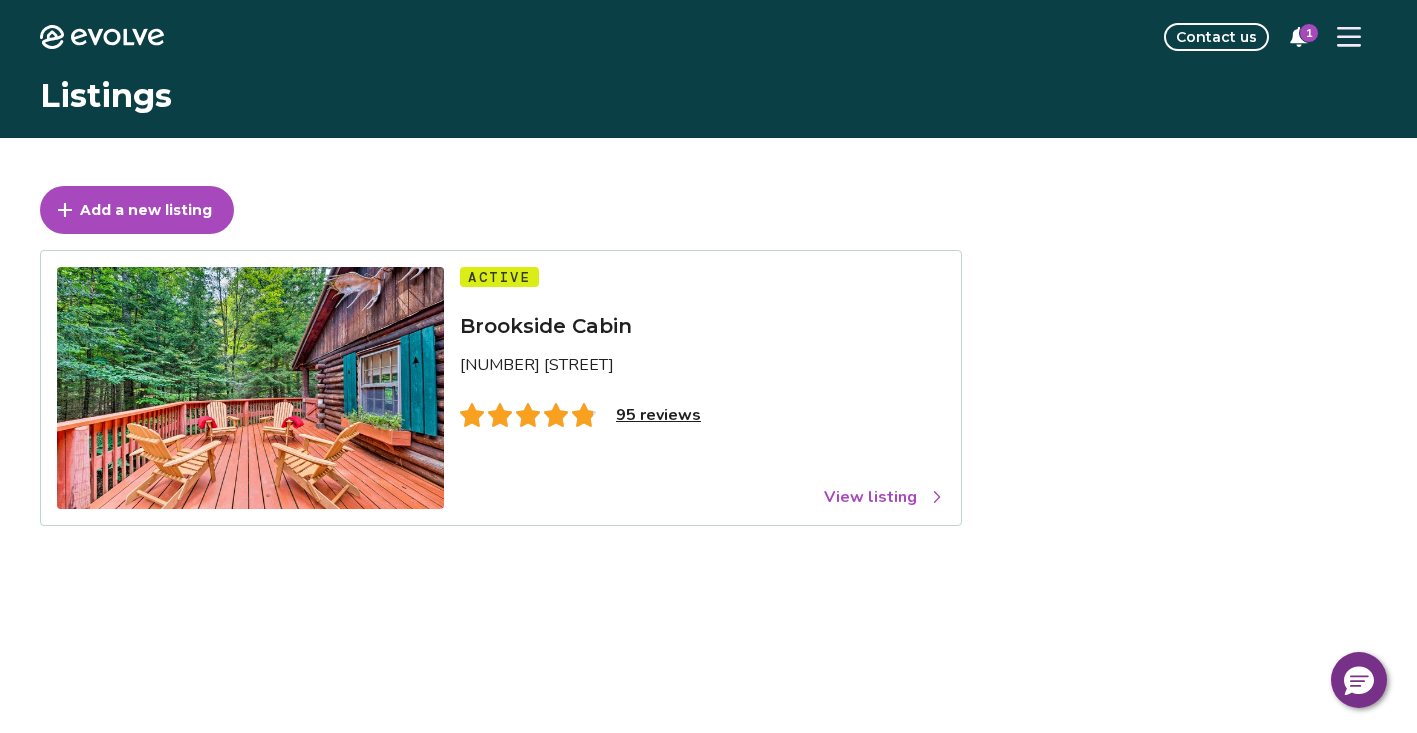 click on "View listing" at bounding box center [884, 497] 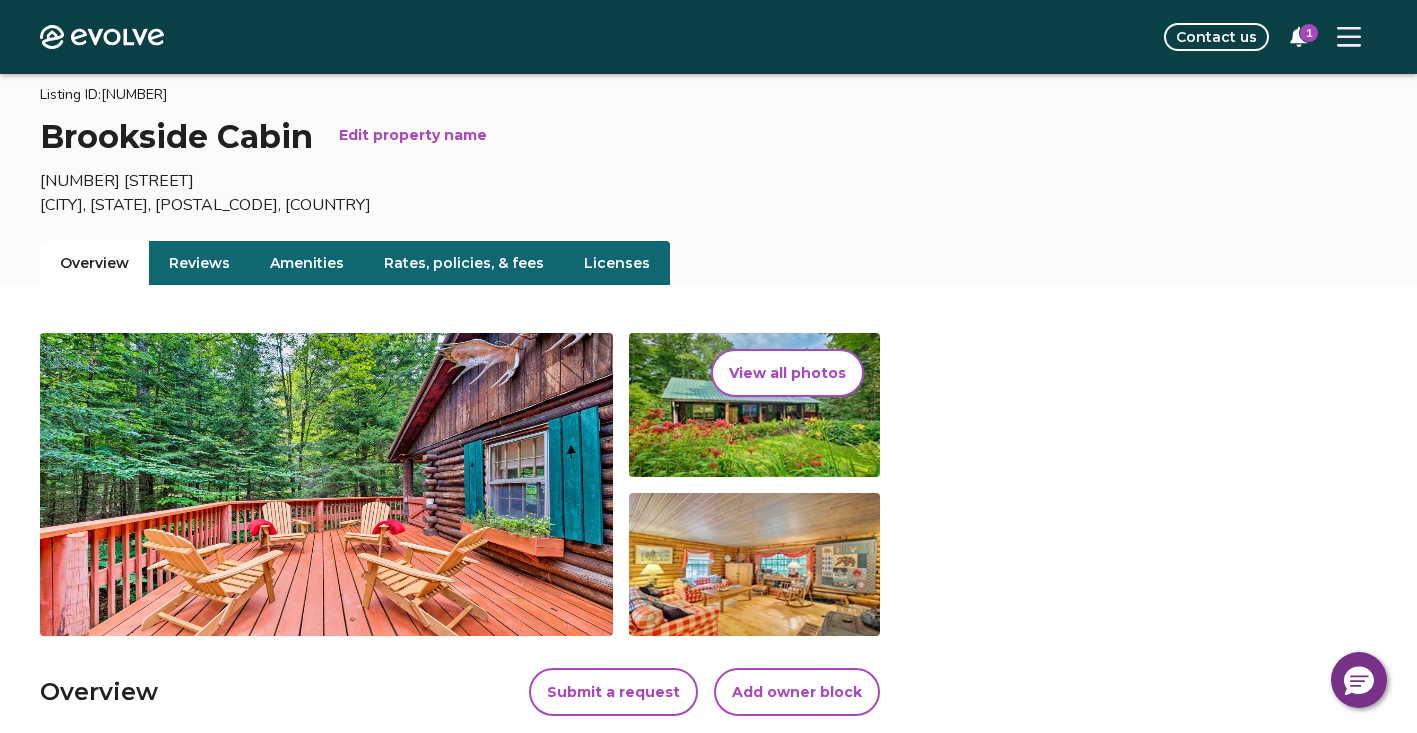 scroll, scrollTop: 60, scrollLeft: 0, axis: vertical 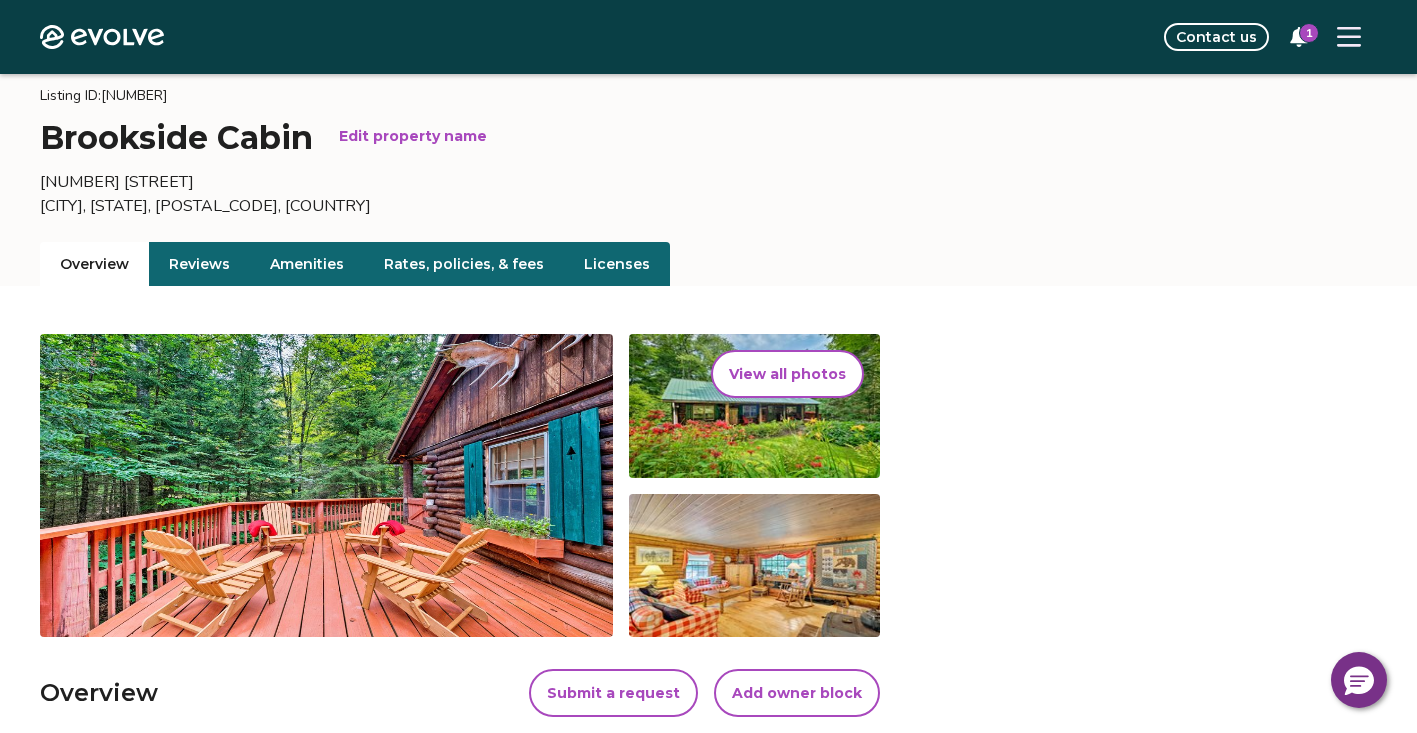 click on "Licenses" at bounding box center (617, 264) 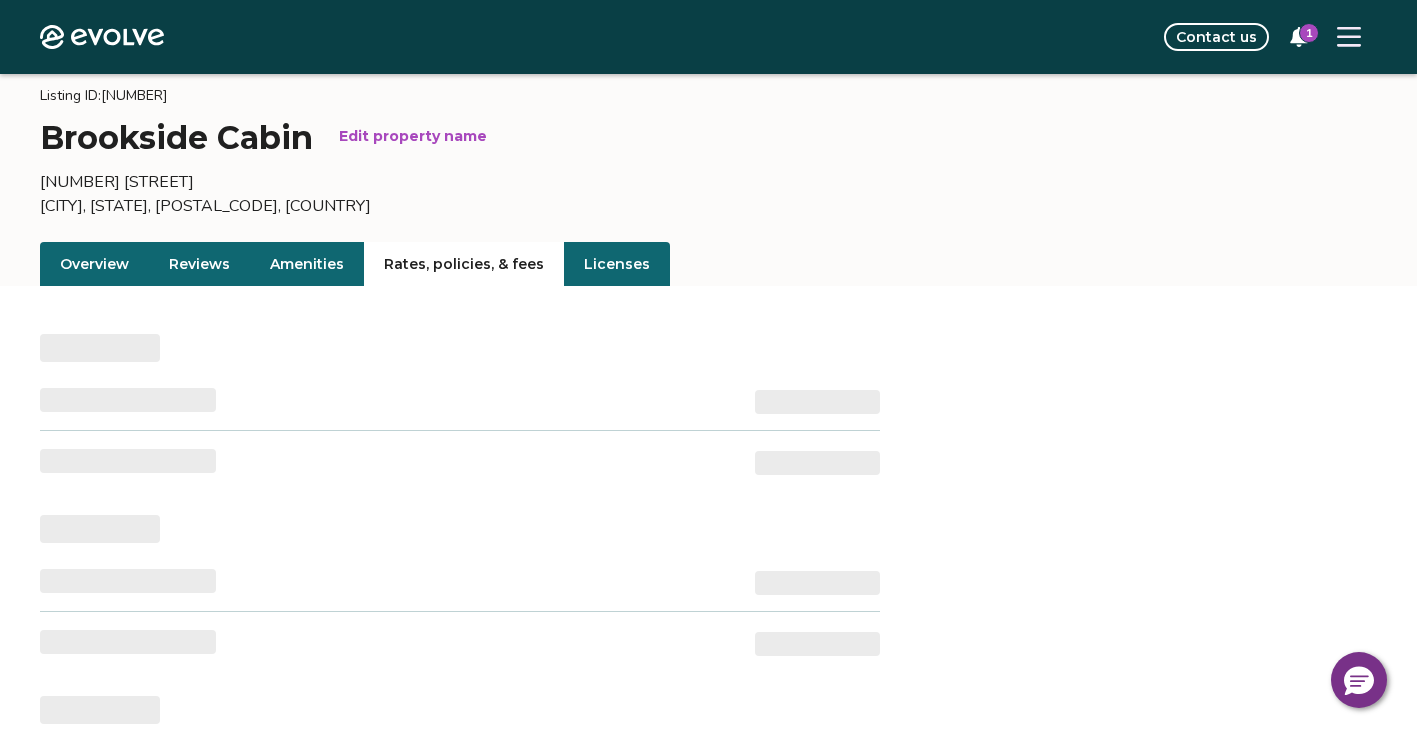 click on "Rates, policies, & fees" at bounding box center (464, 264) 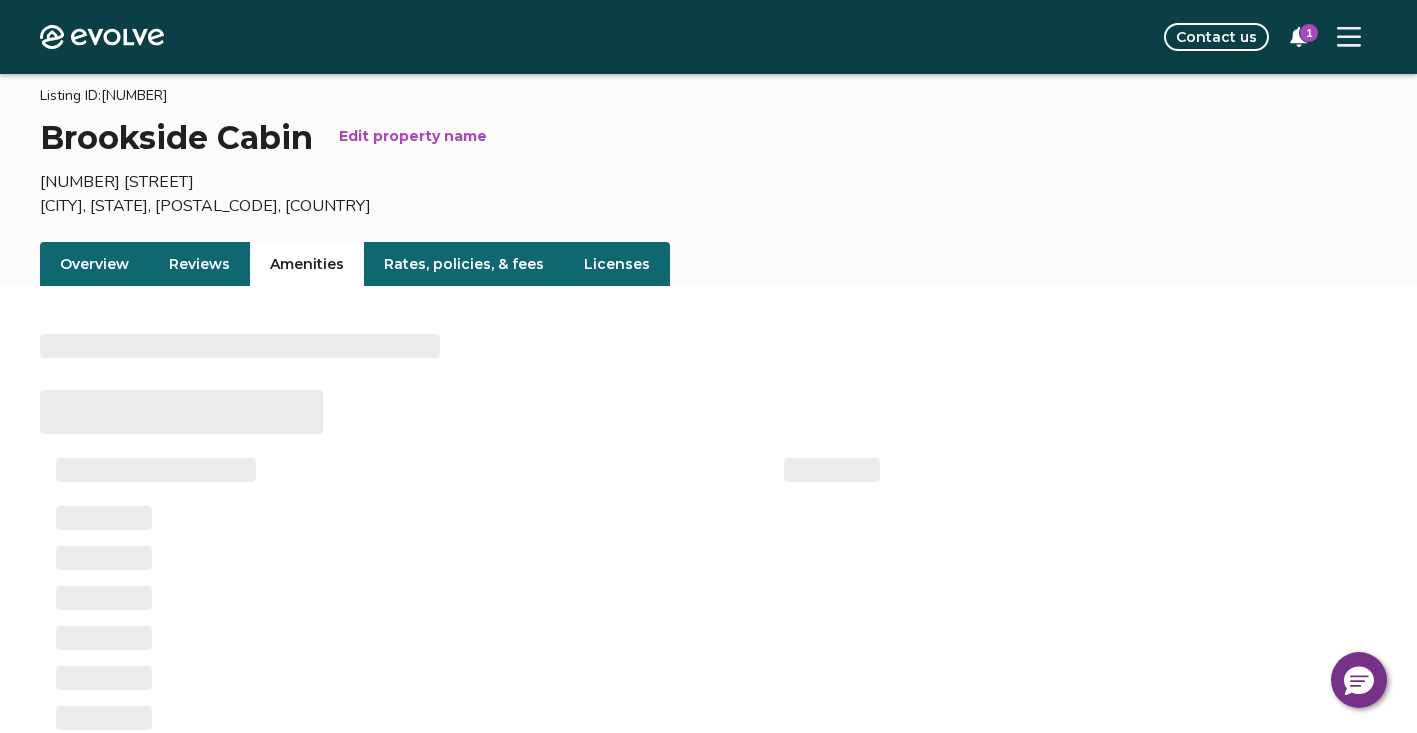 click on "Amenities" at bounding box center [307, 264] 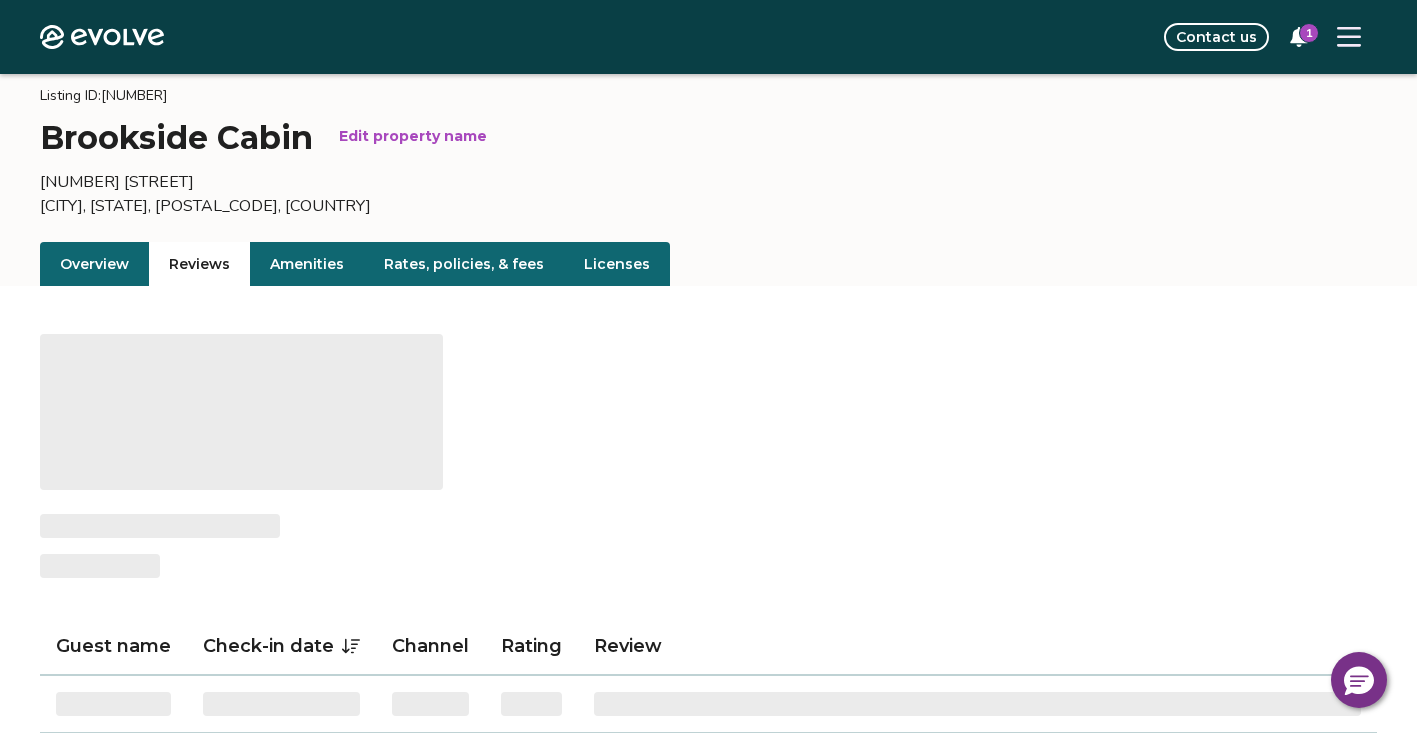 click on "Reviews" at bounding box center (199, 264) 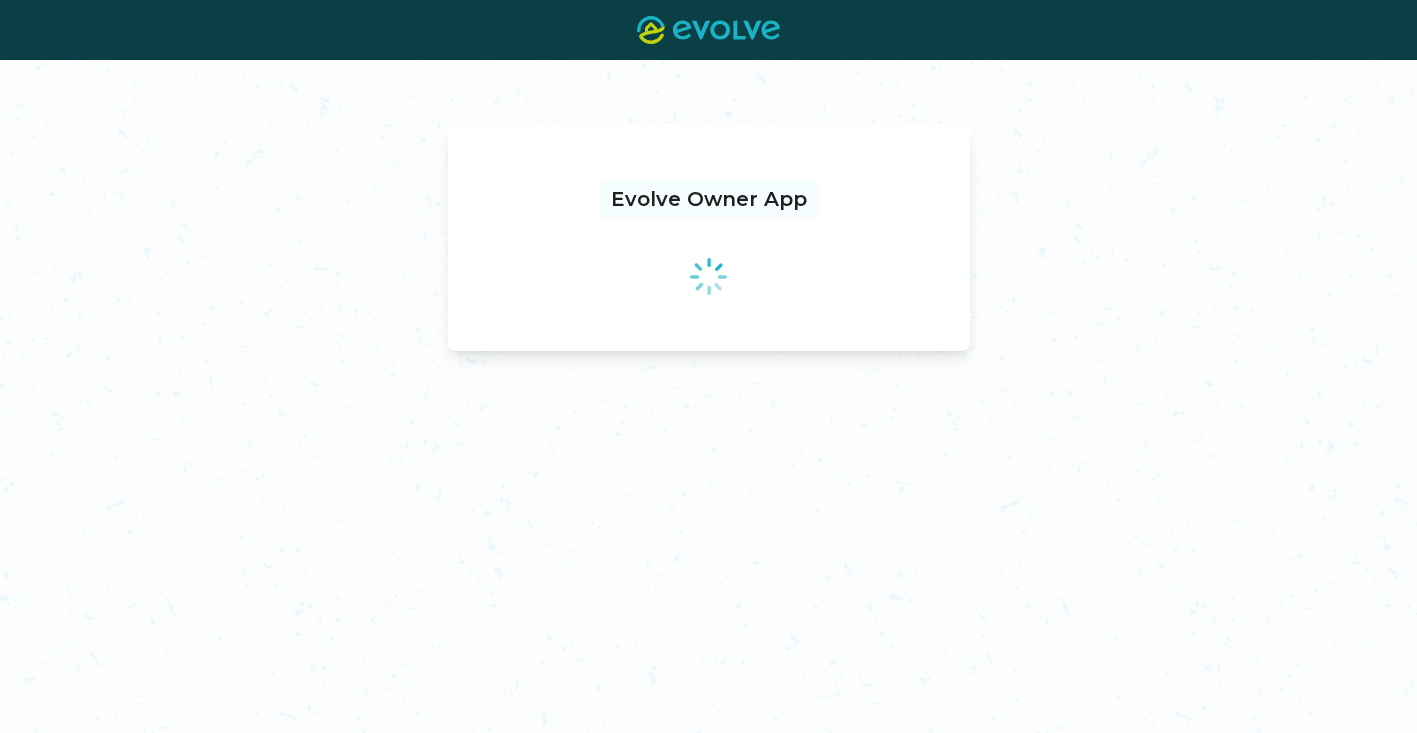 scroll, scrollTop: 0, scrollLeft: 0, axis: both 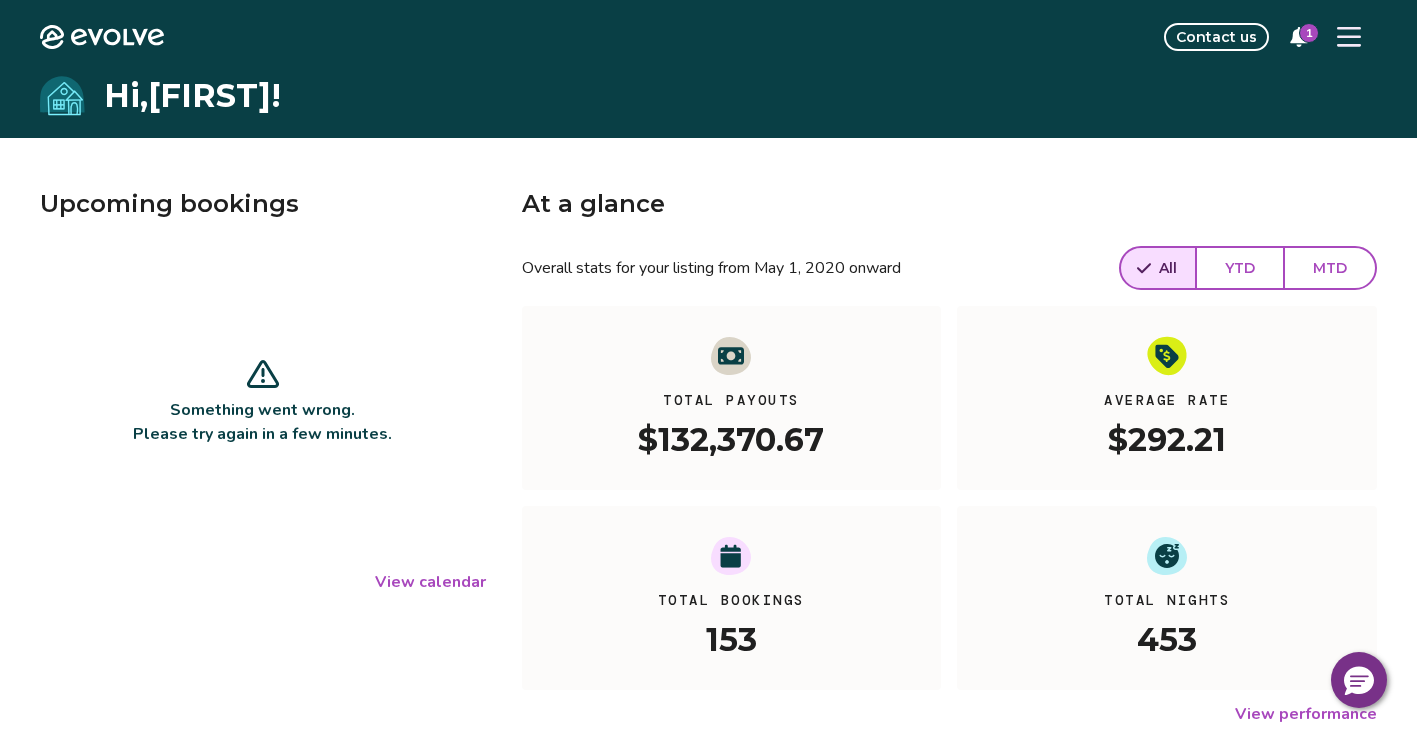click 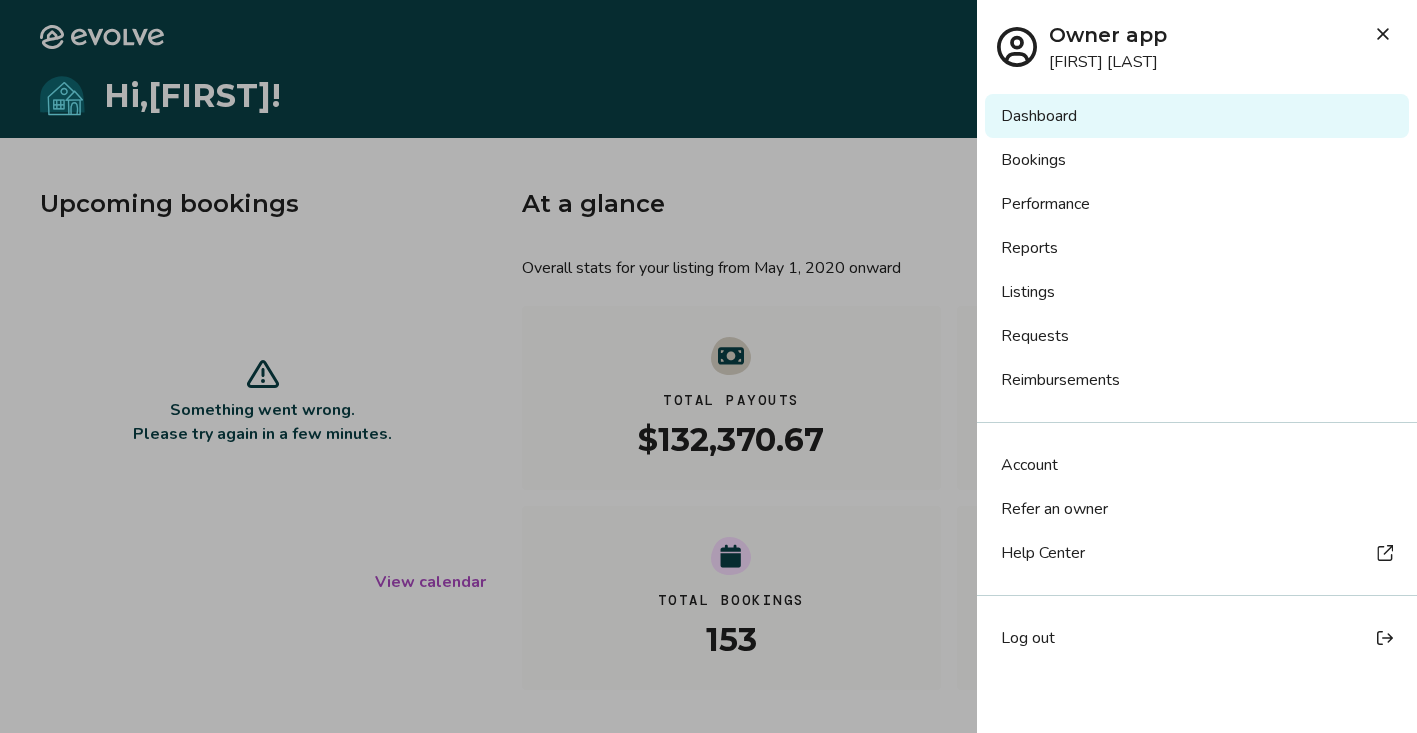 click on "Listings" at bounding box center [1197, 292] 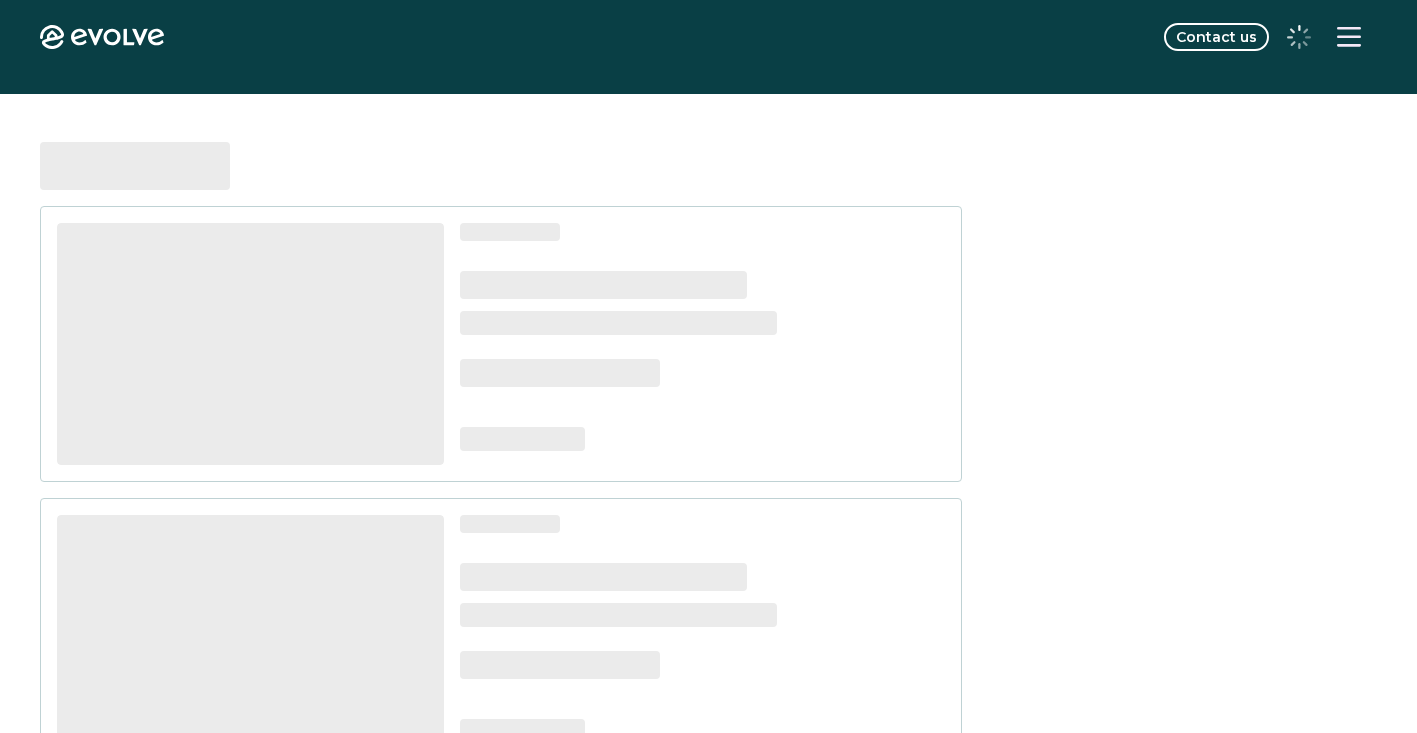scroll, scrollTop: 0, scrollLeft: 0, axis: both 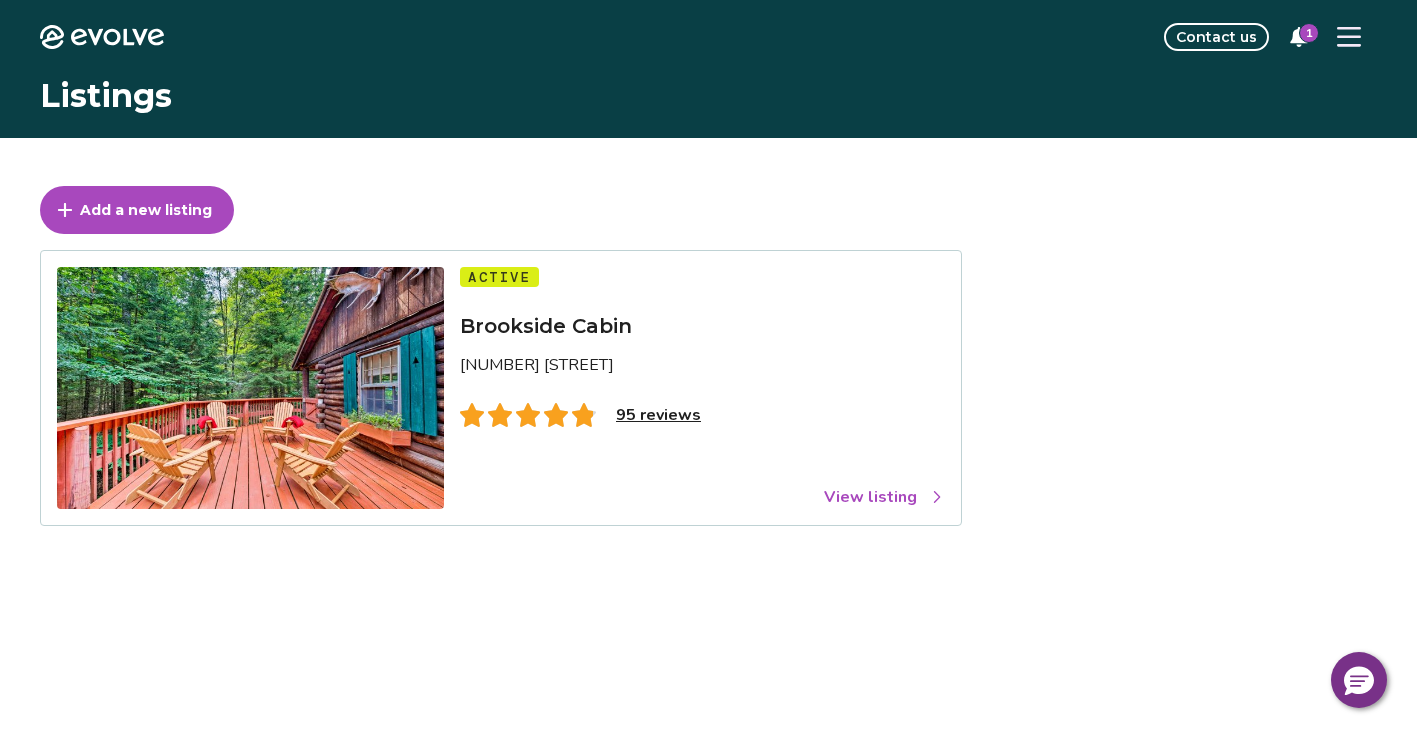 click on "View listing" at bounding box center (884, 497) 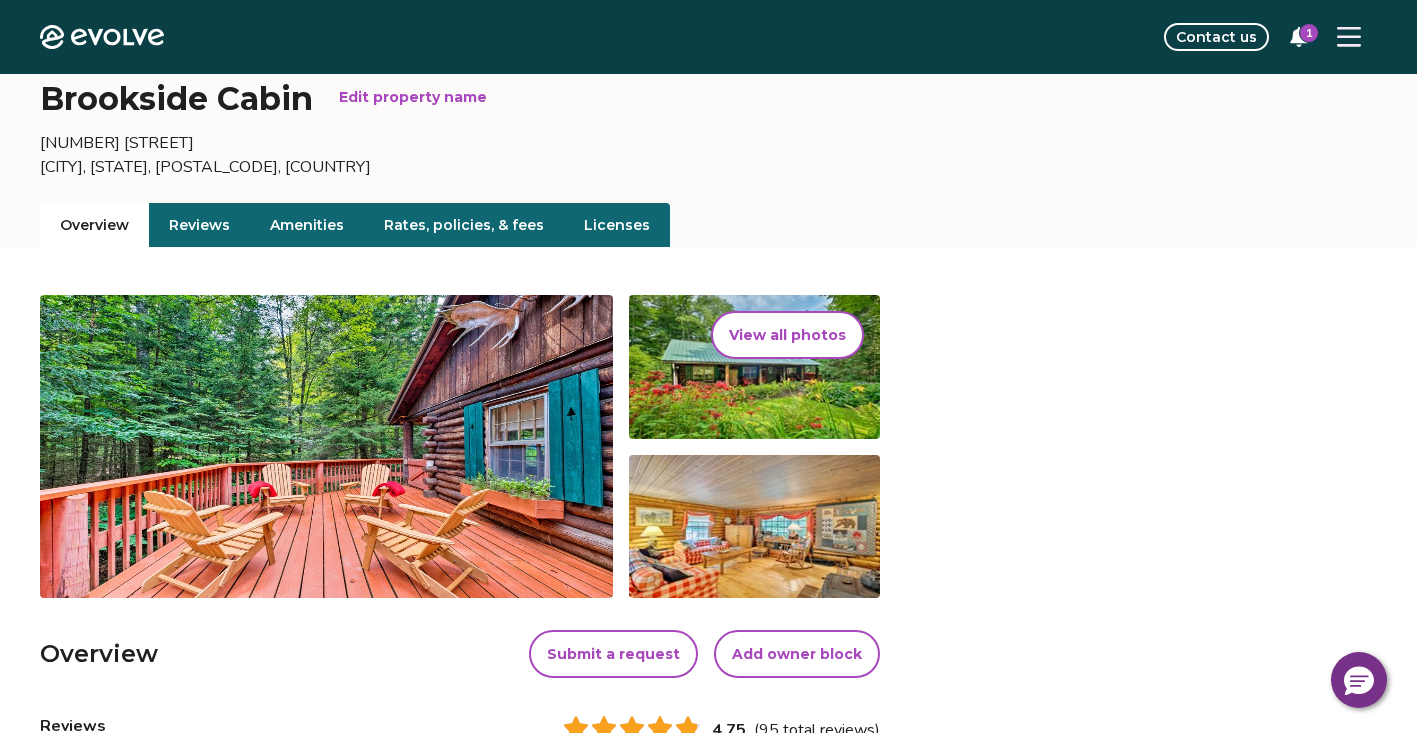 scroll, scrollTop: 0, scrollLeft: 0, axis: both 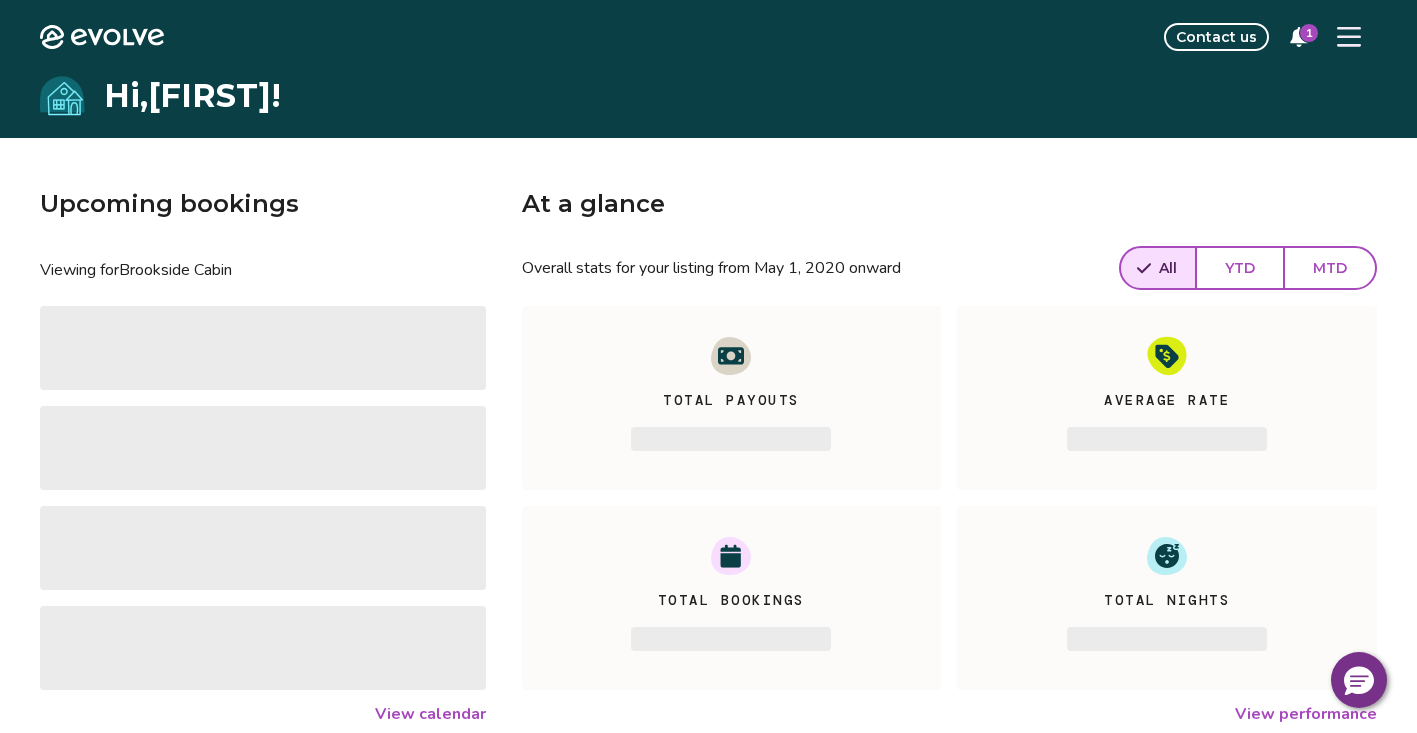 click 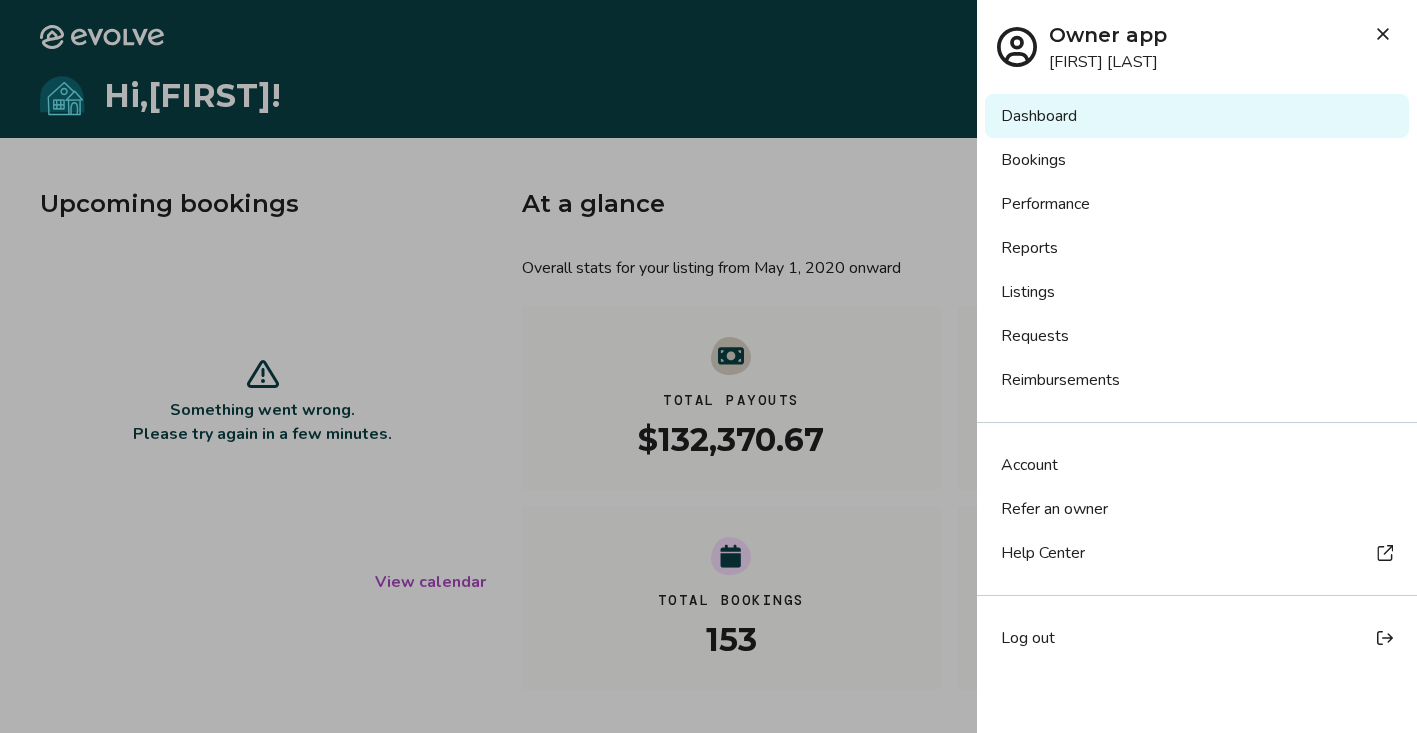 click on "Listings" at bounding box center [1197, 292] 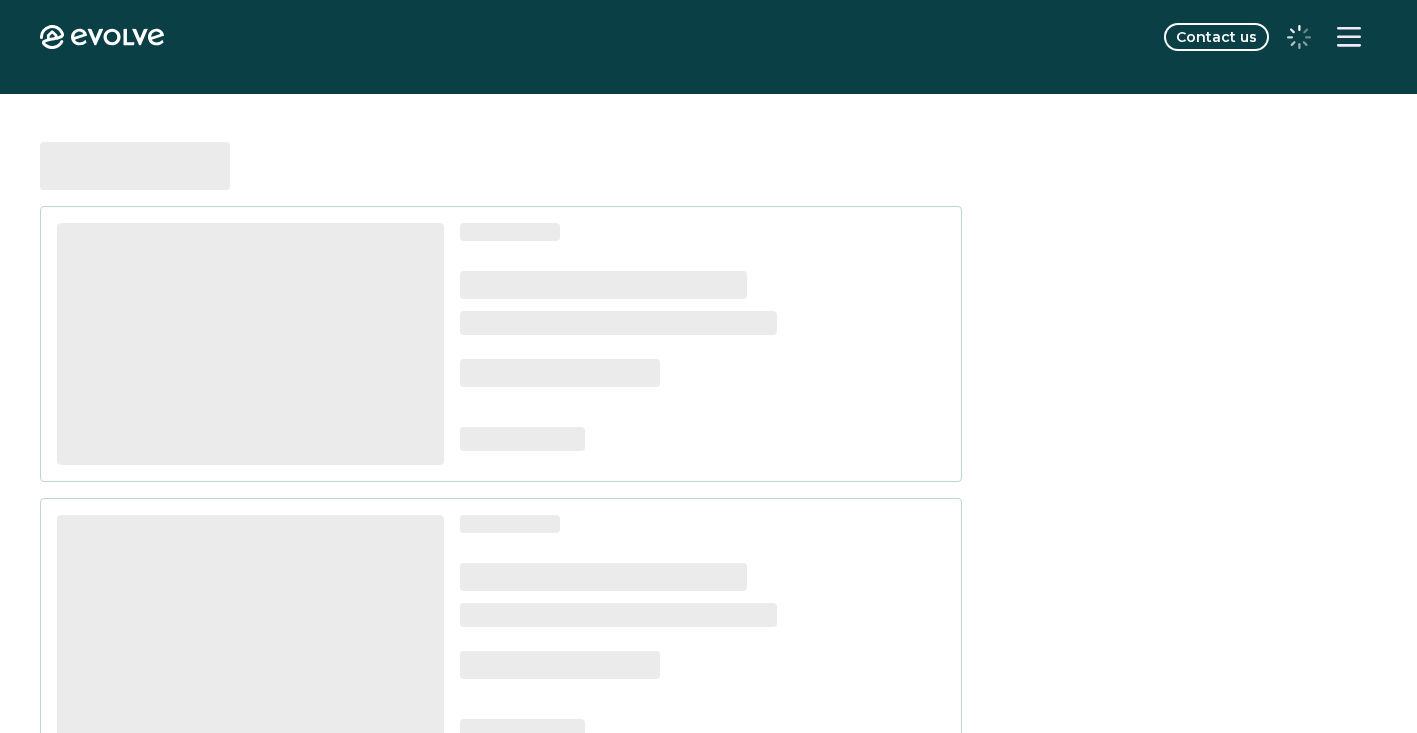 scroll, scrollTop: 0, scrollLeft: 0, axis: both 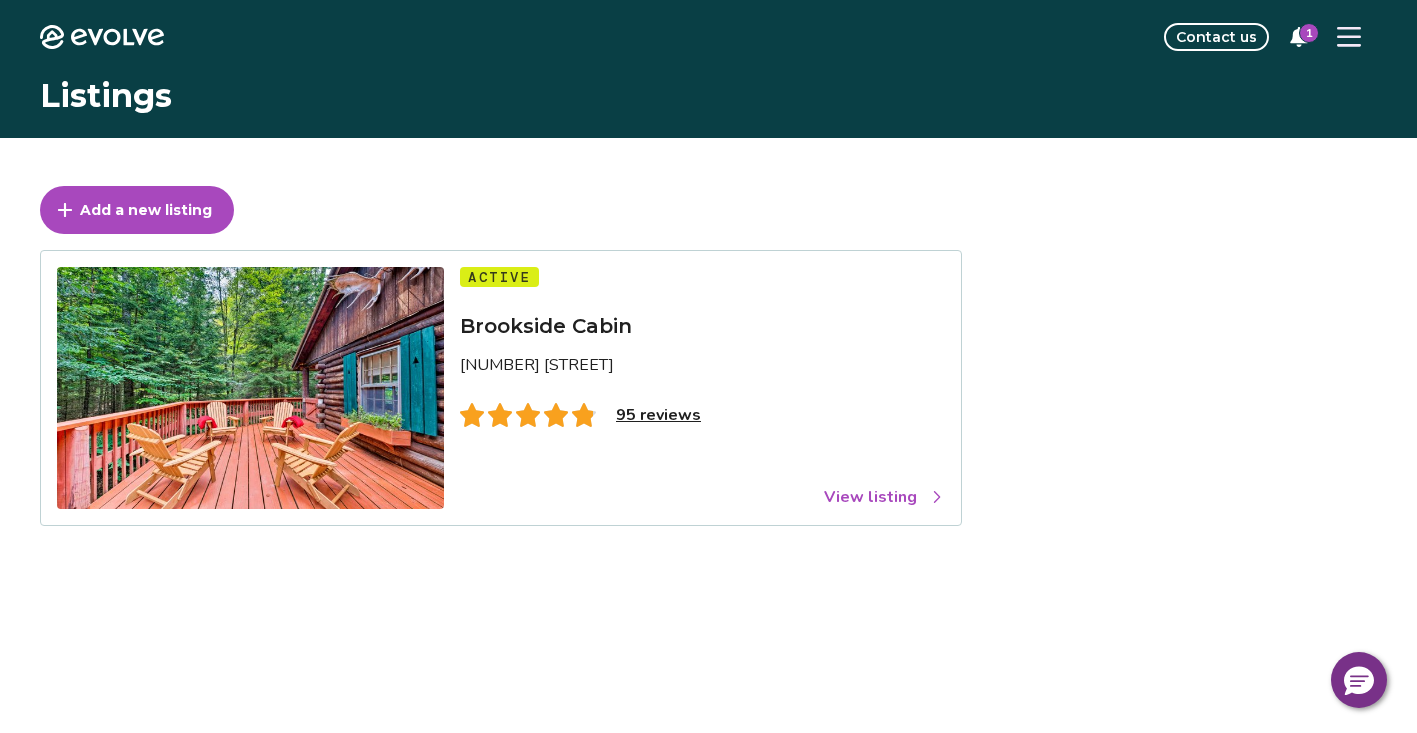 click on "View listing" at bounding box center [884, 497] 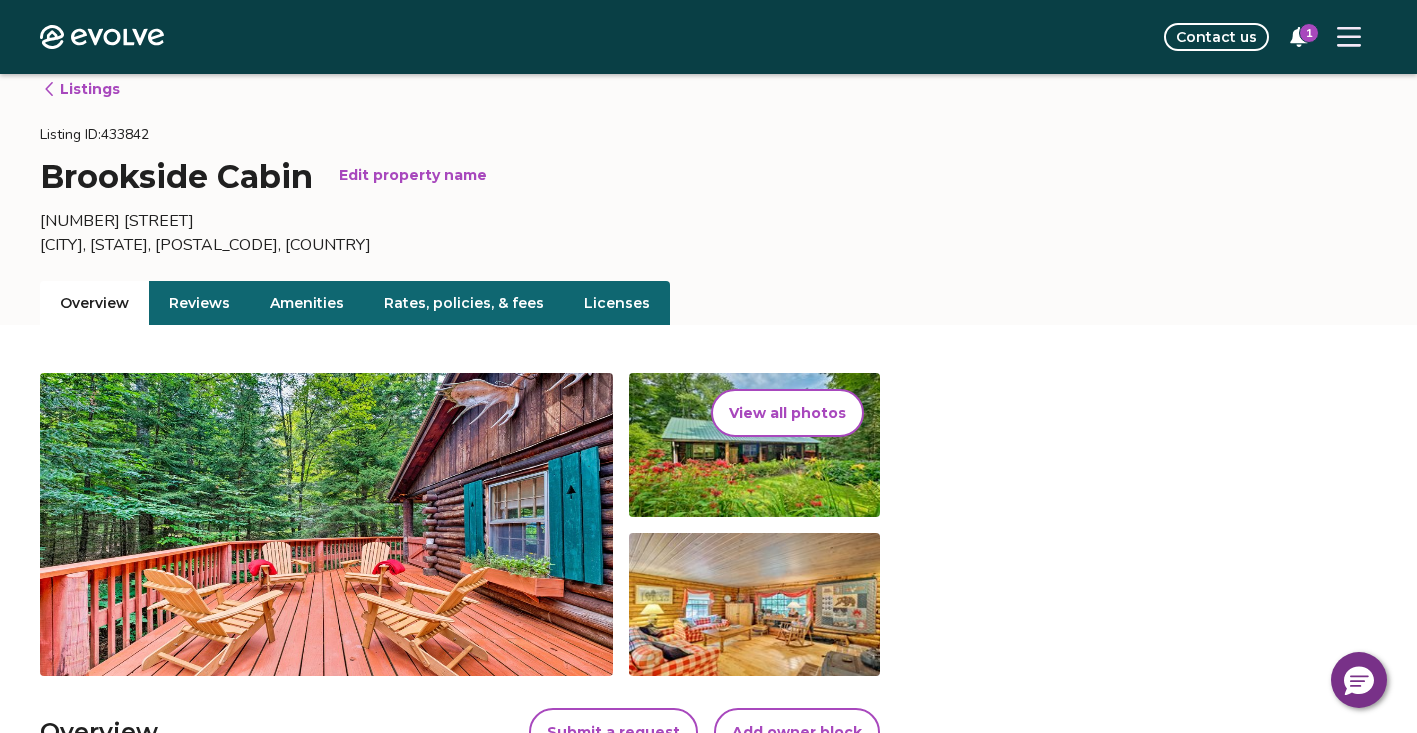 scroll, scrollTop: 0, scrollLeft: 0, axis: both 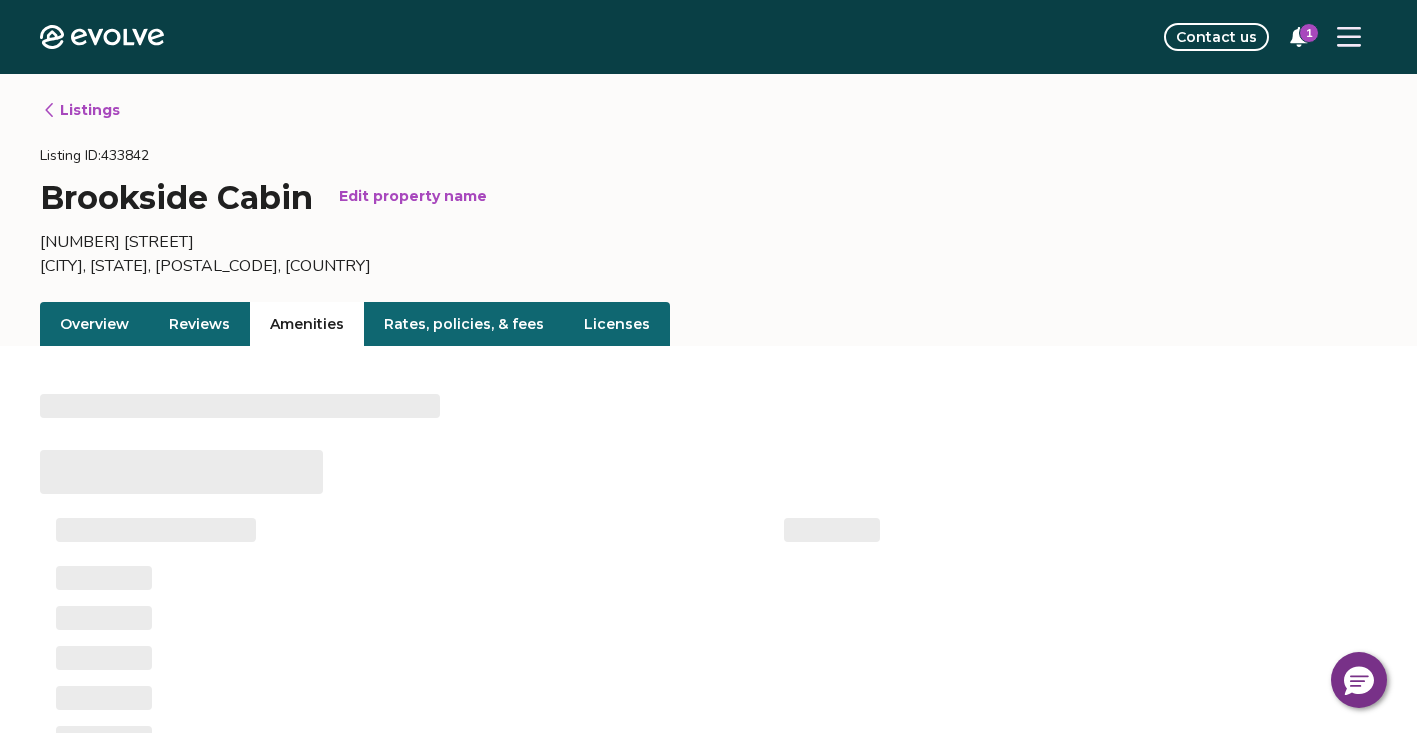 click on "Amenities" at bounding box center (307, 324) 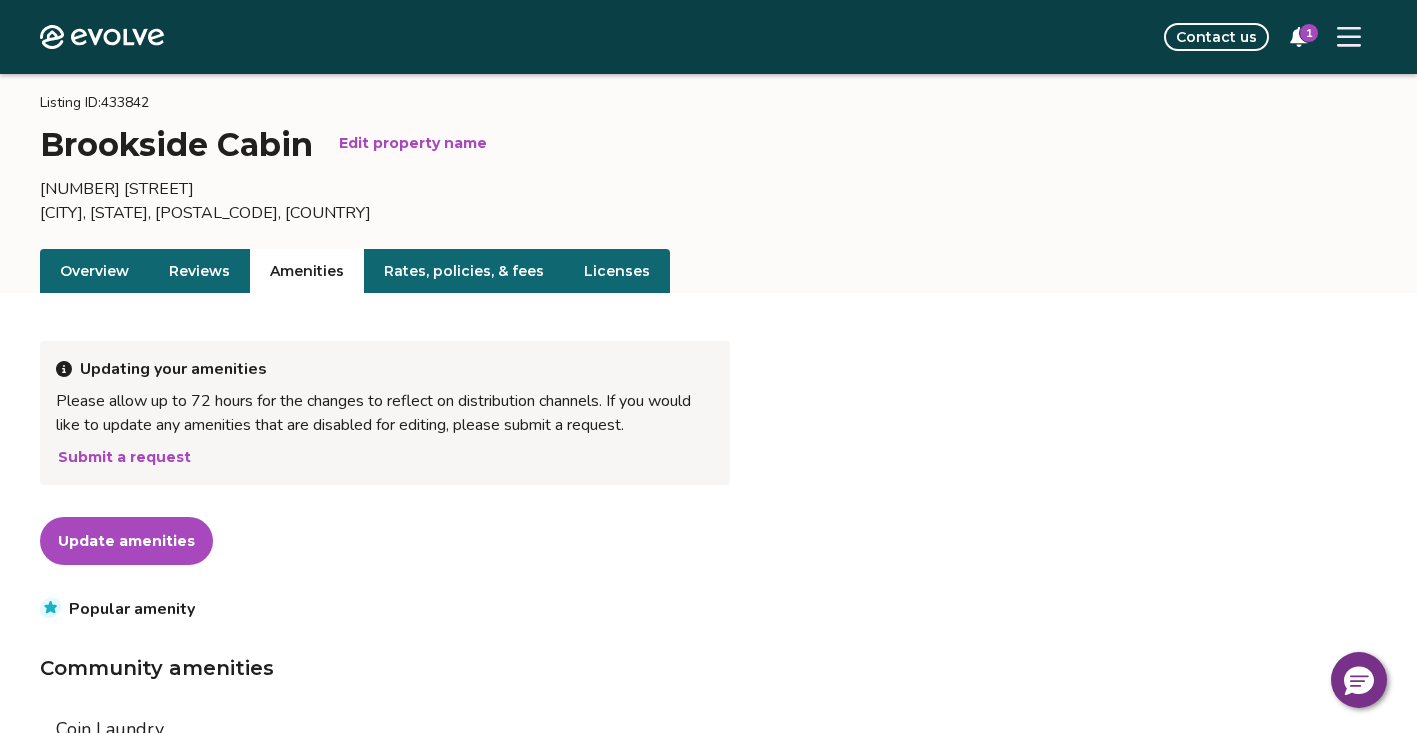 scroll, scrollTop: 0, scrollLeft: 0, axis: both 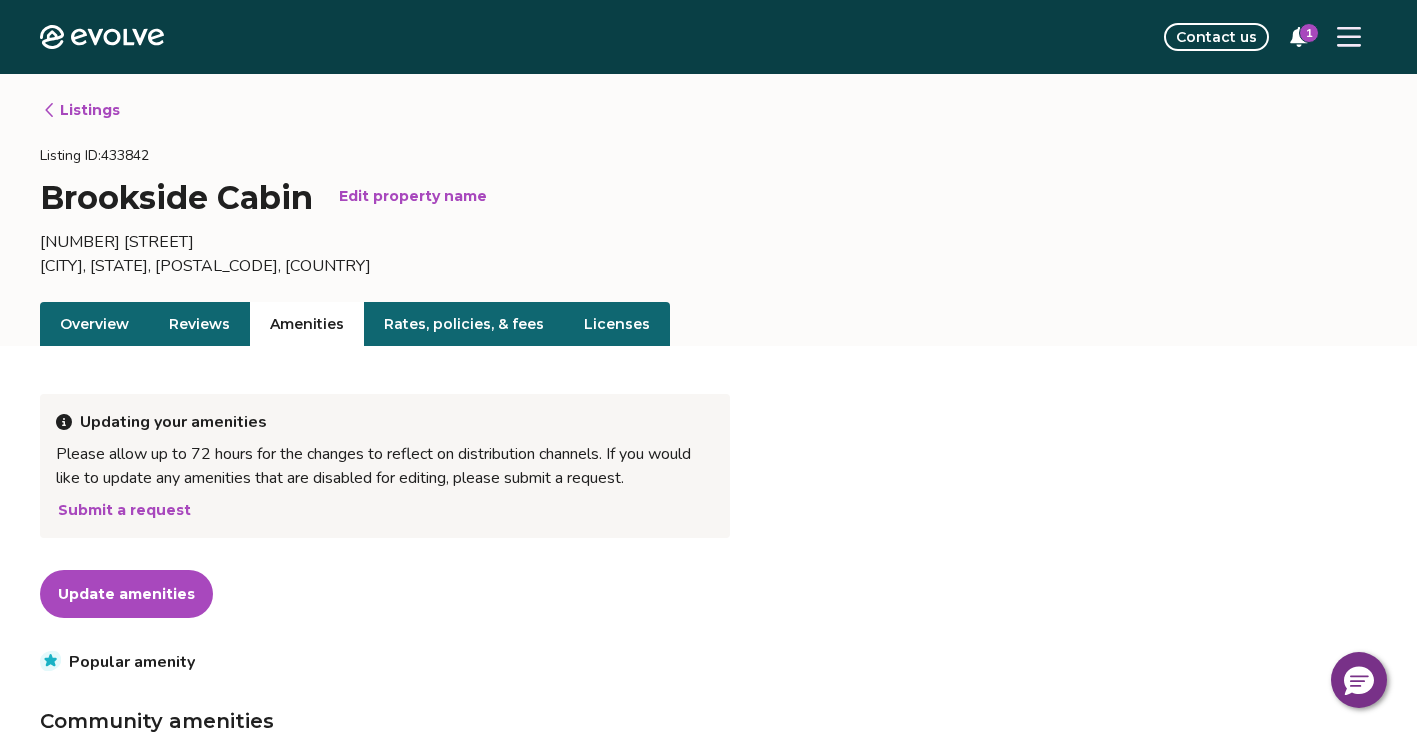 click on "Overview" at bounding box center (94, 324) 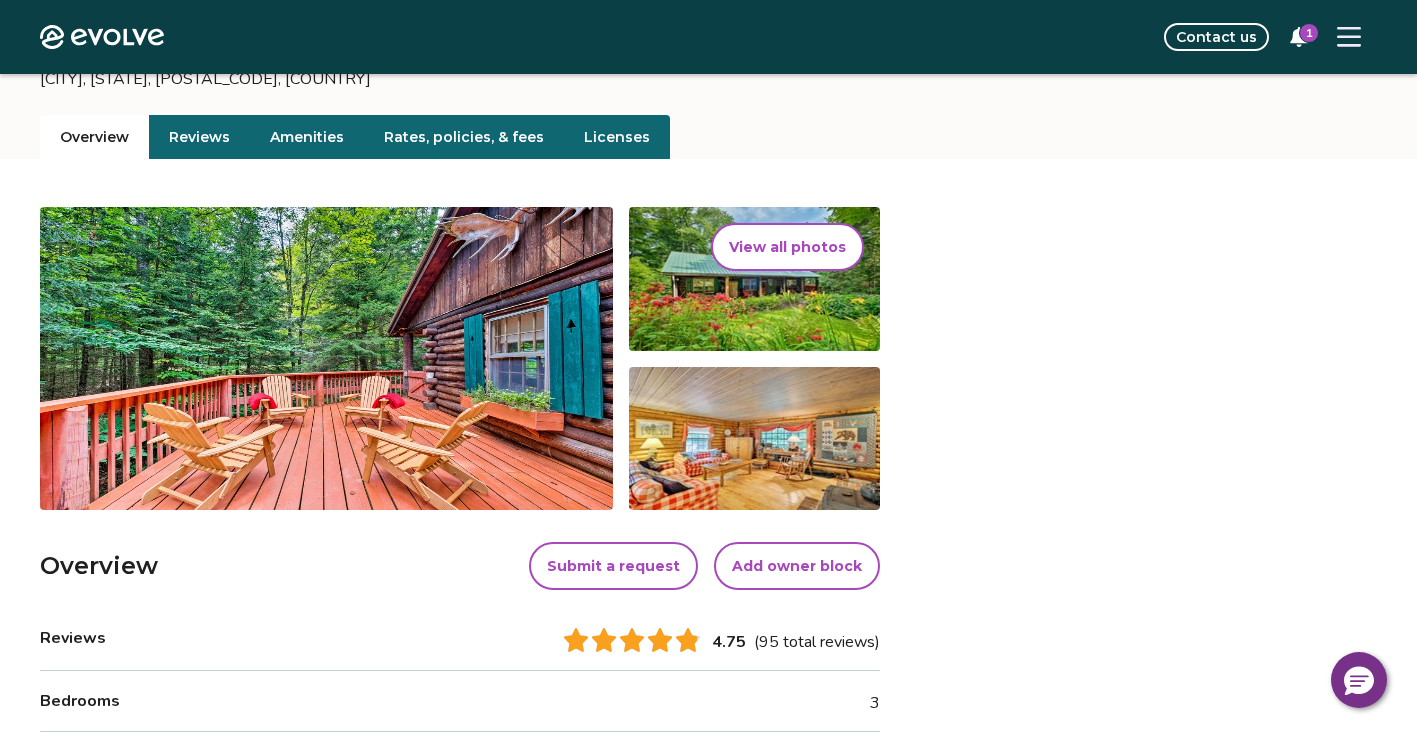 scroll, scrollTop: 184, scrollLeft: 0, axis: vertical 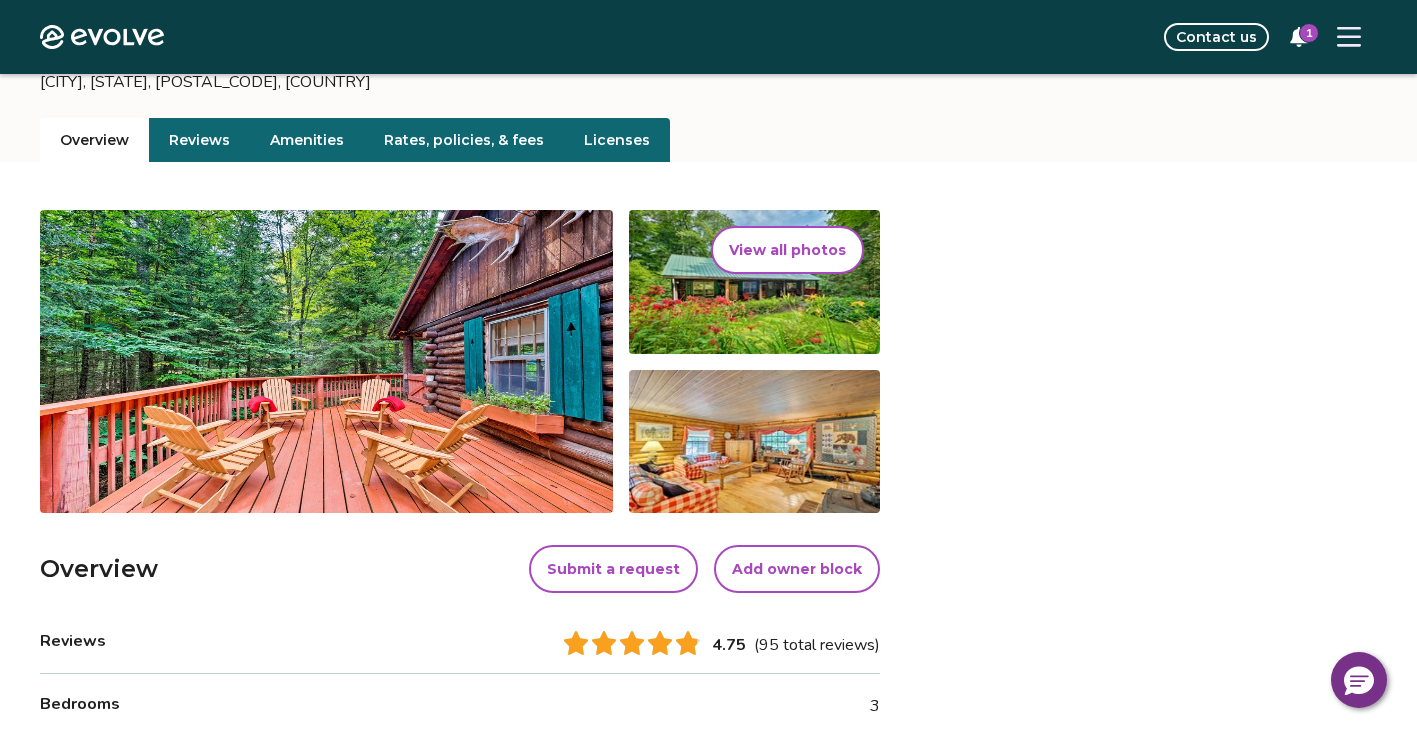click on "Submit a request" at bounding box center [613, 569] 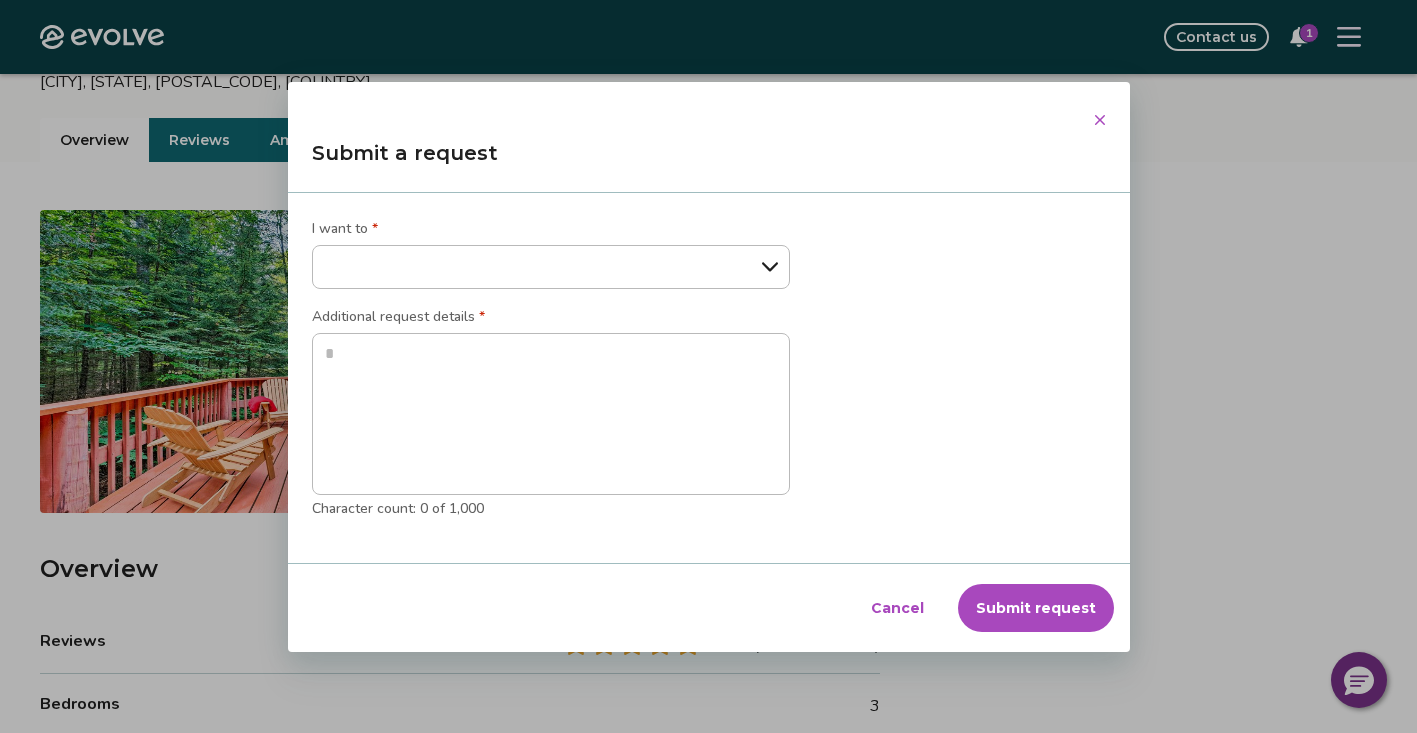 click on "**********" at bounding box center [551, 267] 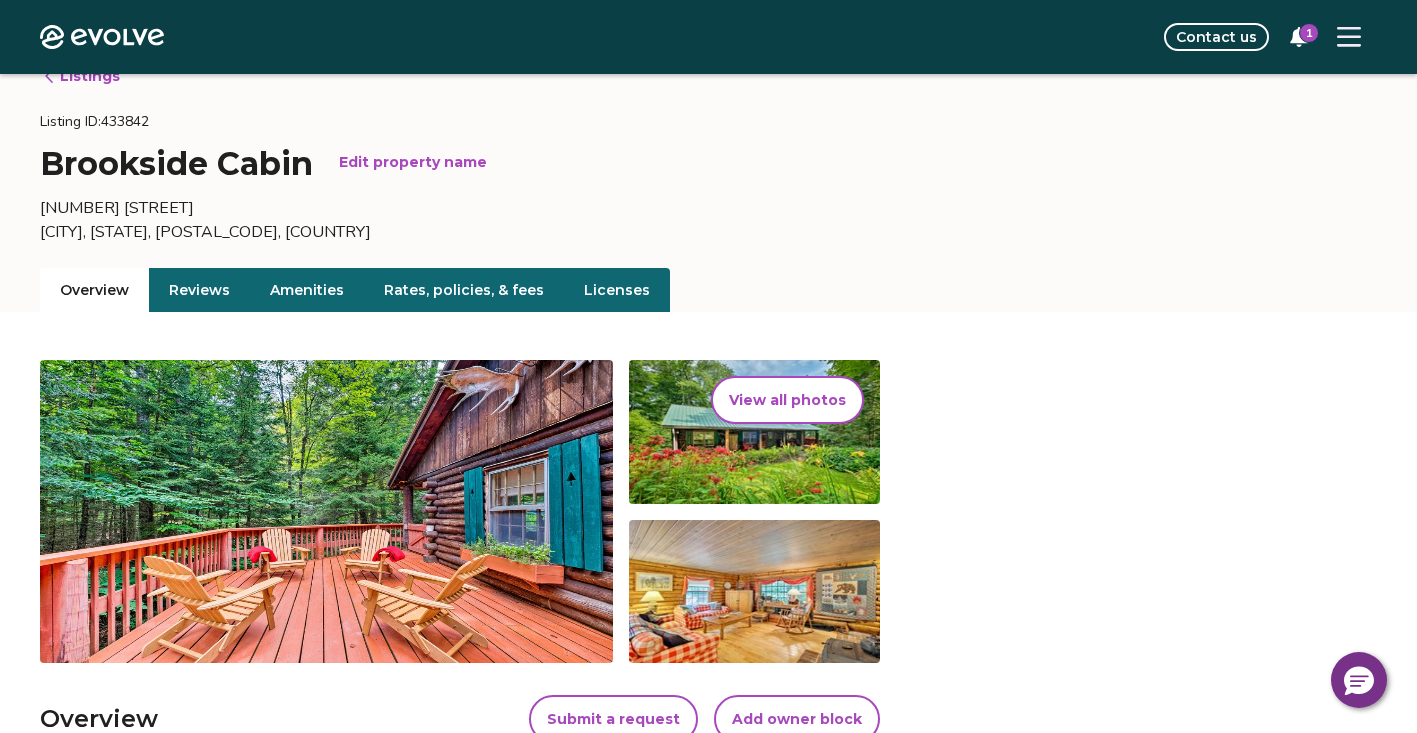 scroll, scrollTop: 0, scrollLeft: 0, axis: both 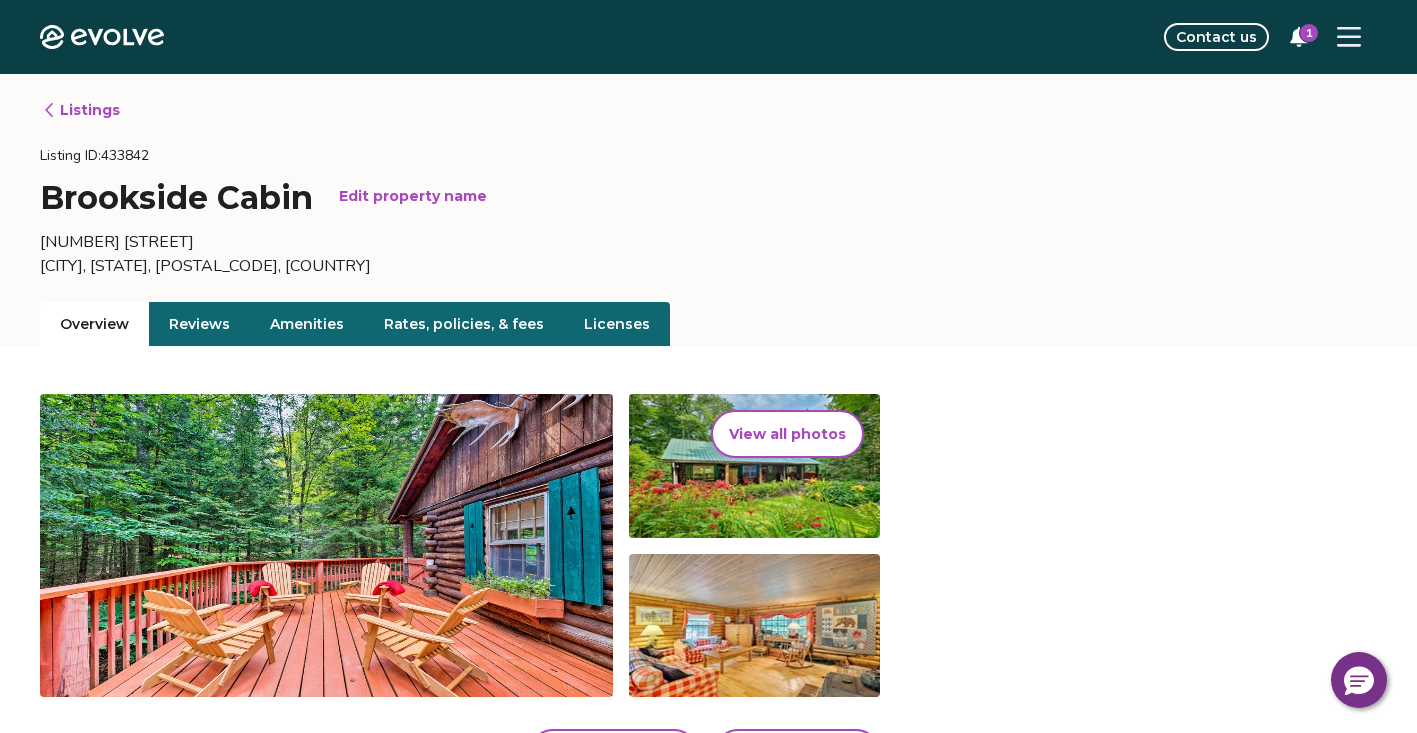 click on "Listings" at bounding box center [81, 110] 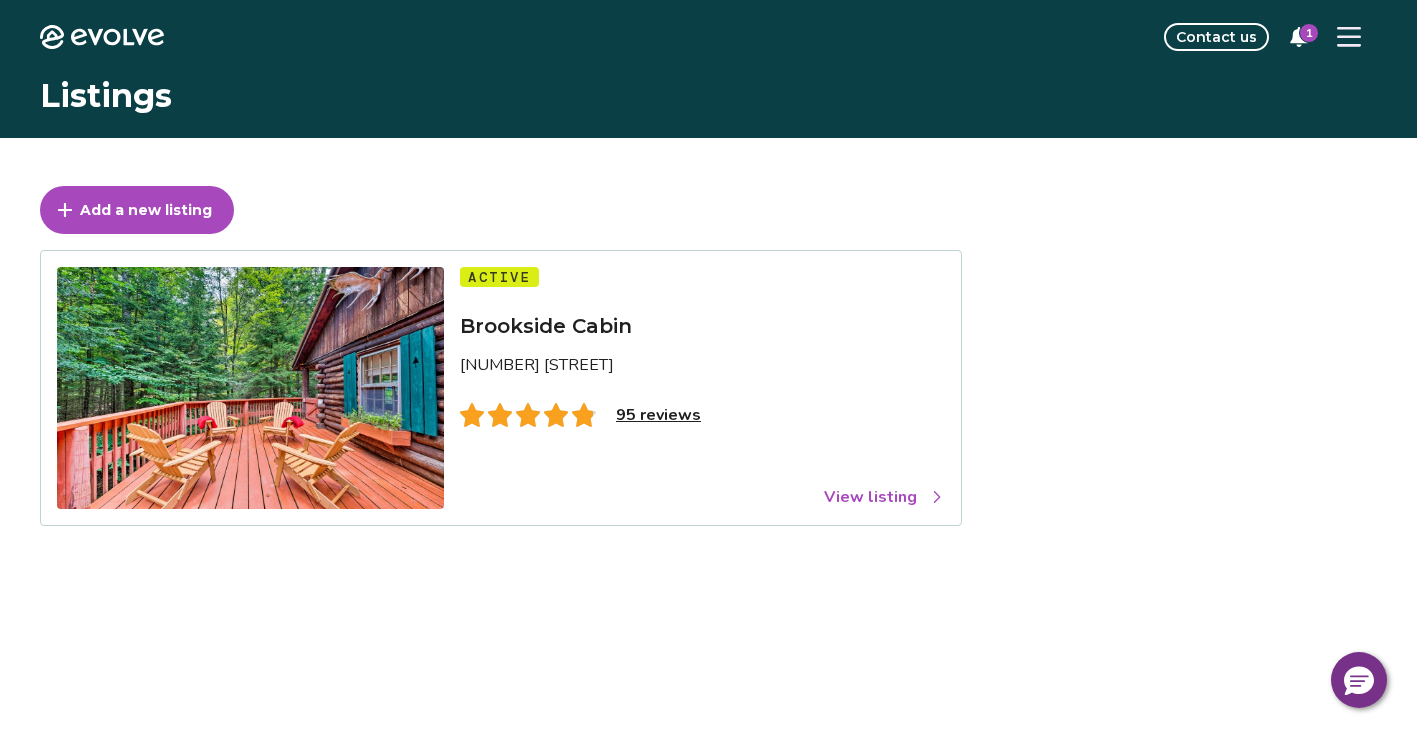 click on "View listing" at bounding box center [884, 497] 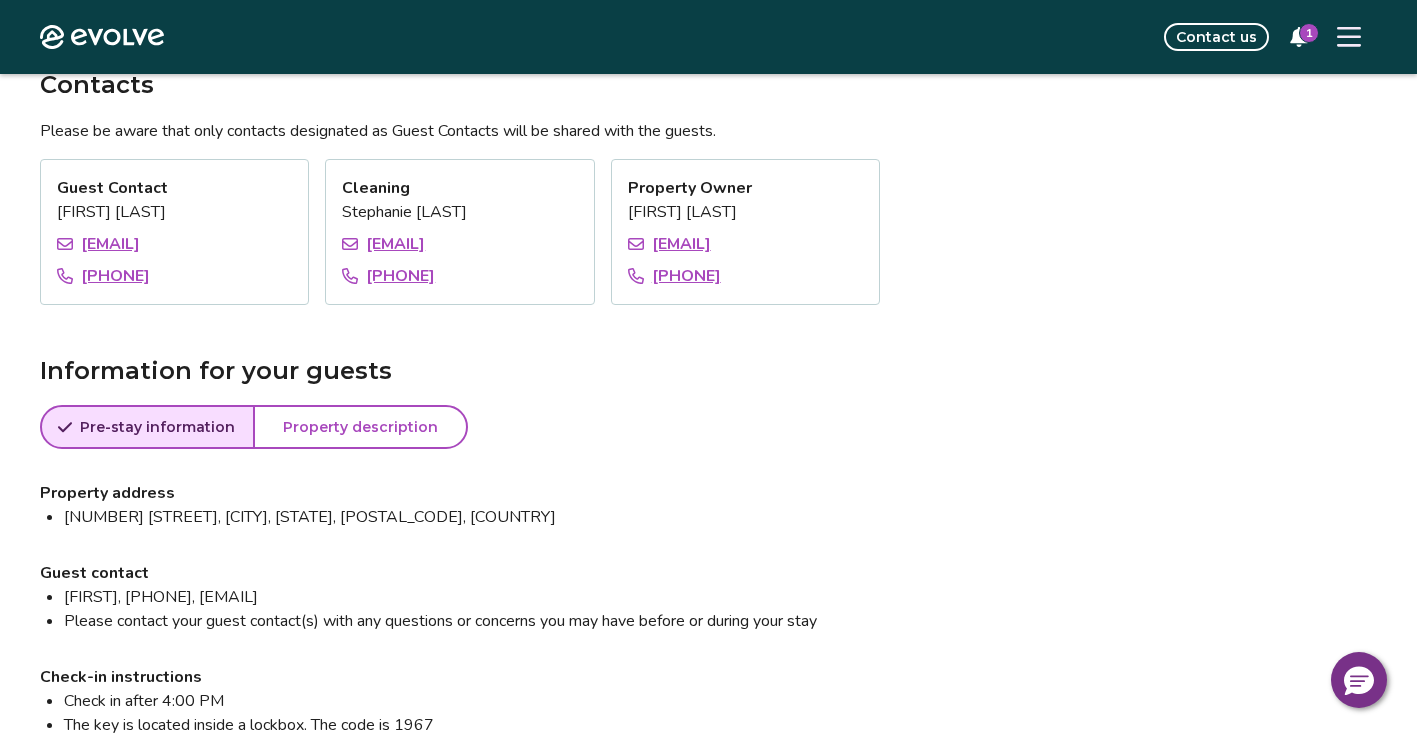 scroll, scrollTop: 1425, scrollLeft: 0, axis: vertical 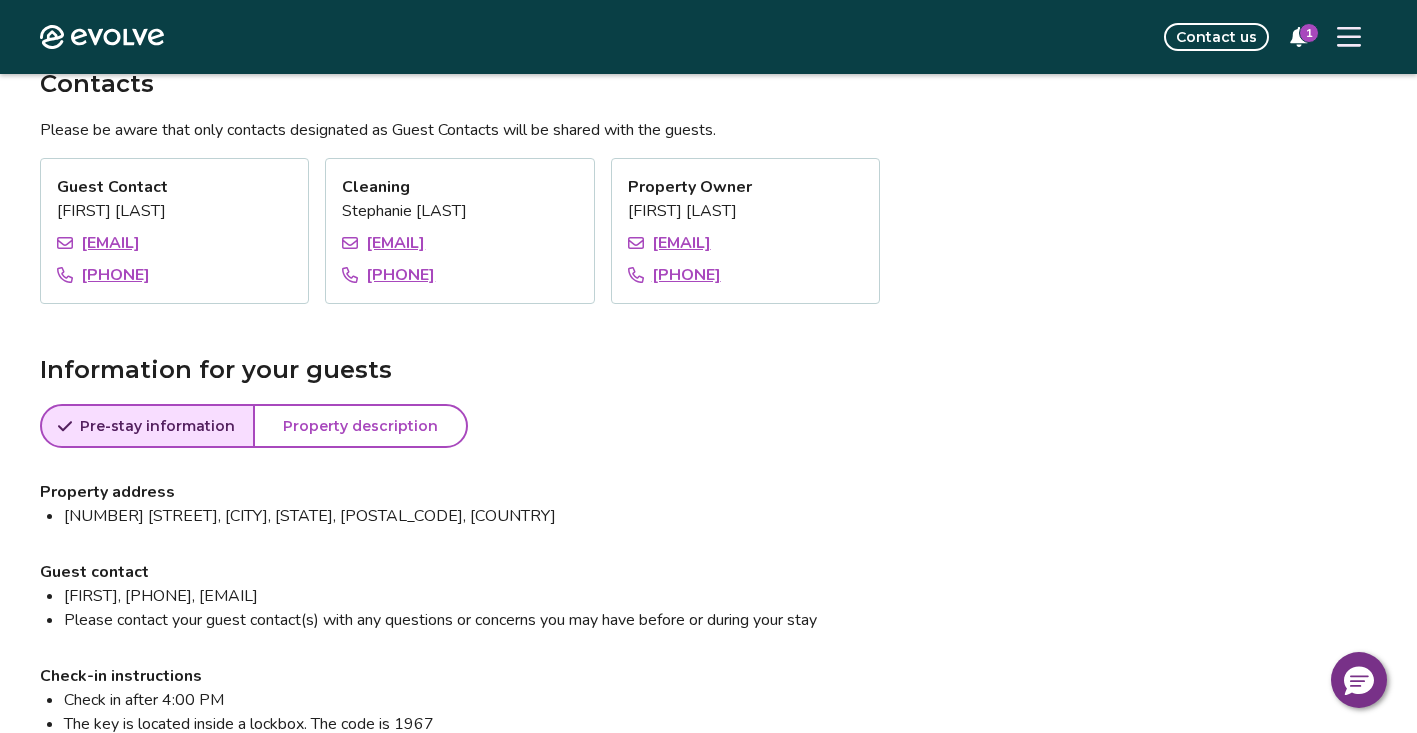 click on "Property description" at bounding box center (360, 426) 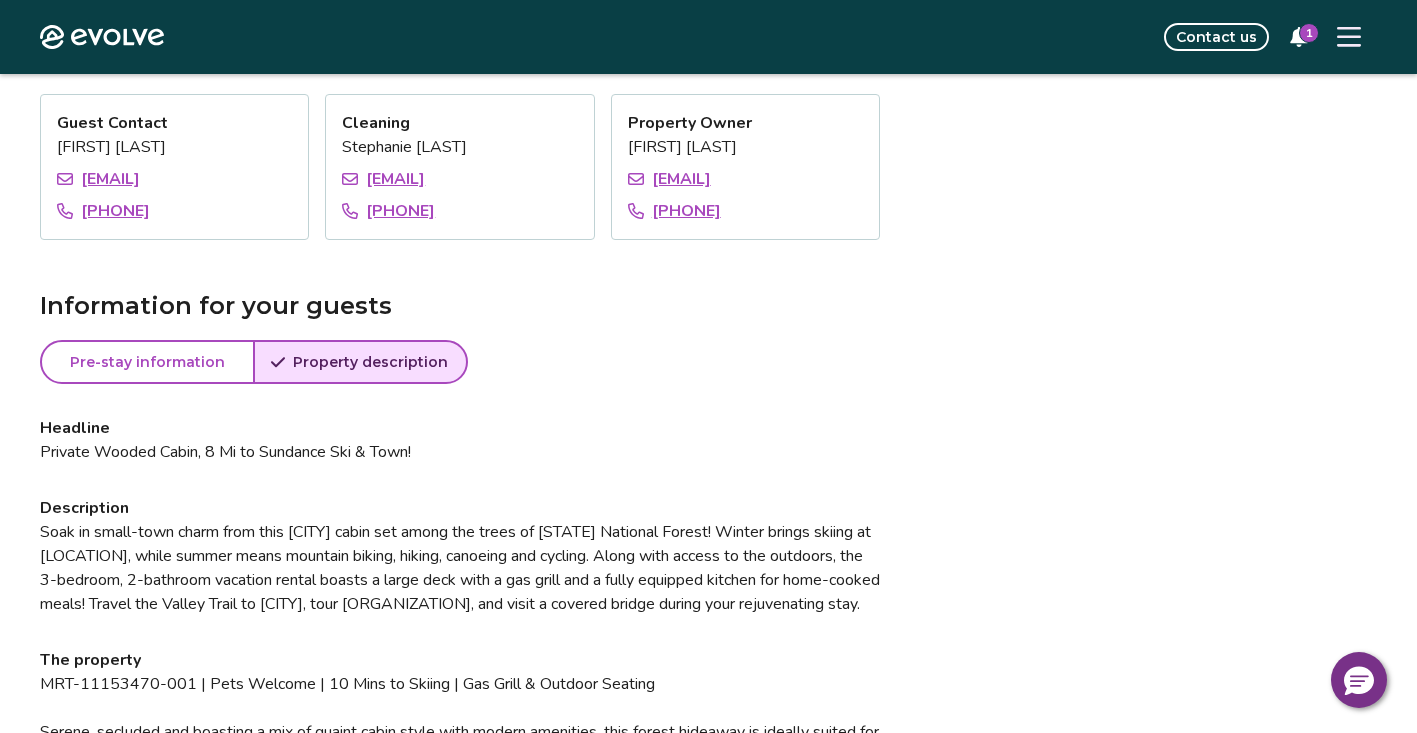 scroll, scrollTop: 1508, scrollLeft: 0, axis: vertical 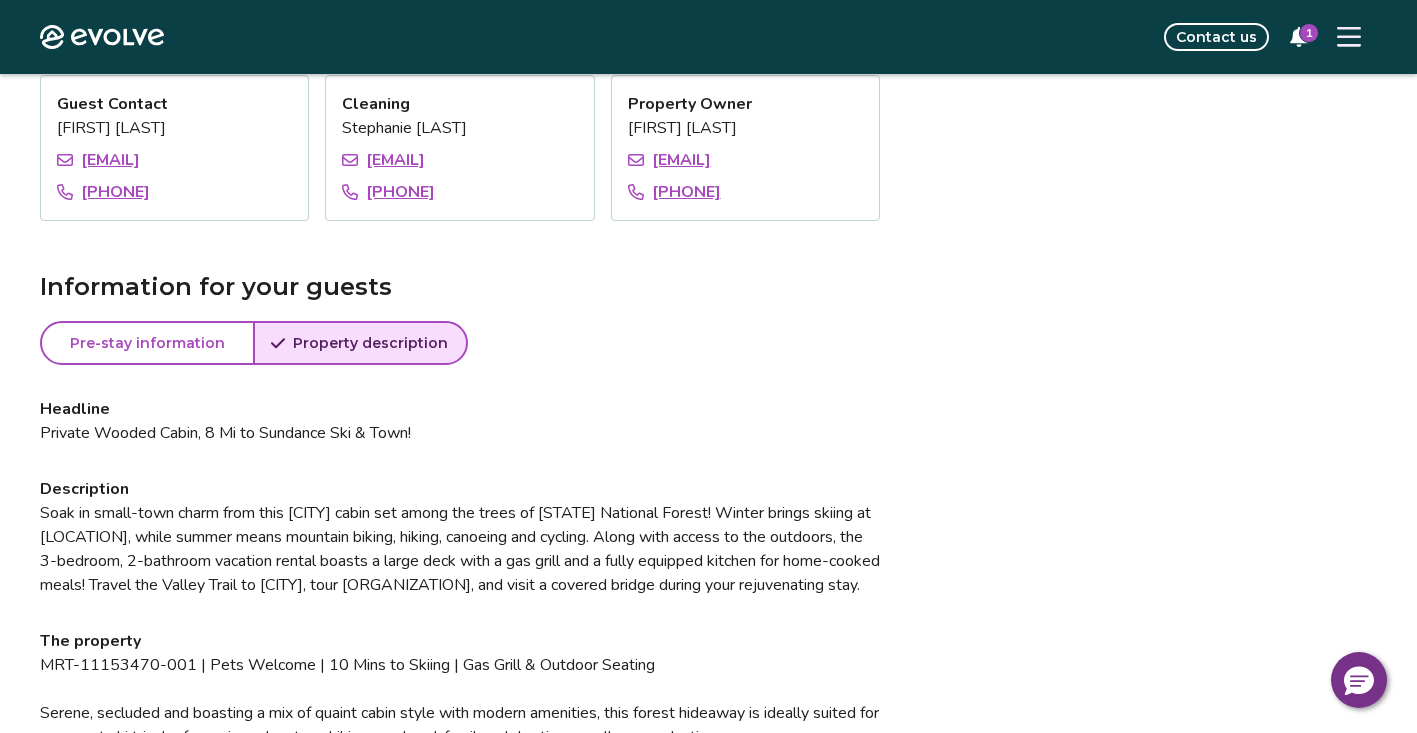 click on "Headline Private Wooded Cabin, 8 Mi to Sundance Ski & Town!" at bounding box center (460, 421) 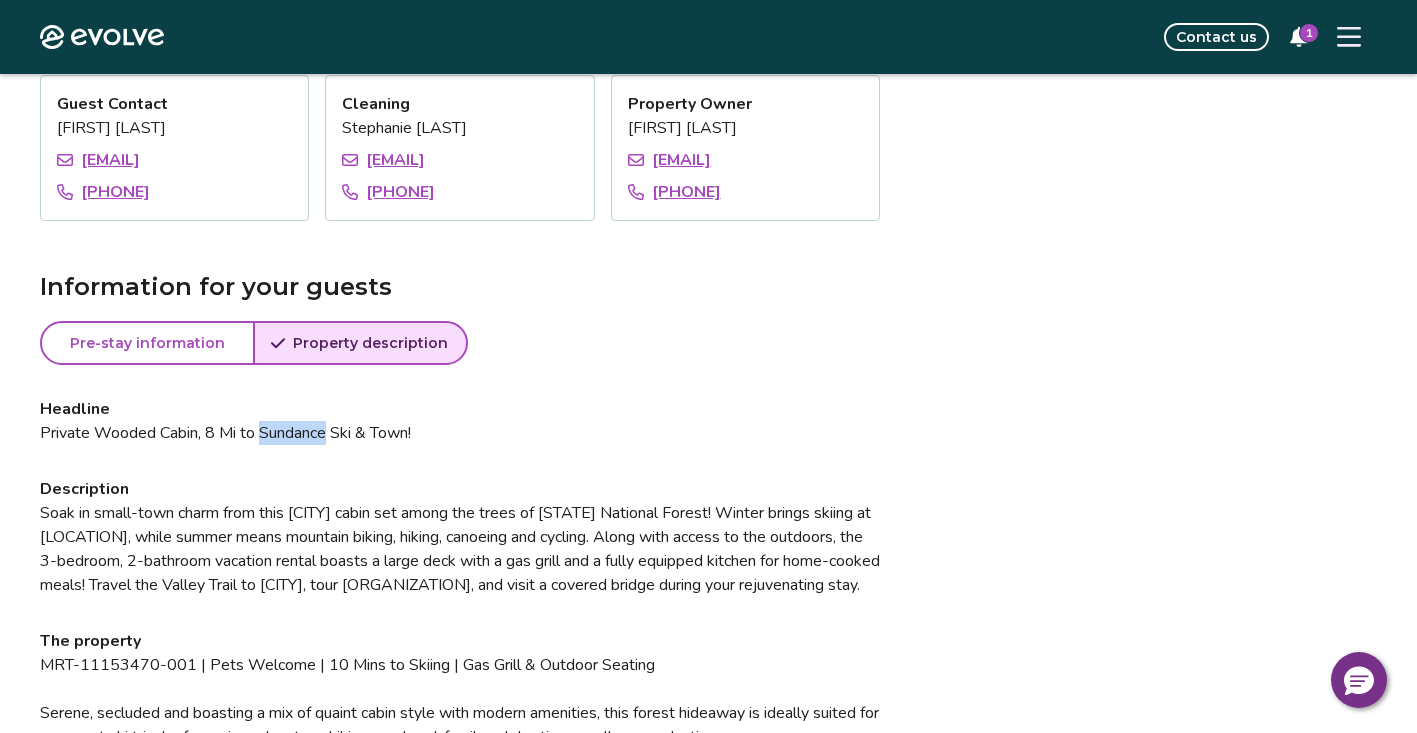 click on "Headline Private Wooded Cabin, 8 Mi to Sundance Ski & Town!" at bounding box center [460, 421] 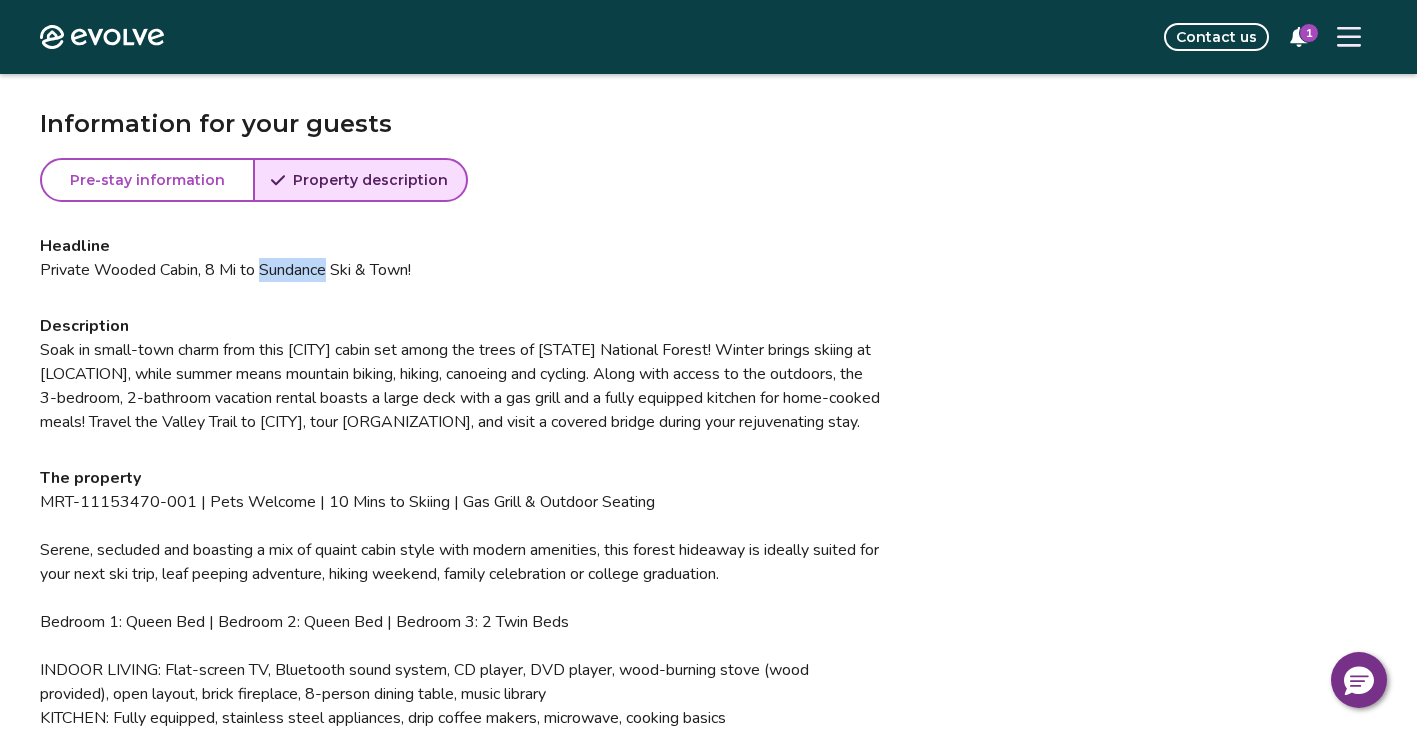 scroll, scrollTop: 1661, scrollLeft: 0, axis: vertical 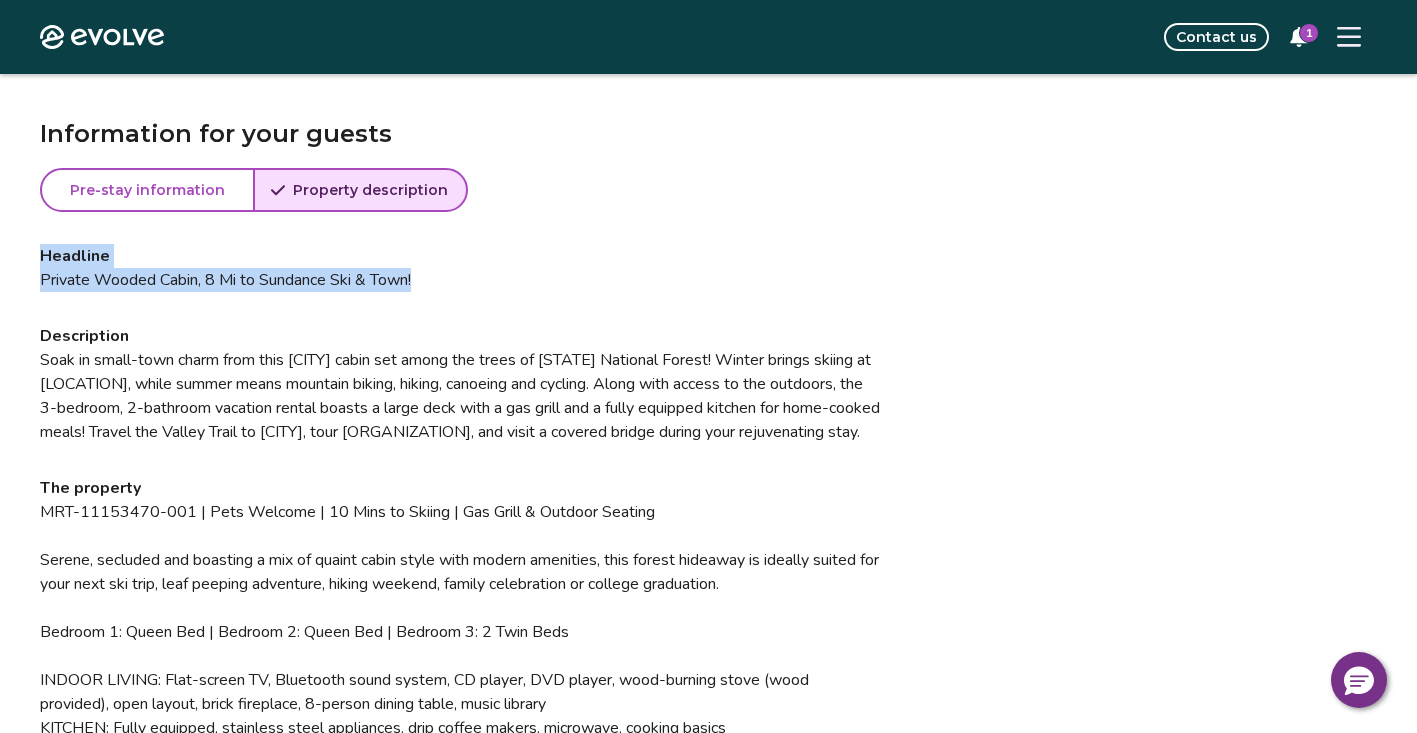 drag, startPoint x: 43, startPoint y: 256, endPoint x: 436, endPoint y: 279, distance: 393.67245 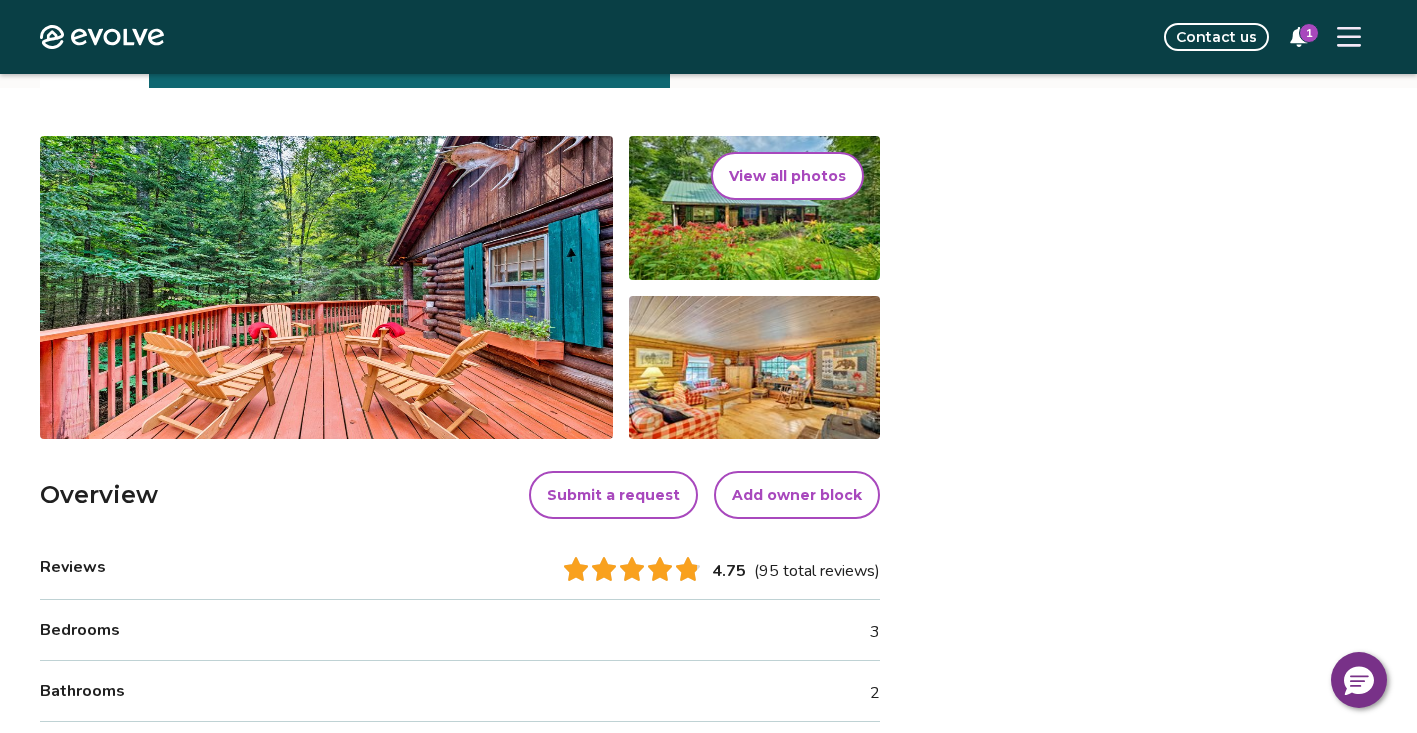 scroll, scrollTop: 282, scrollLeft: 0, axis: vertical 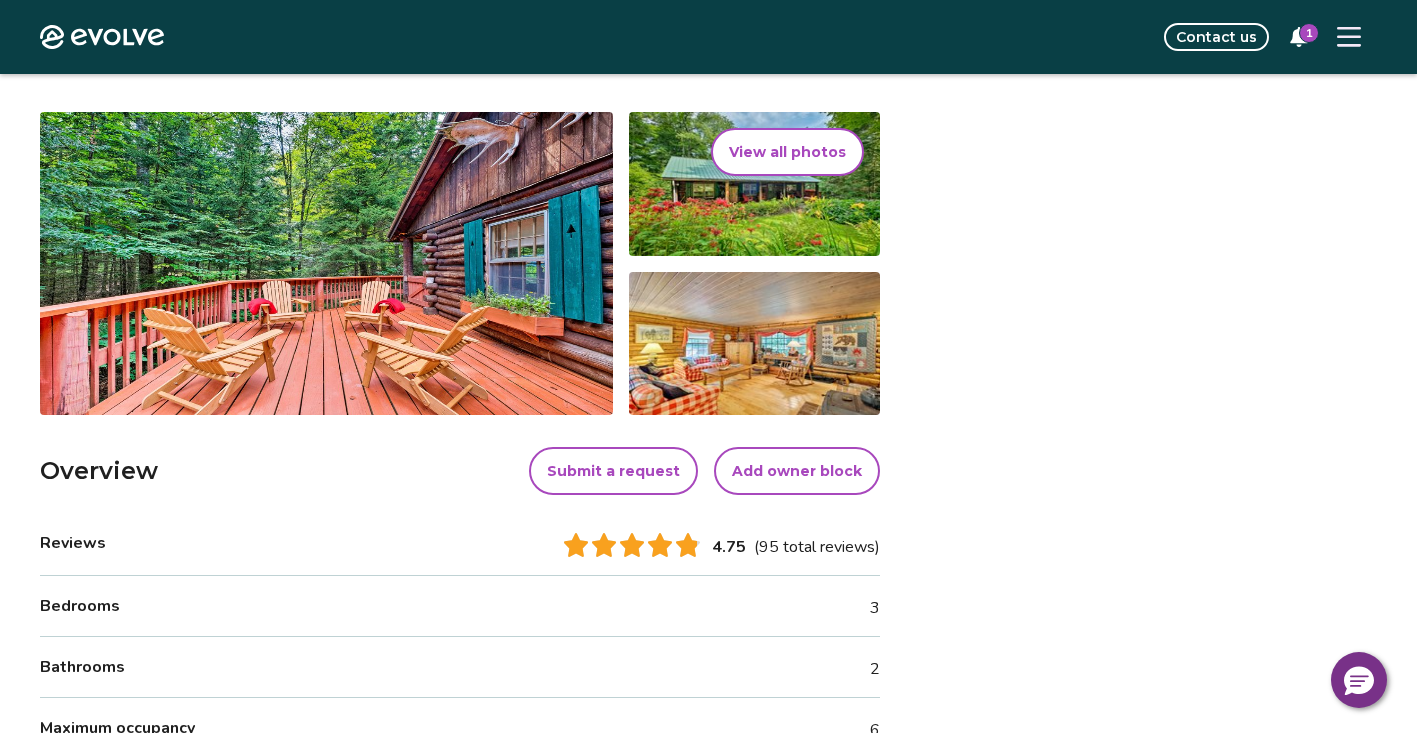 click on "Submit a request" at bounding box center [613, 471] 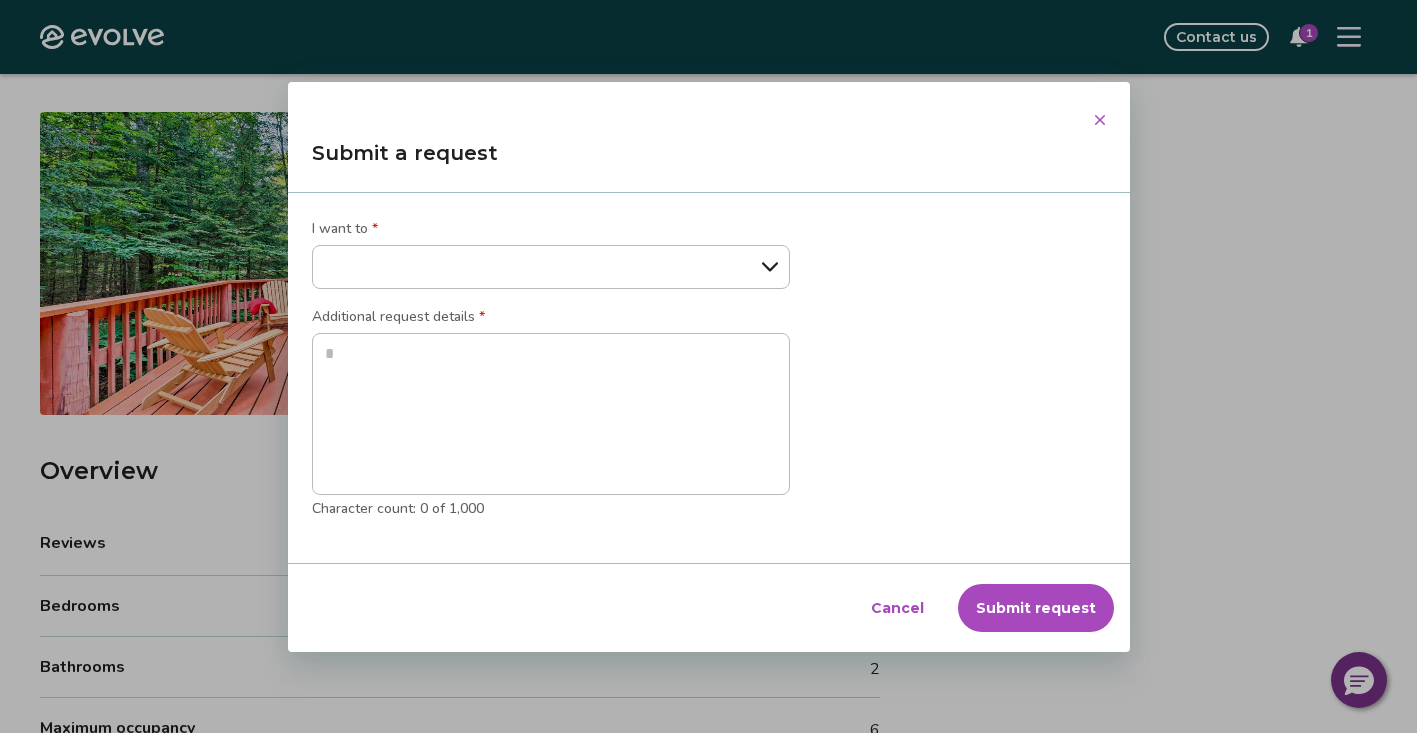 click on "**********" at bounding box center (551, 267) 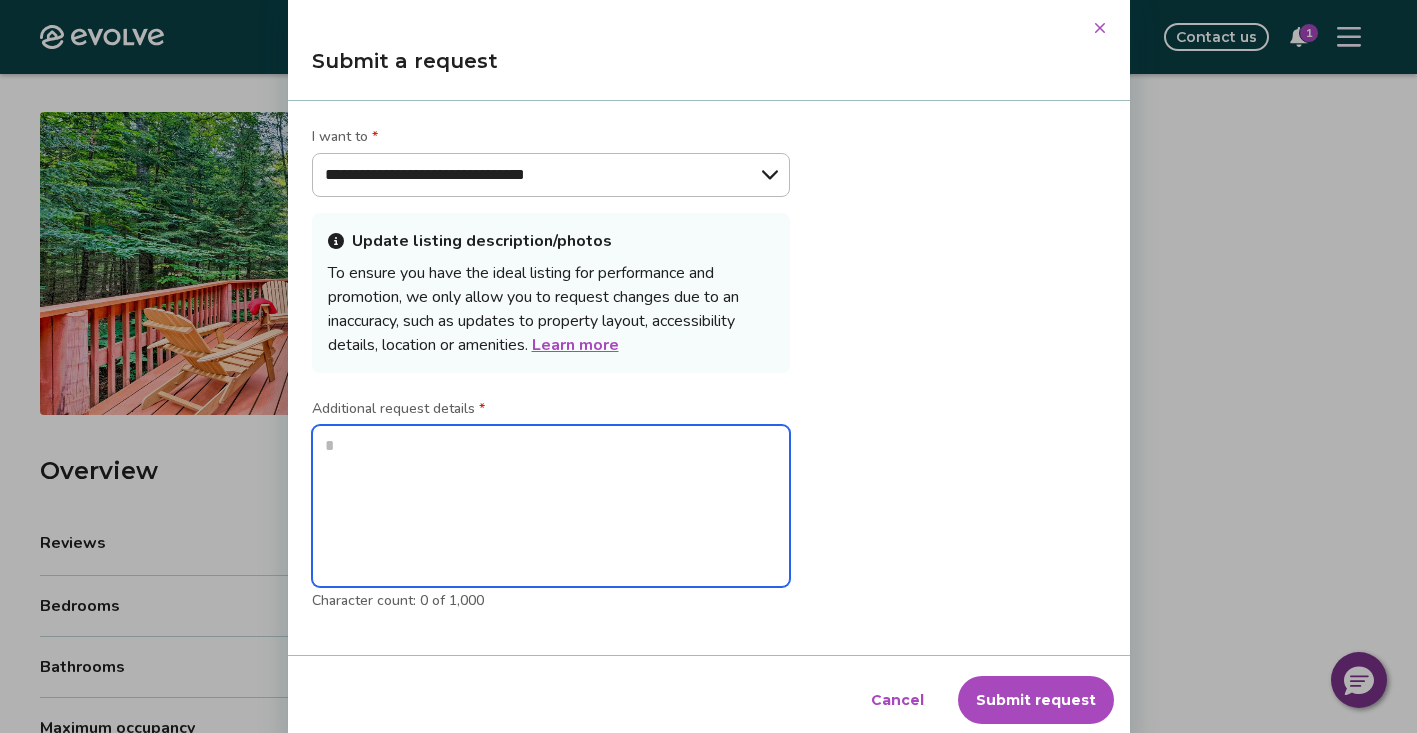 click at bounding box center [551, 506] 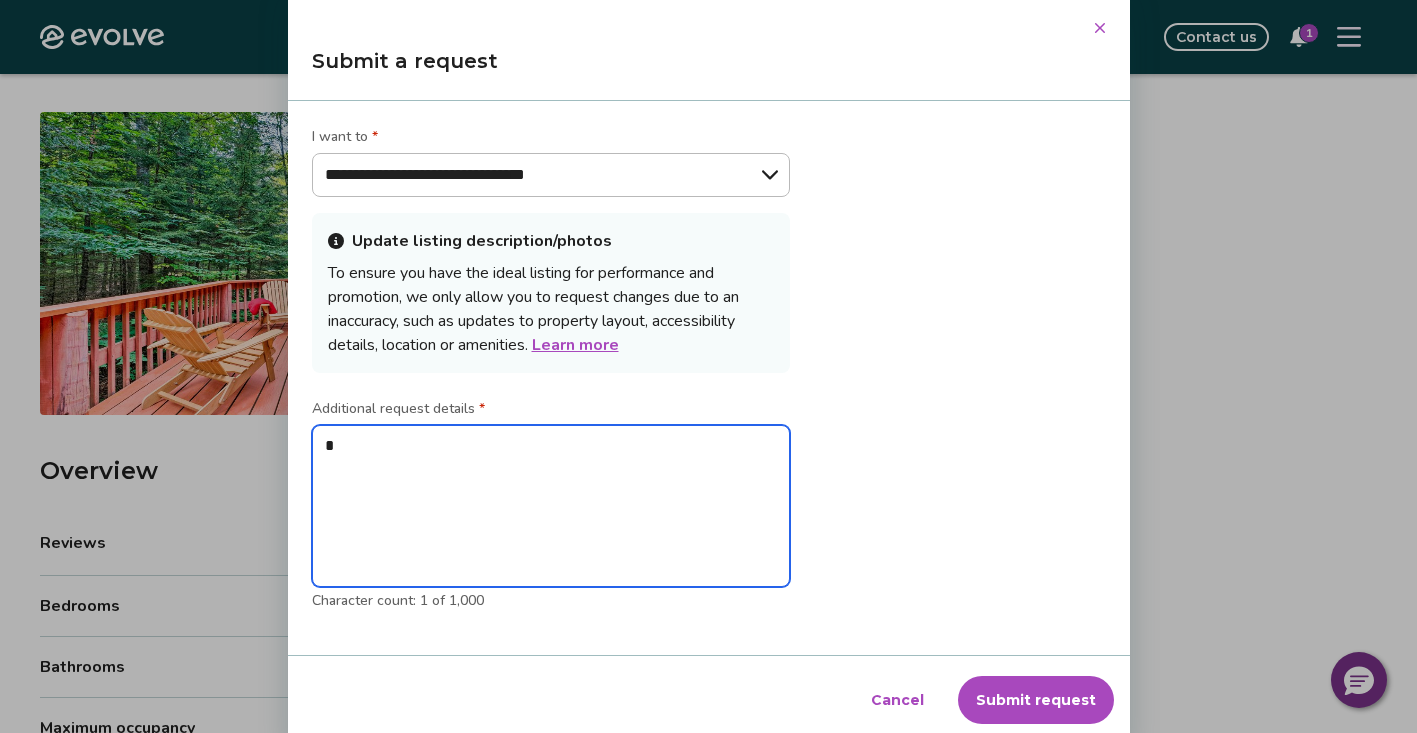 type on "*" 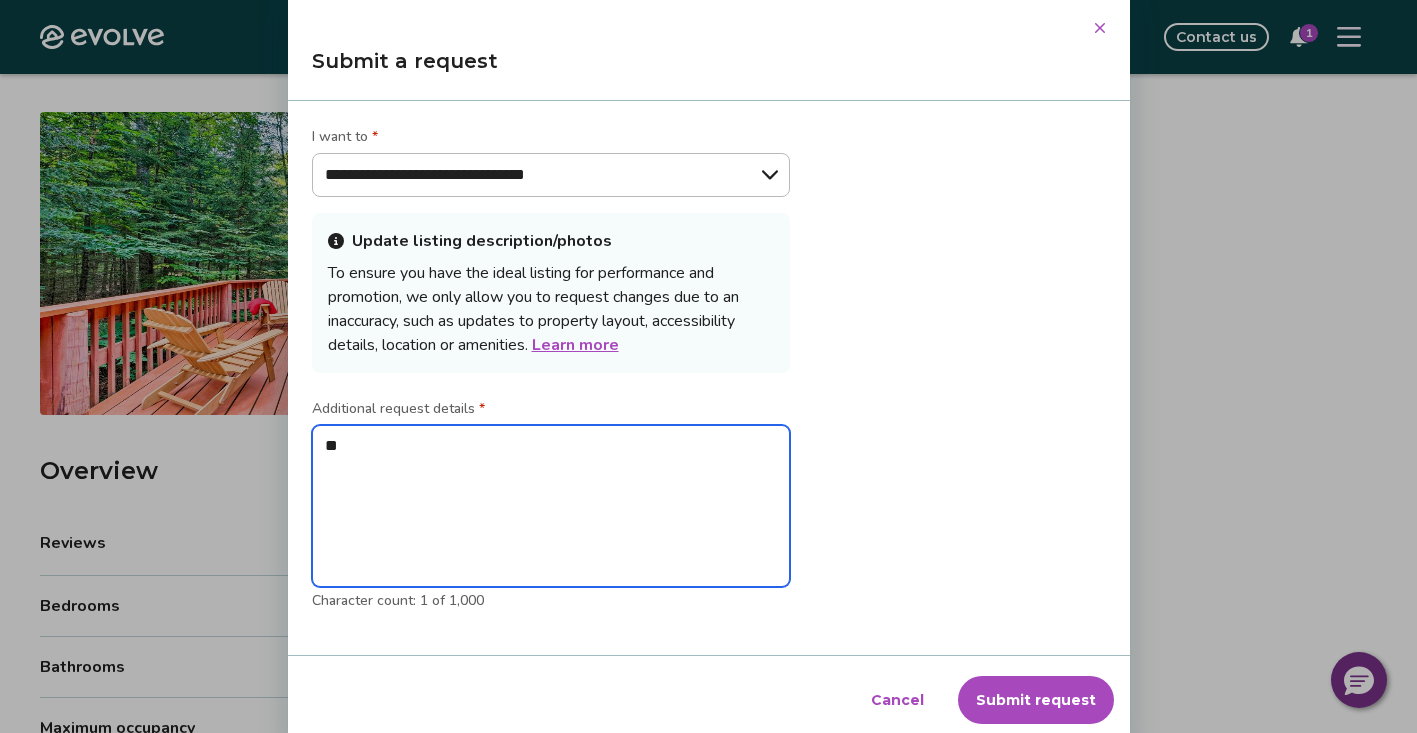 type on "*" 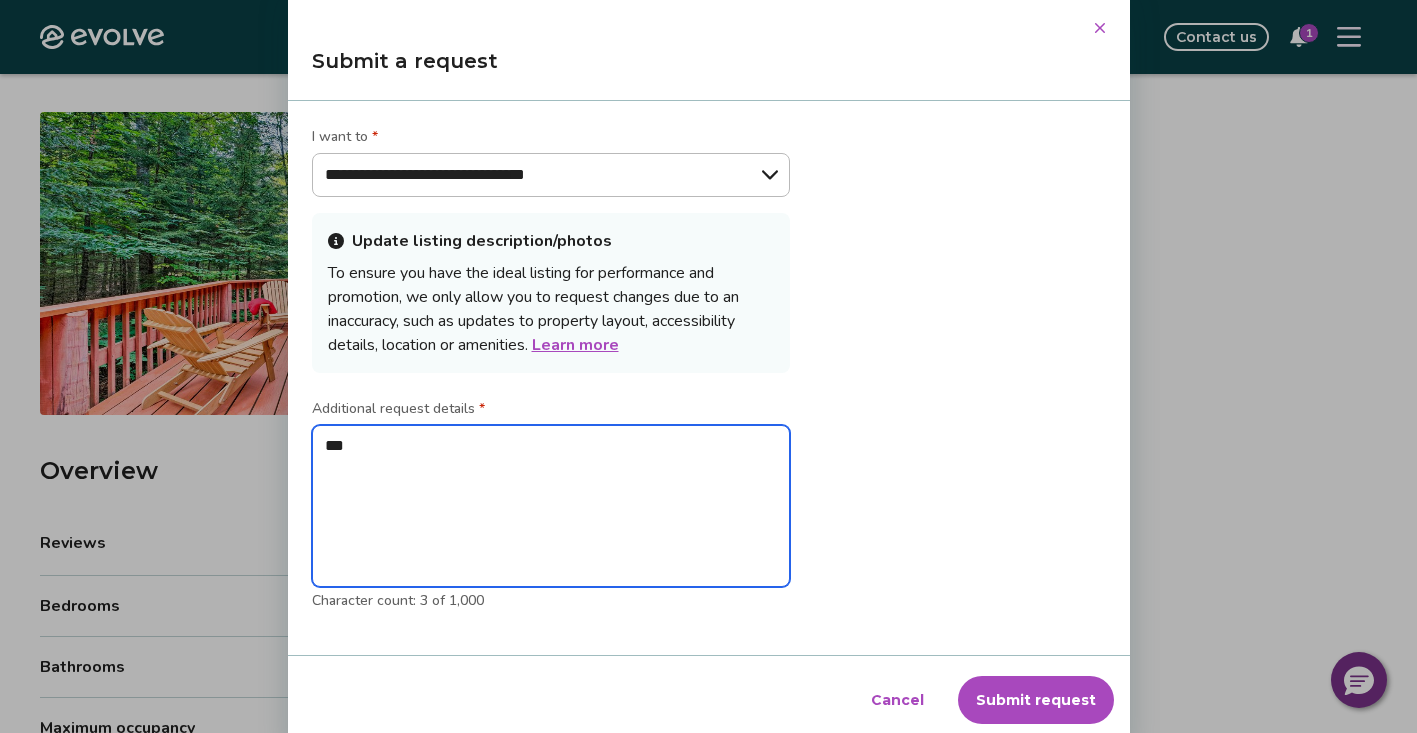 type on "*" 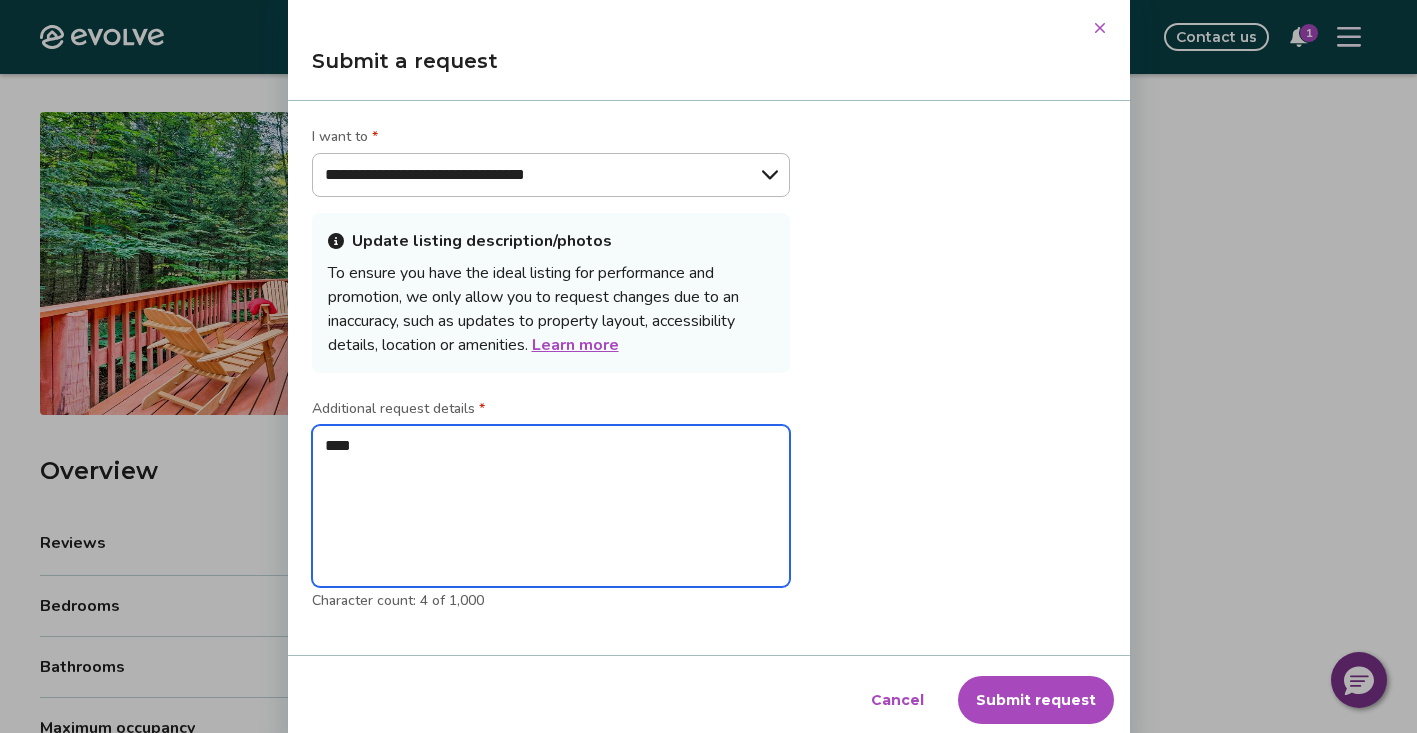 type on "*" 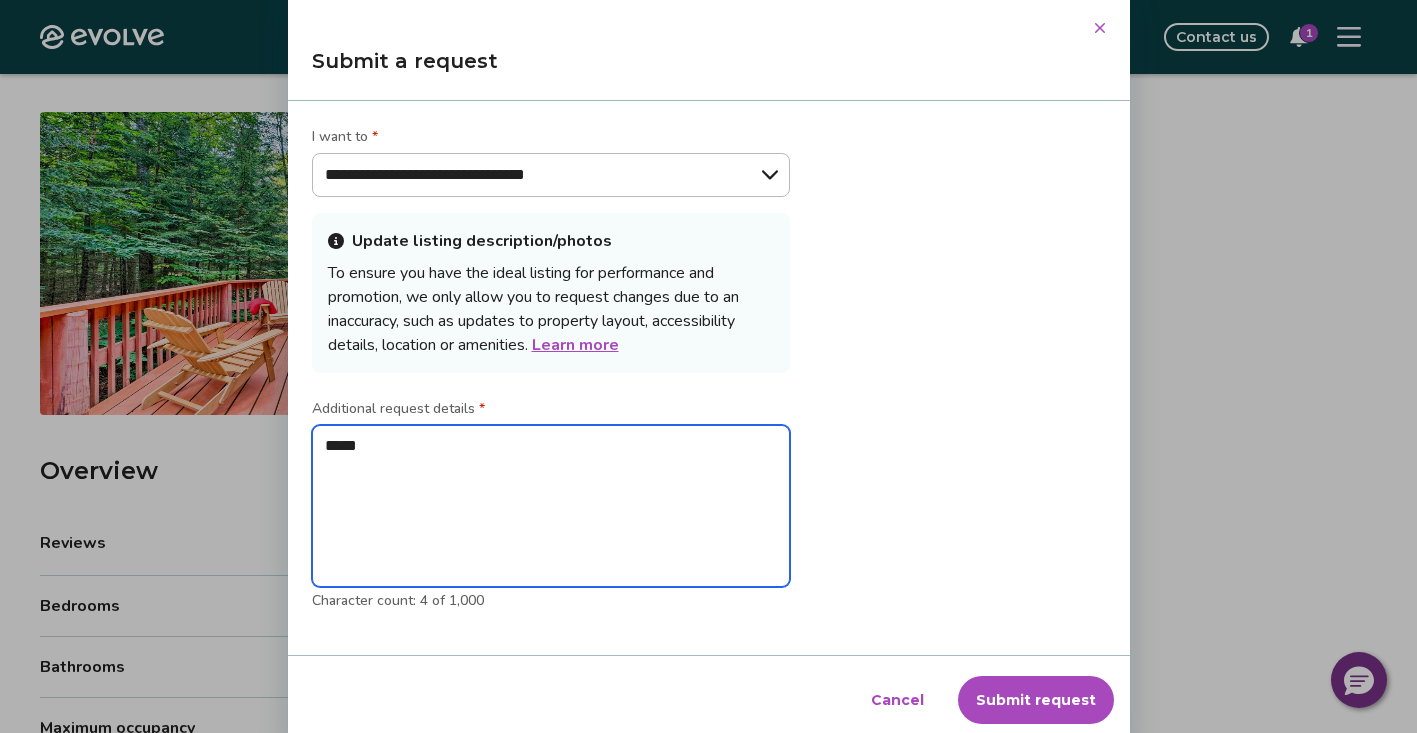type on "*" 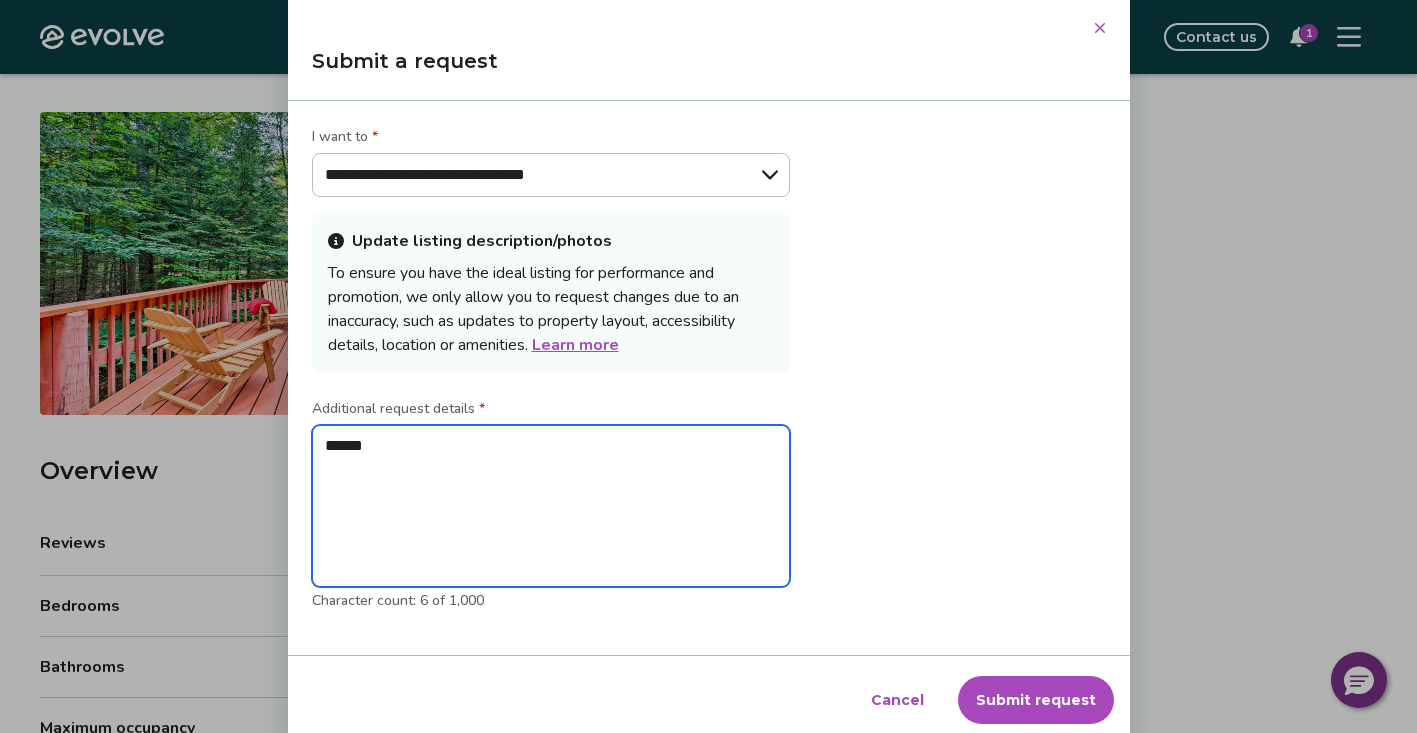type on "*" 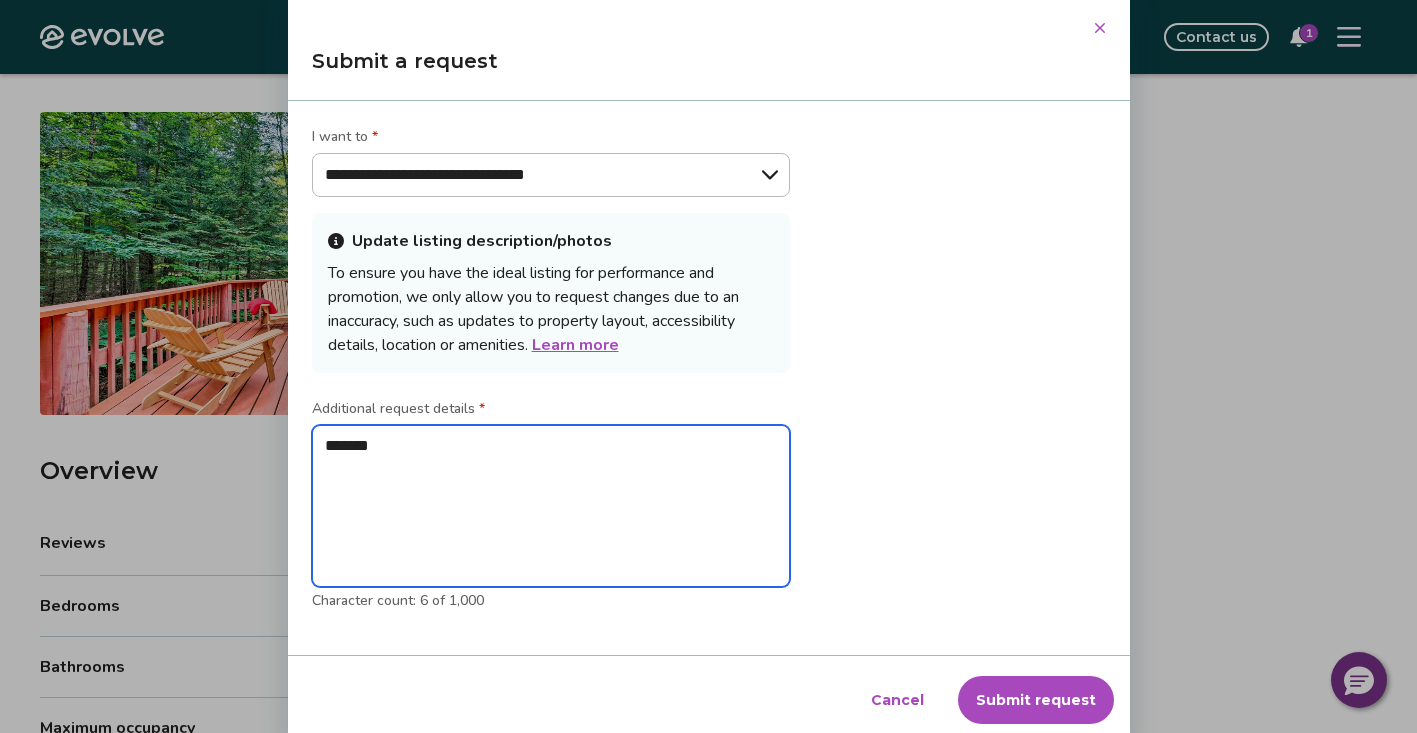 type on "*" 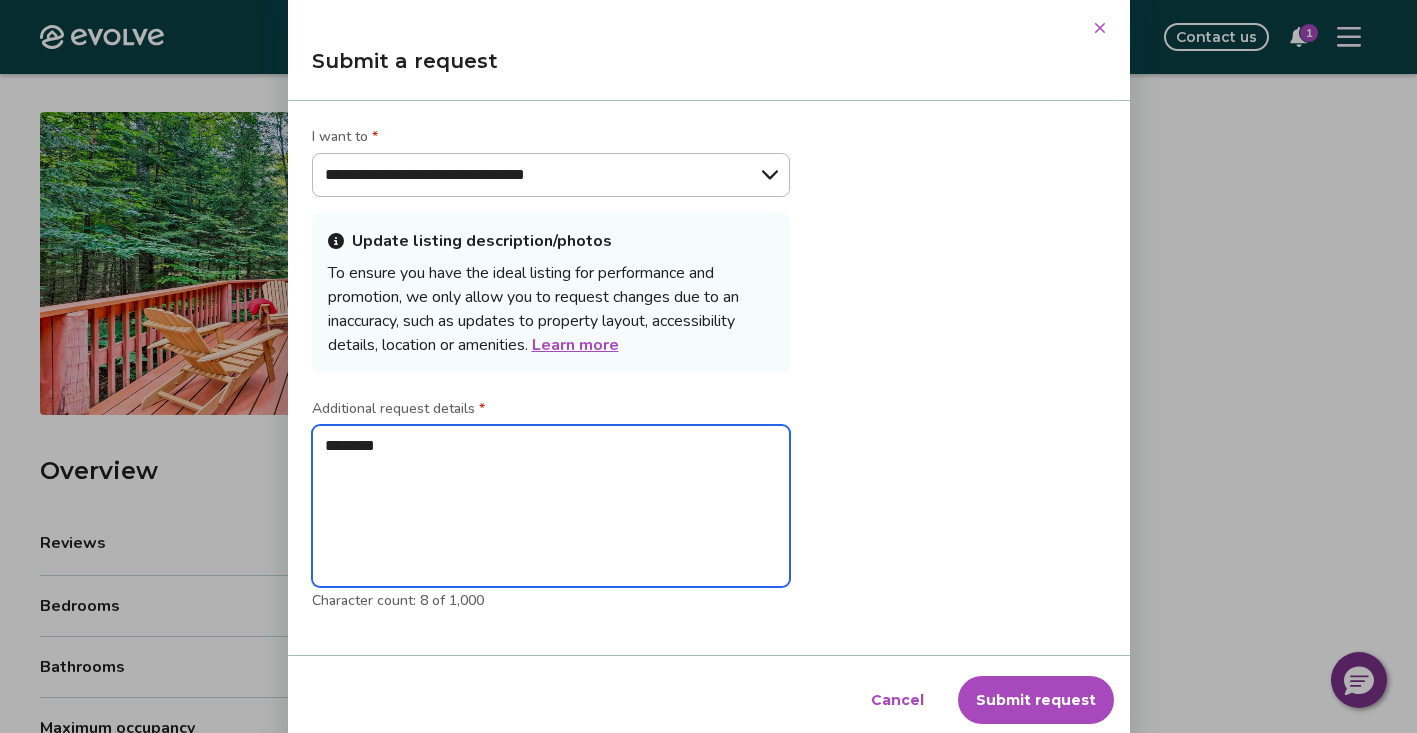 type on "*" 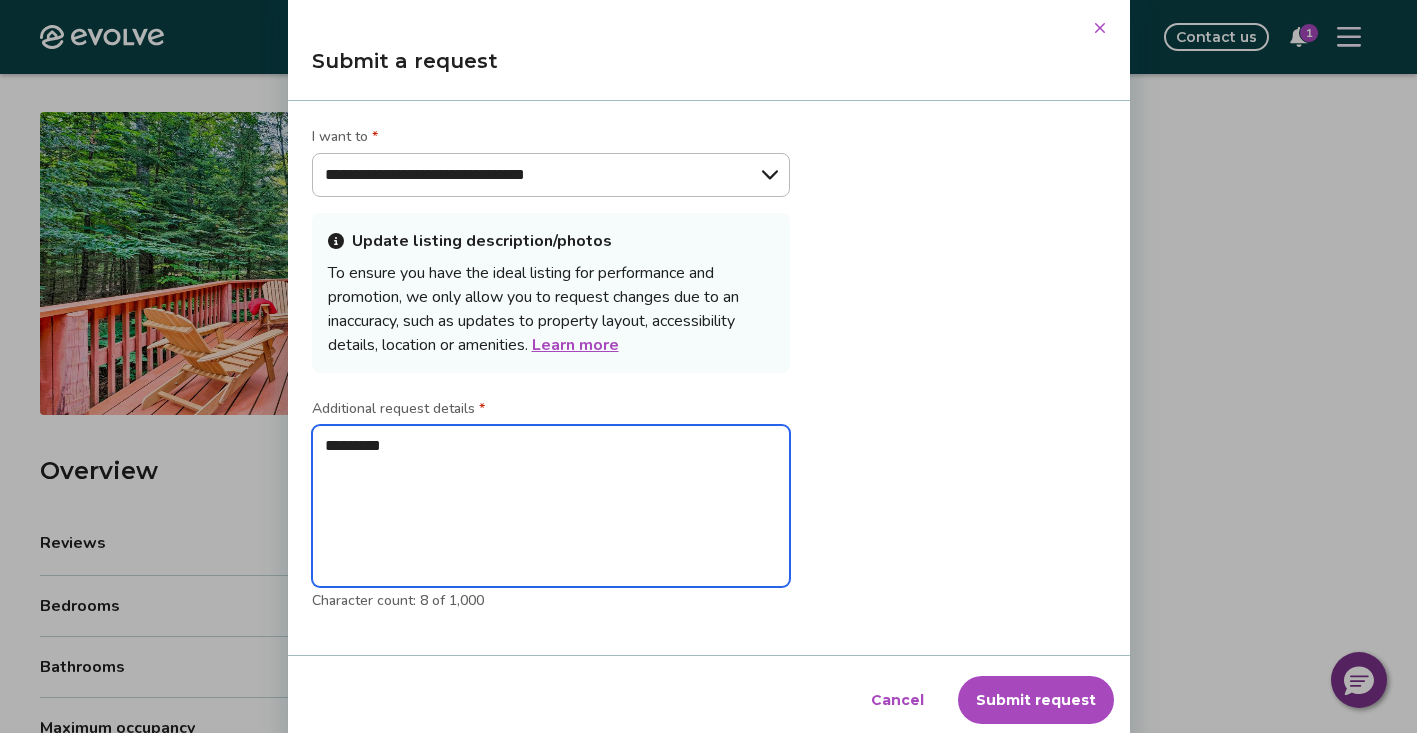 type on "*" 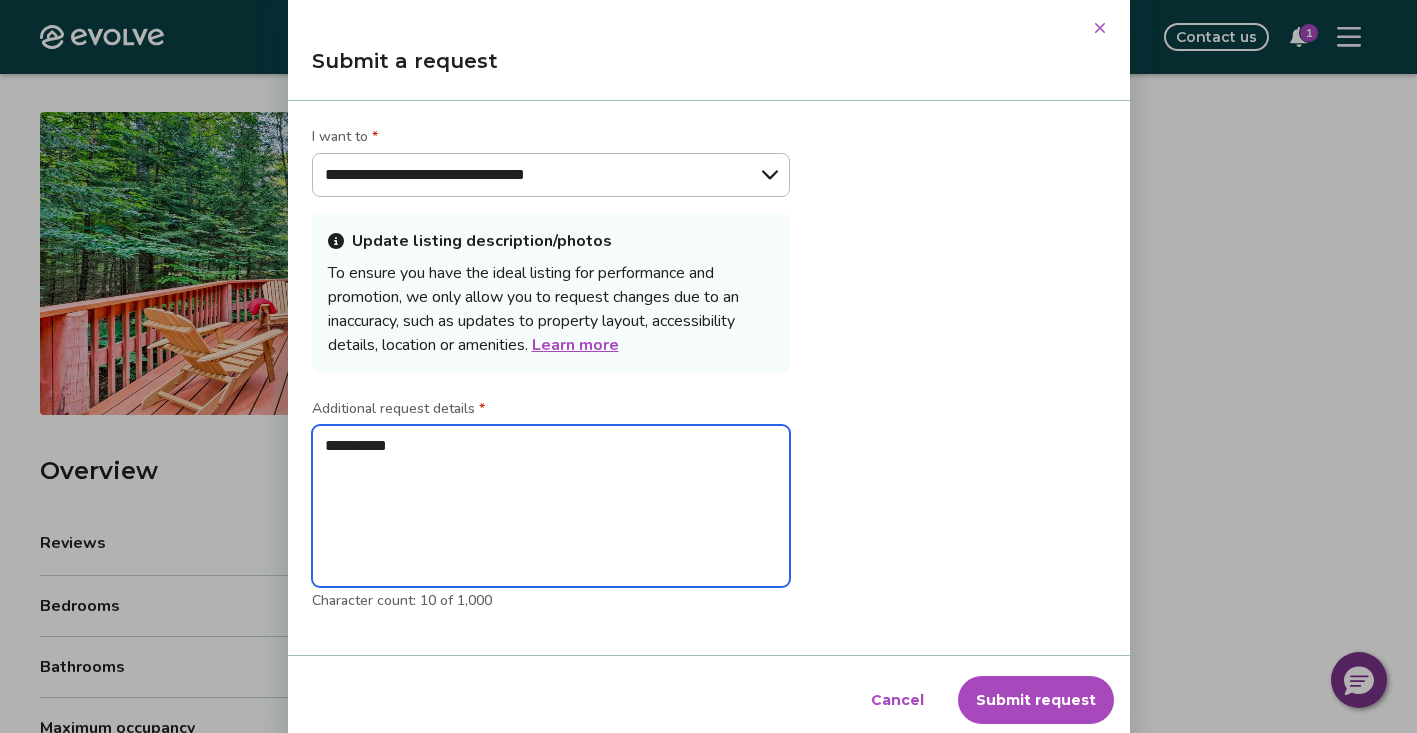 type on "*" 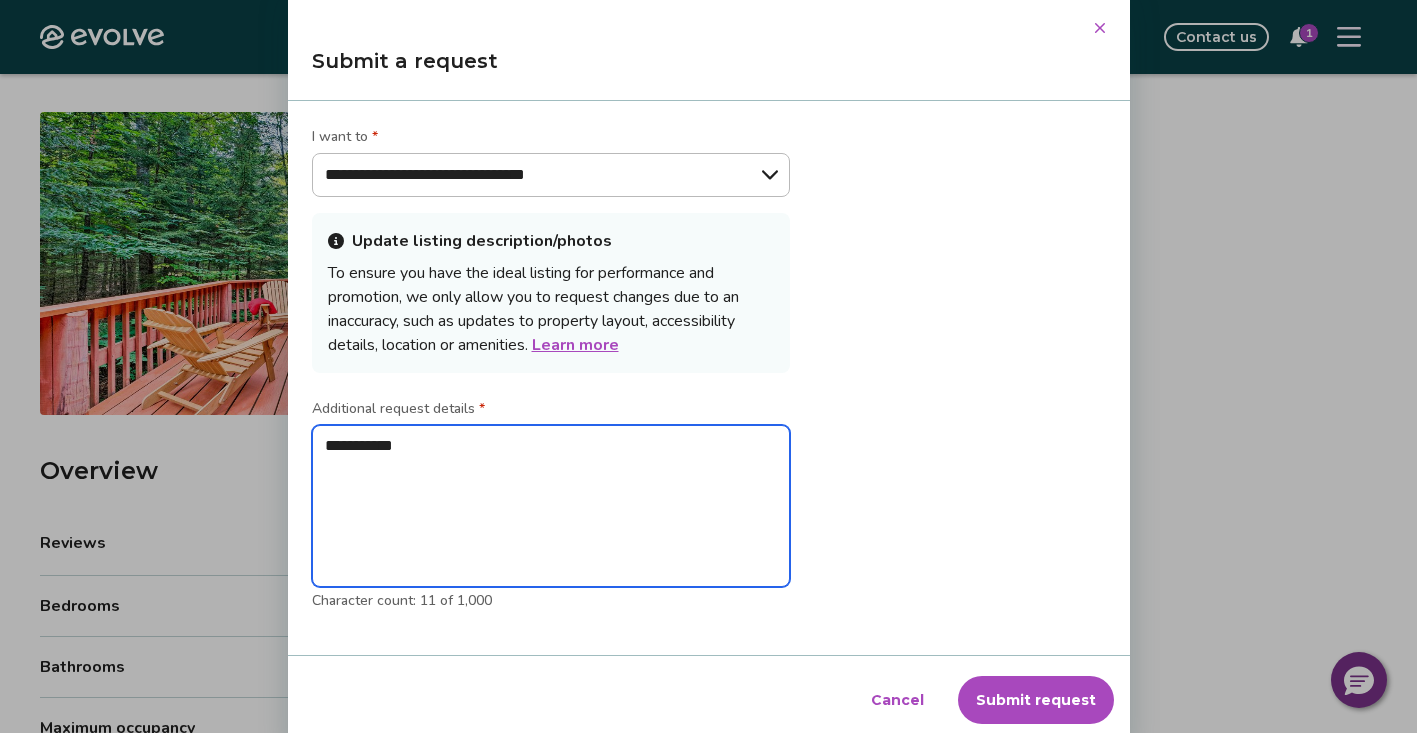 type on "*" 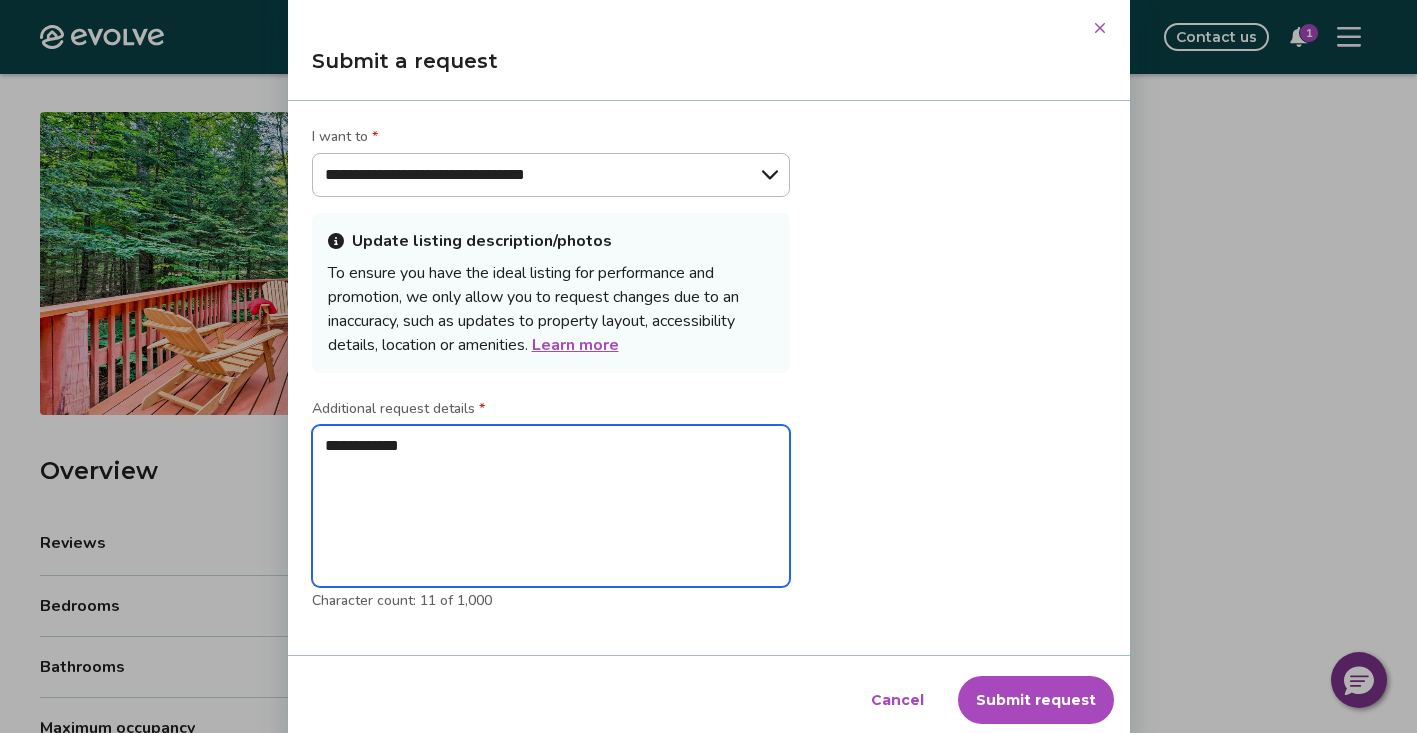 type on "*" 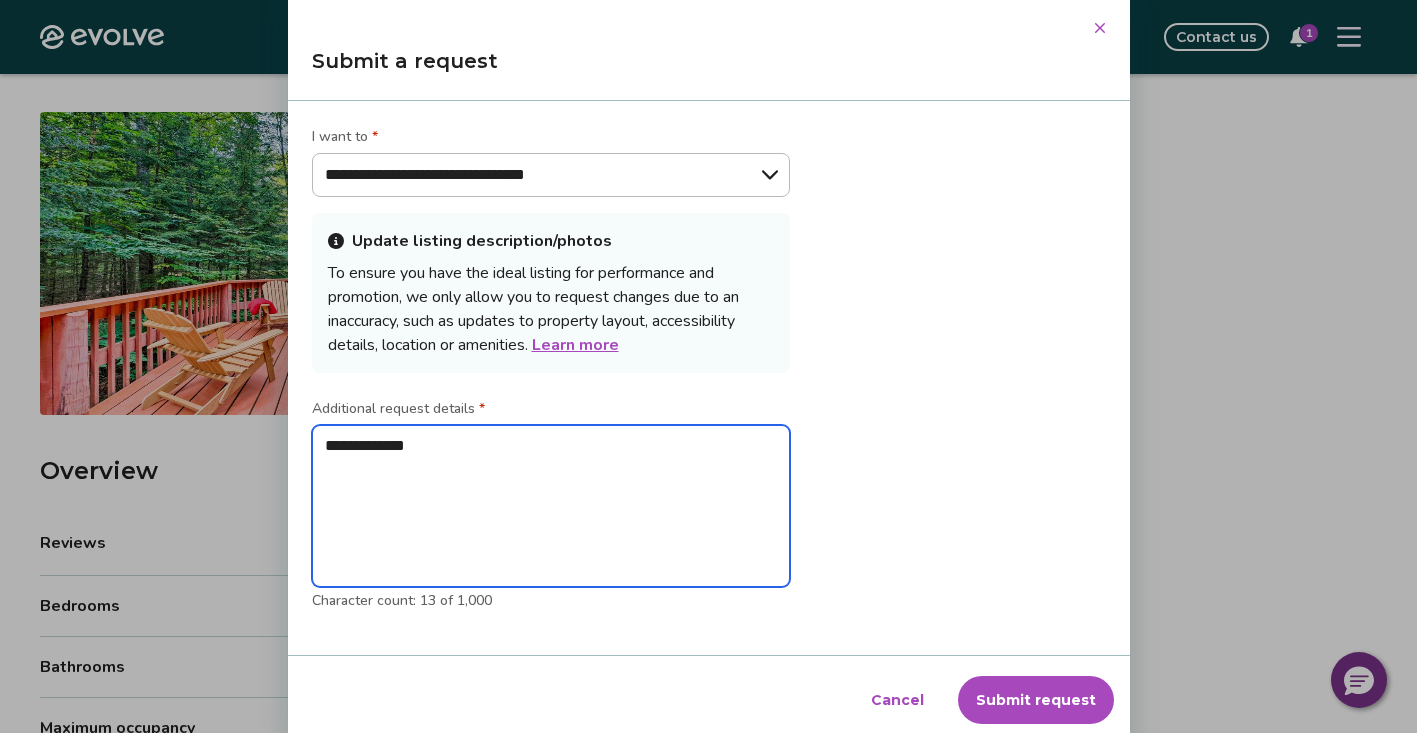type on "*" 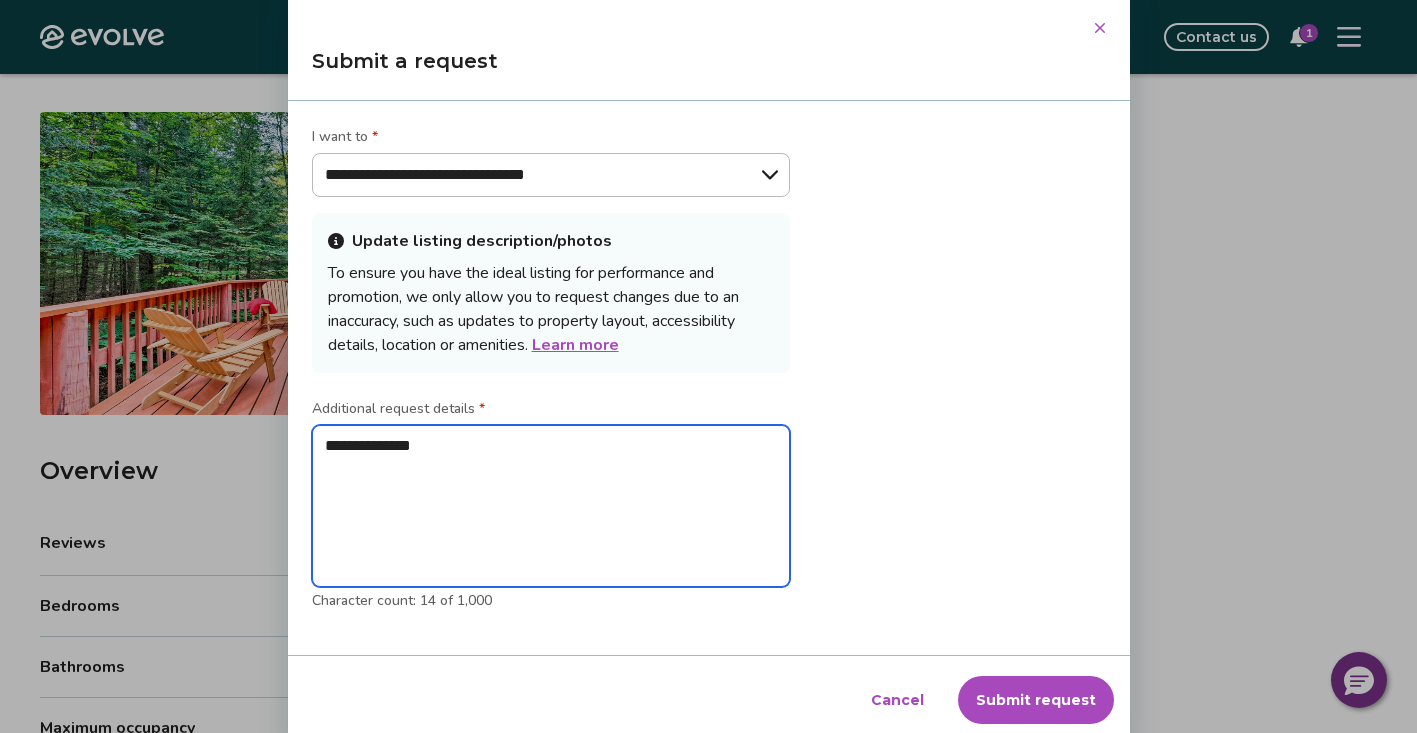 type on "*" 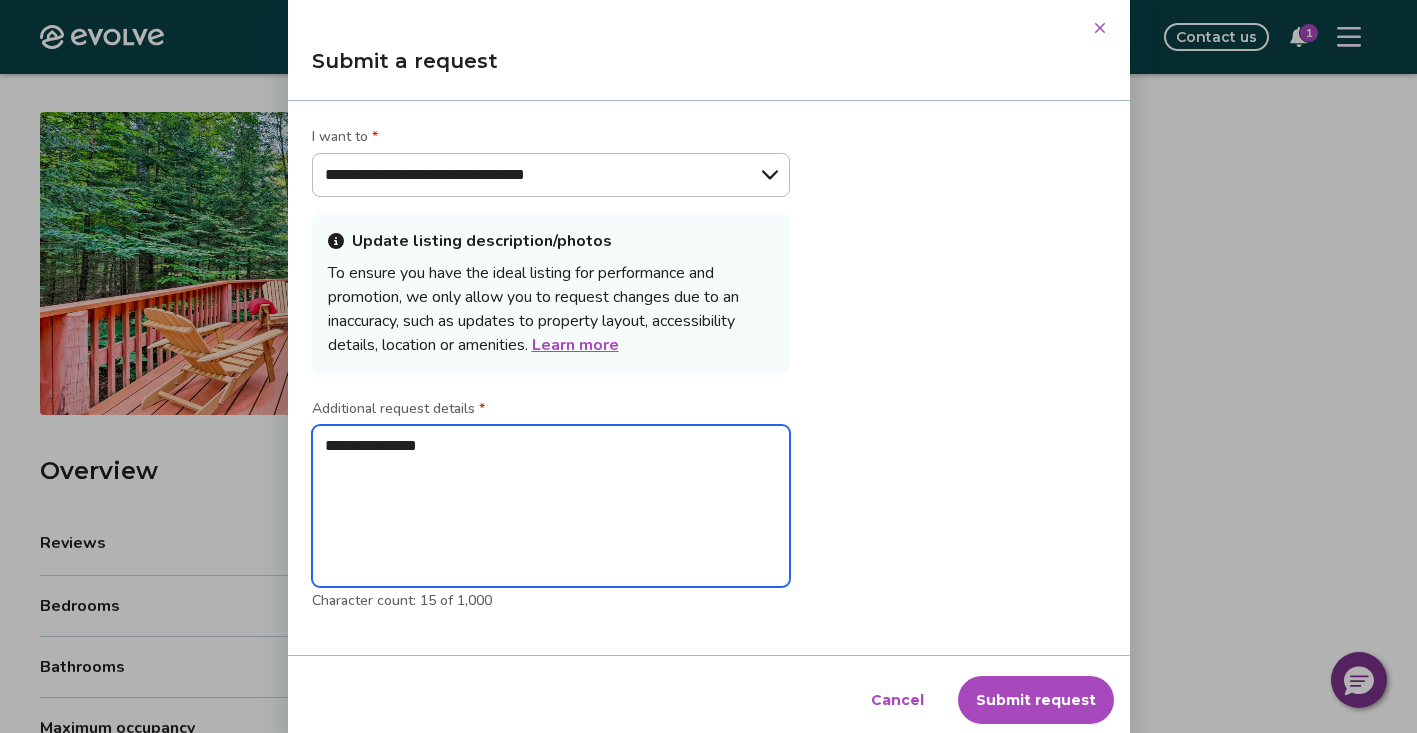 type on "*" 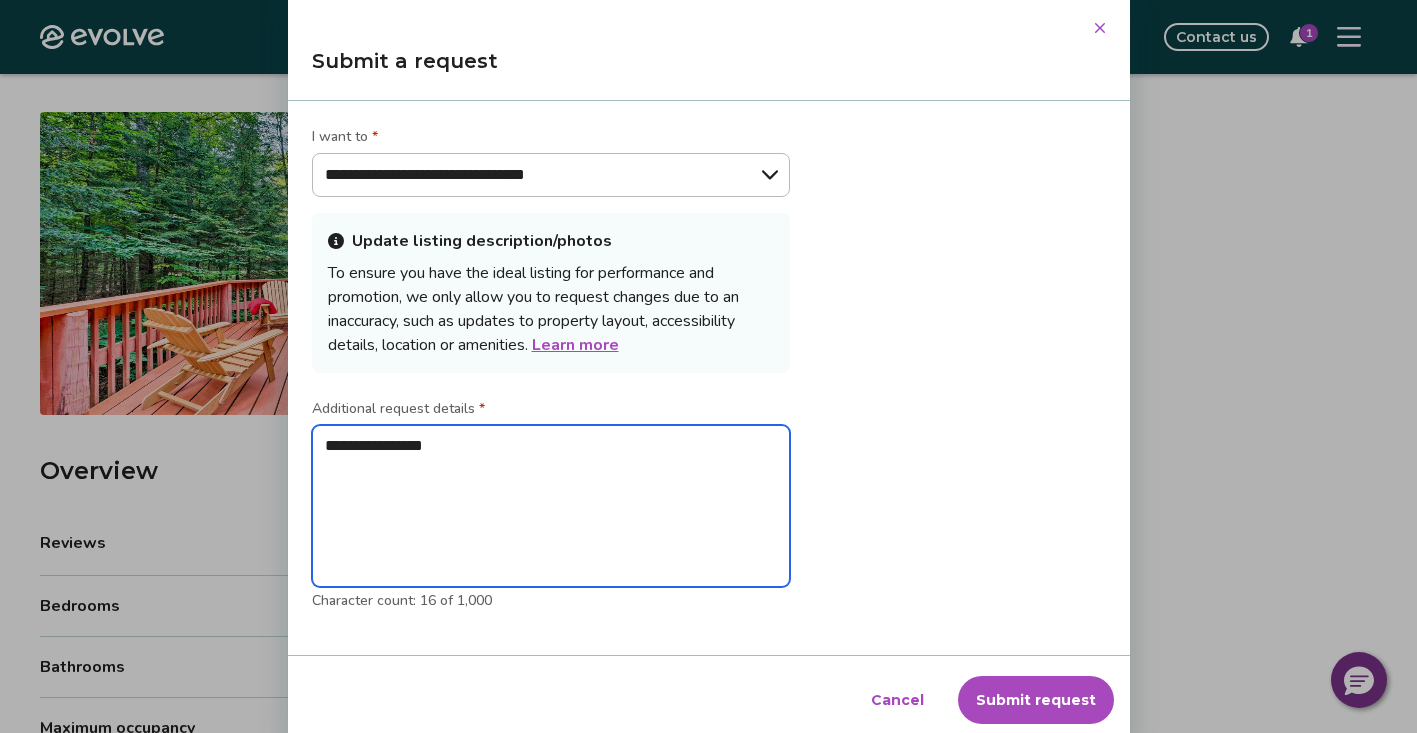 type on "*" 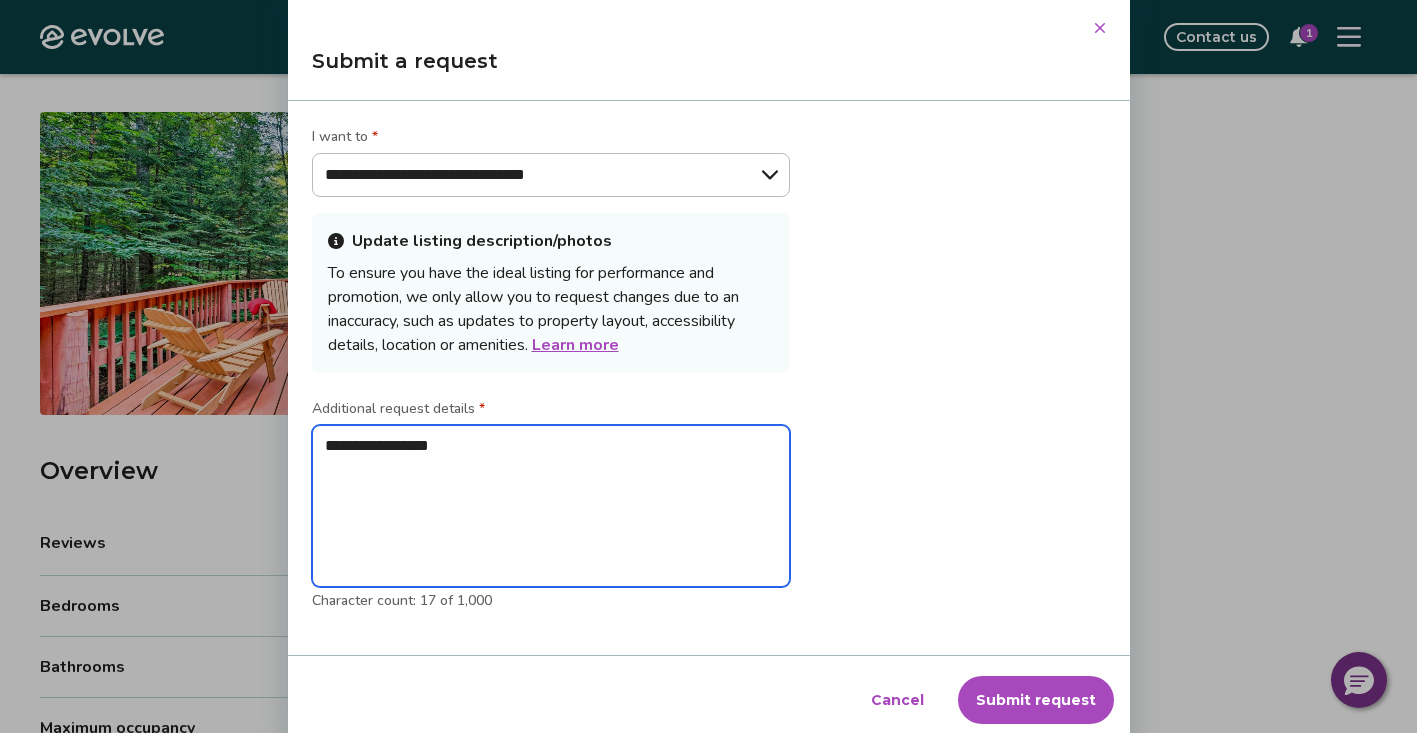 type on "*" 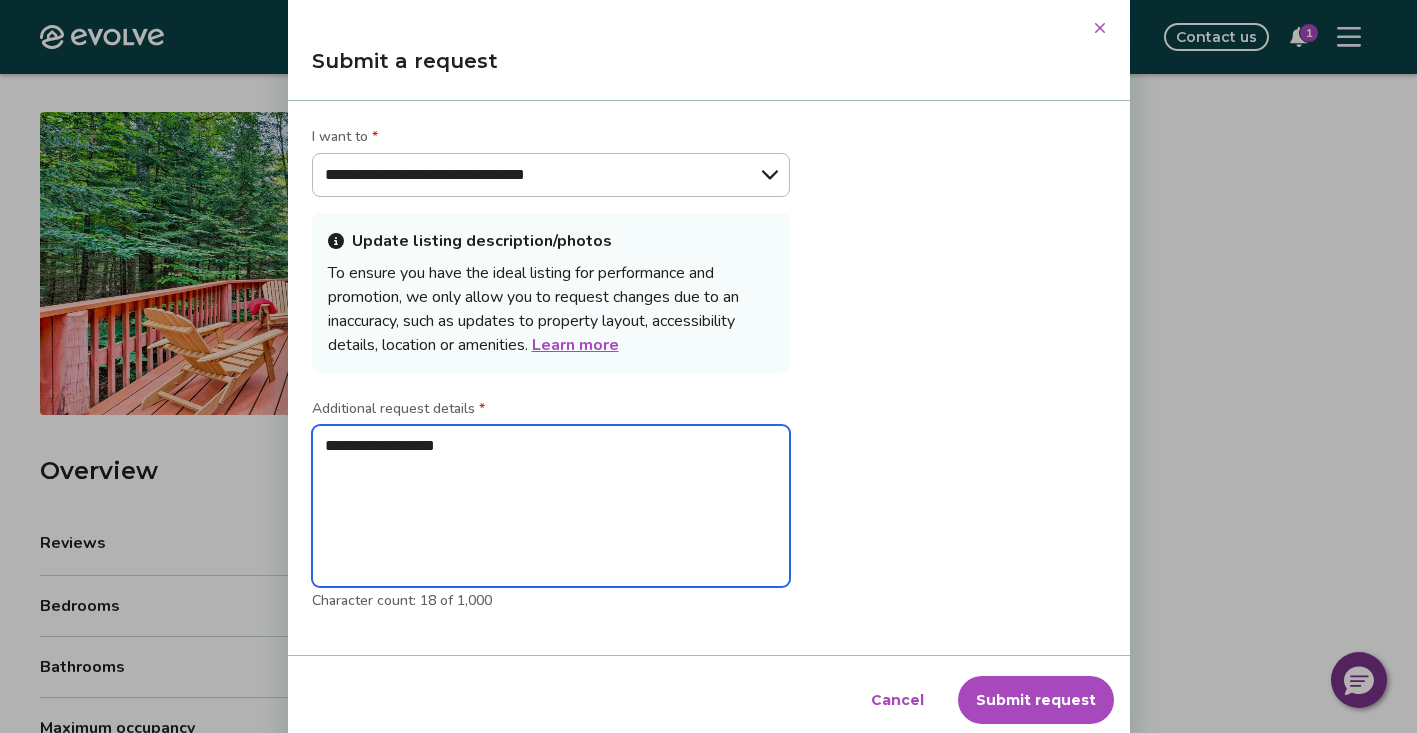 paste on "**********" 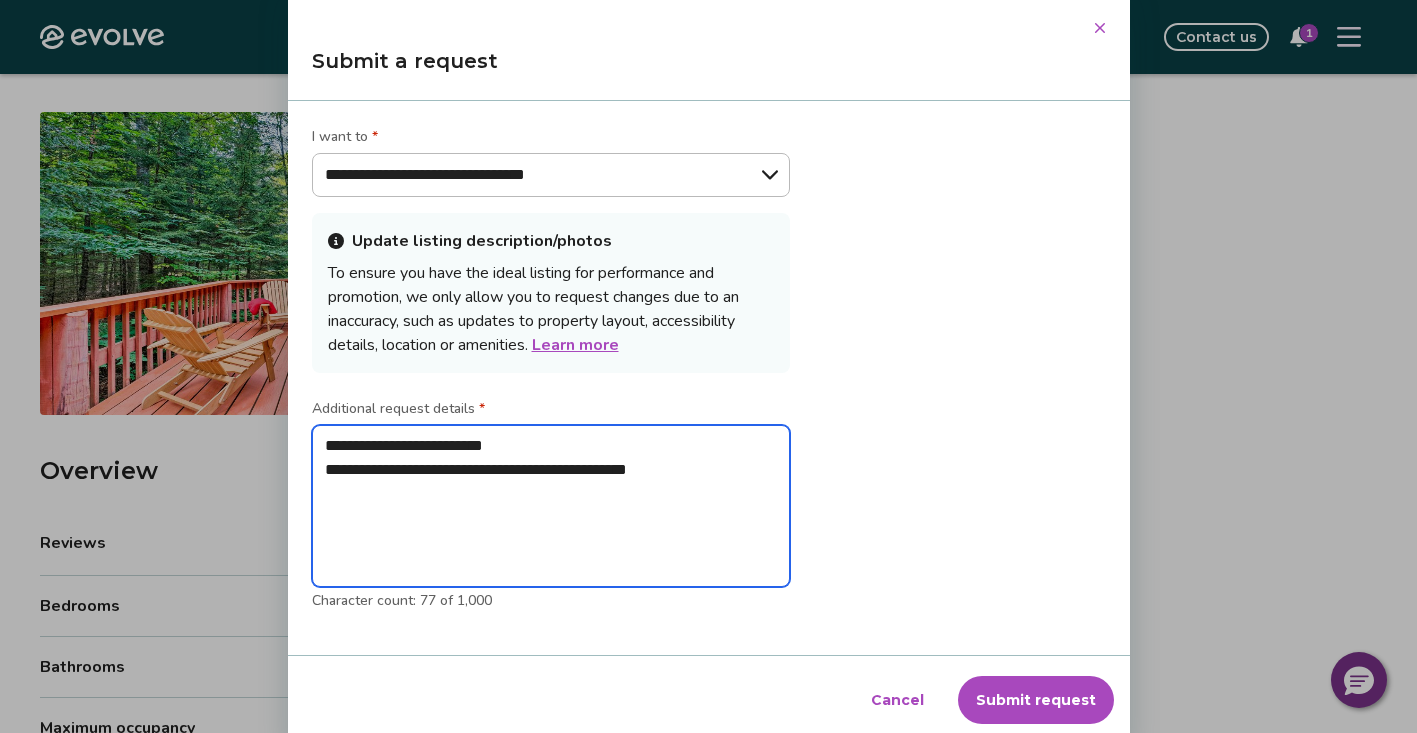 type on "*" 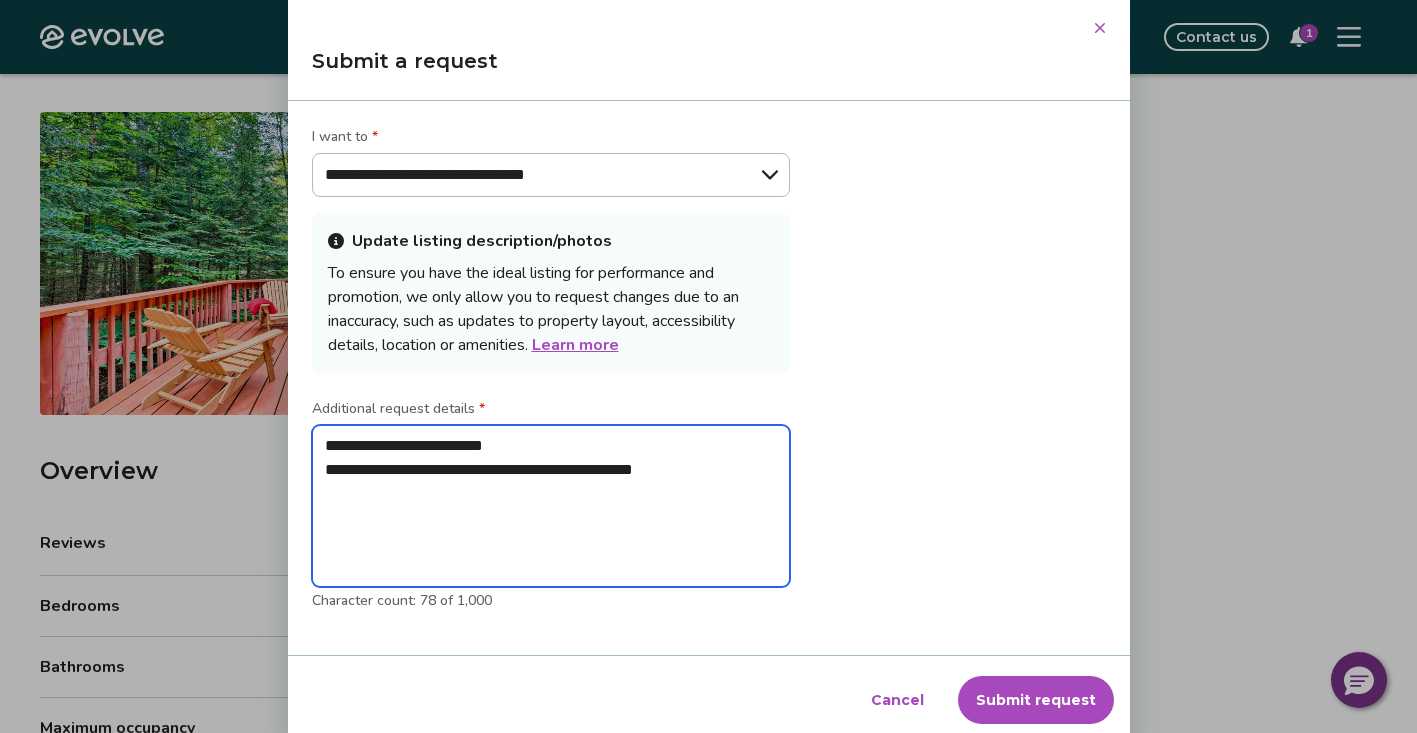 type on "*" 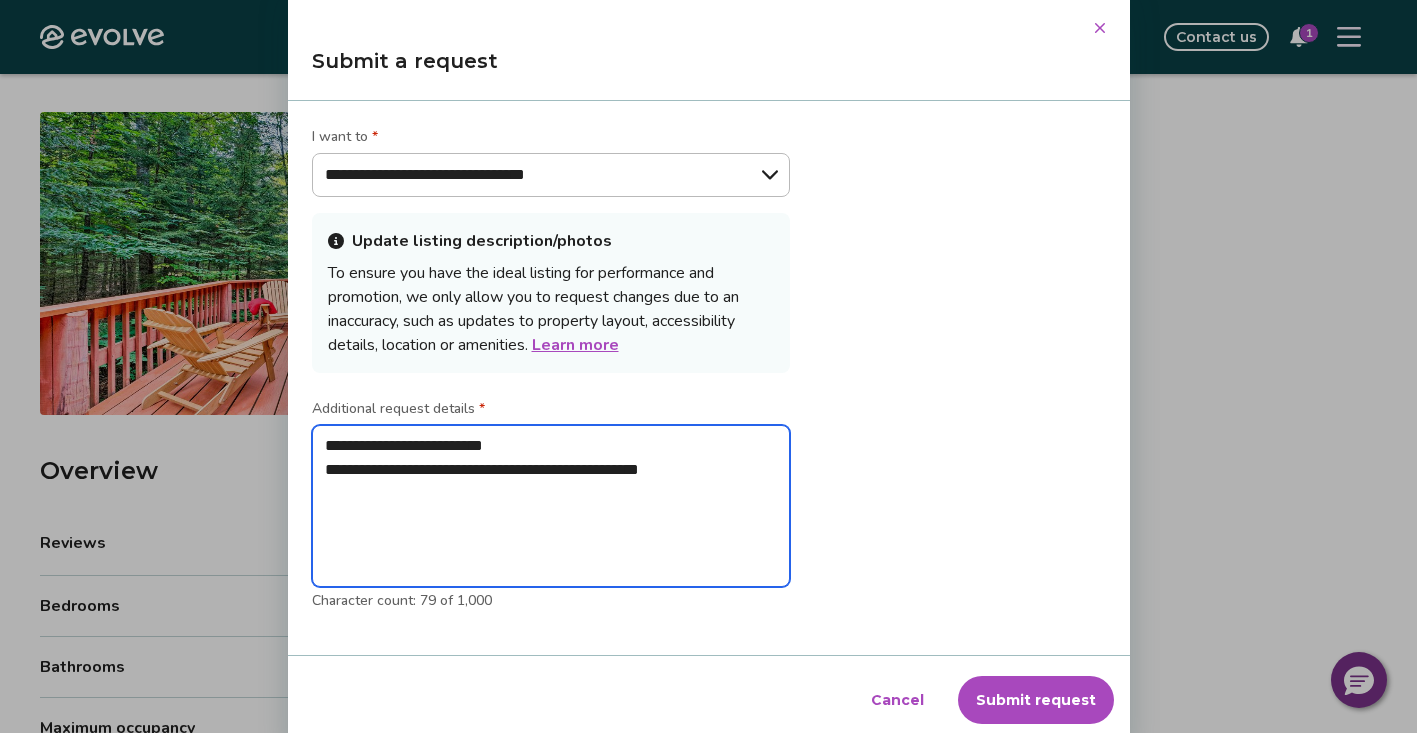 type on "*" 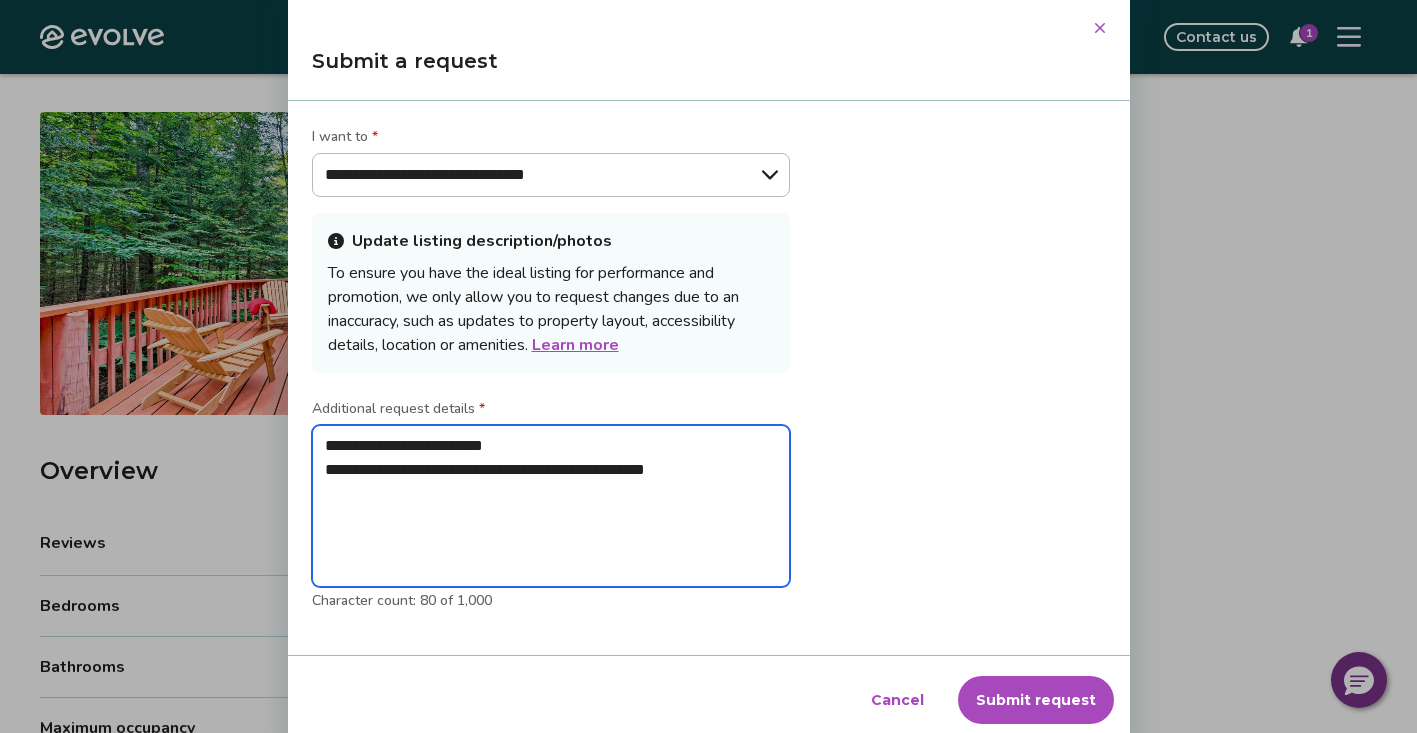 type on "*" 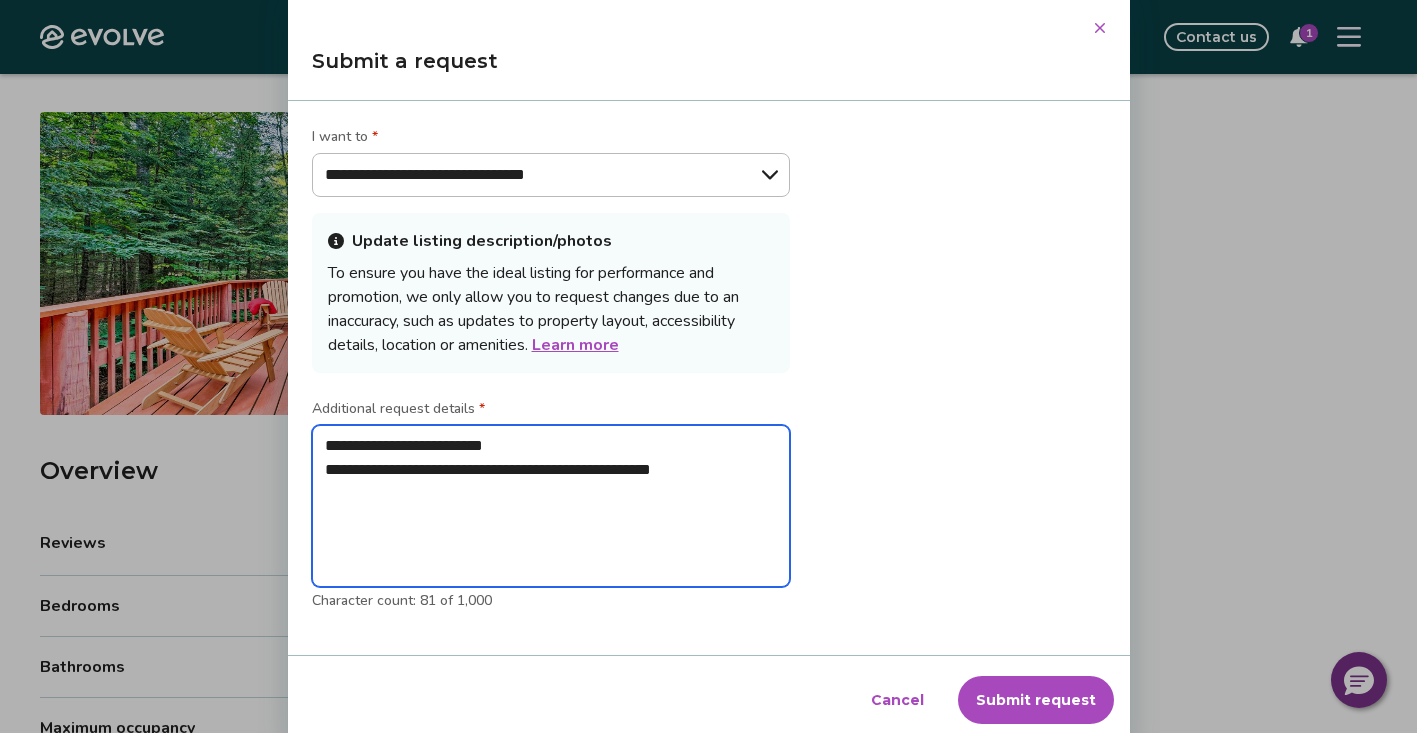 type on "*" 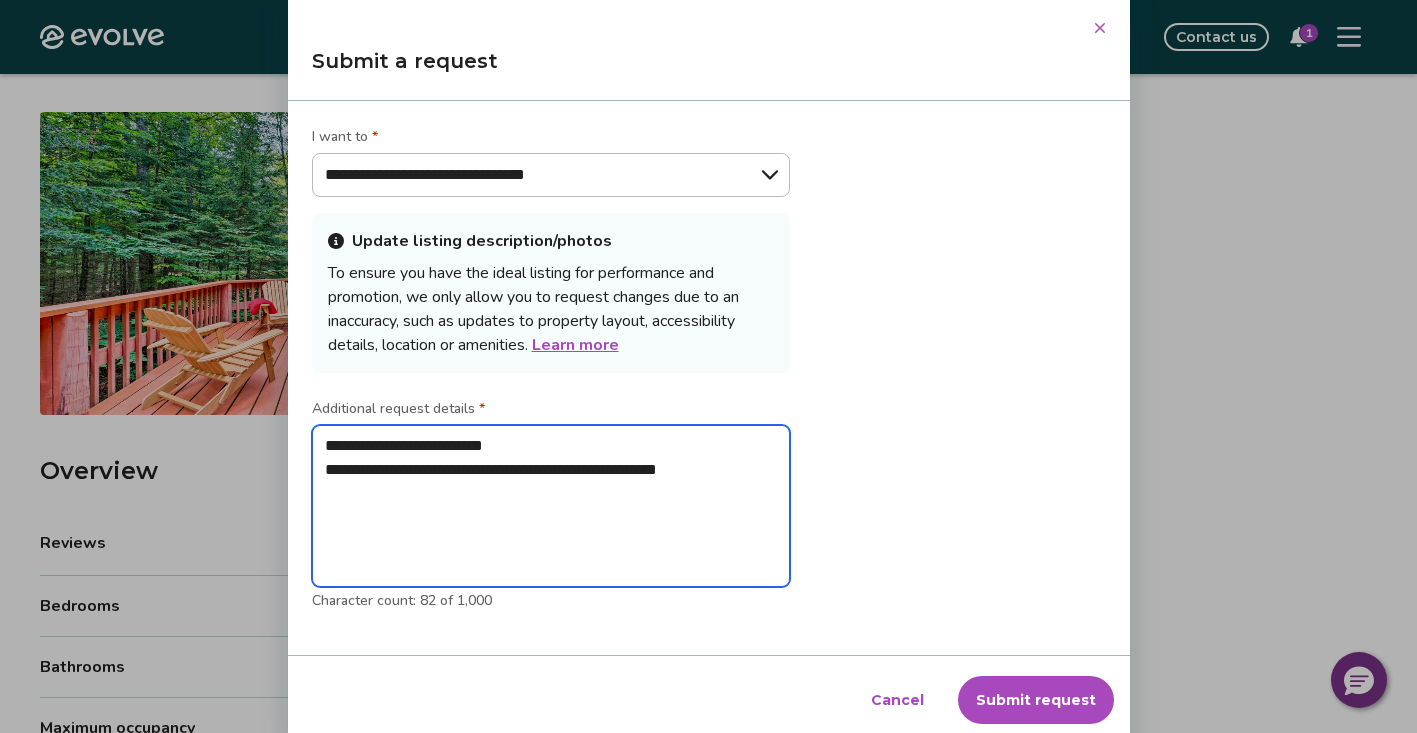 type on "*" 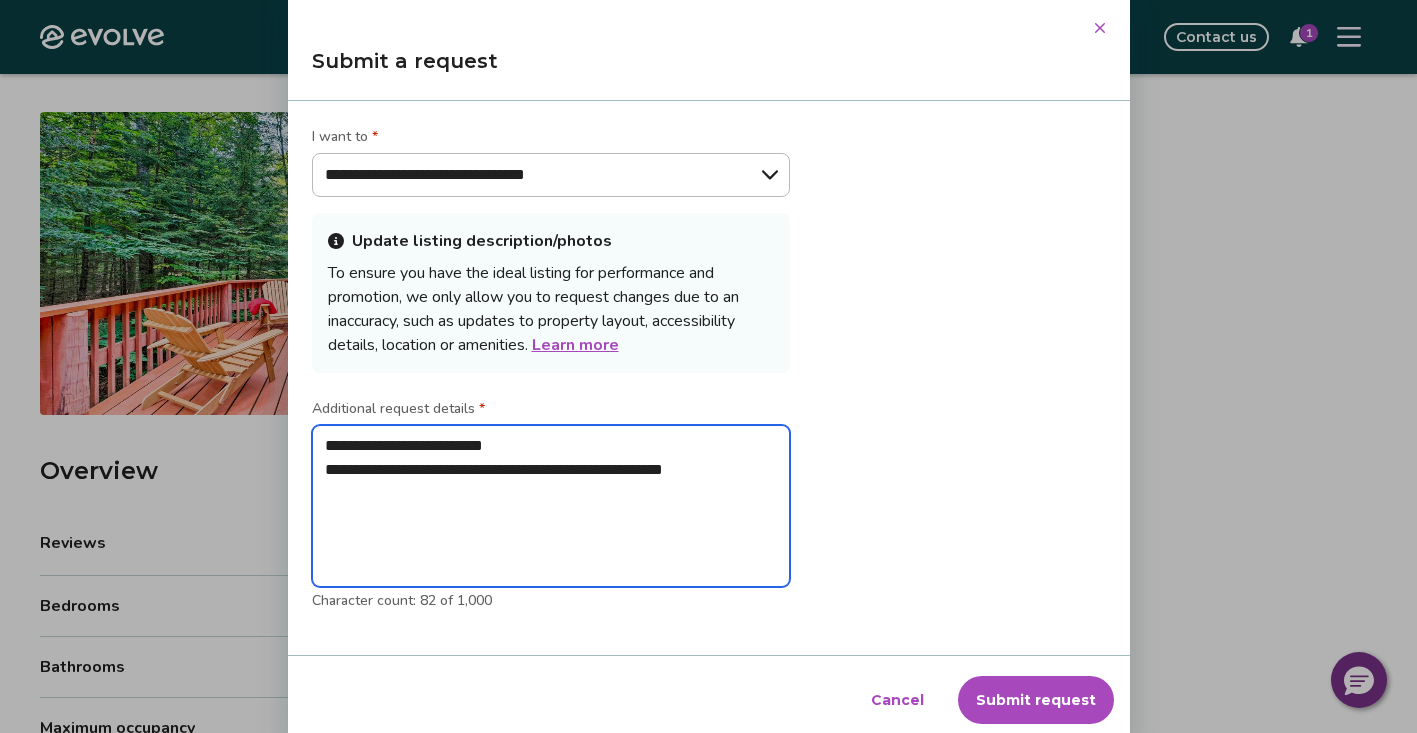 type on "*" 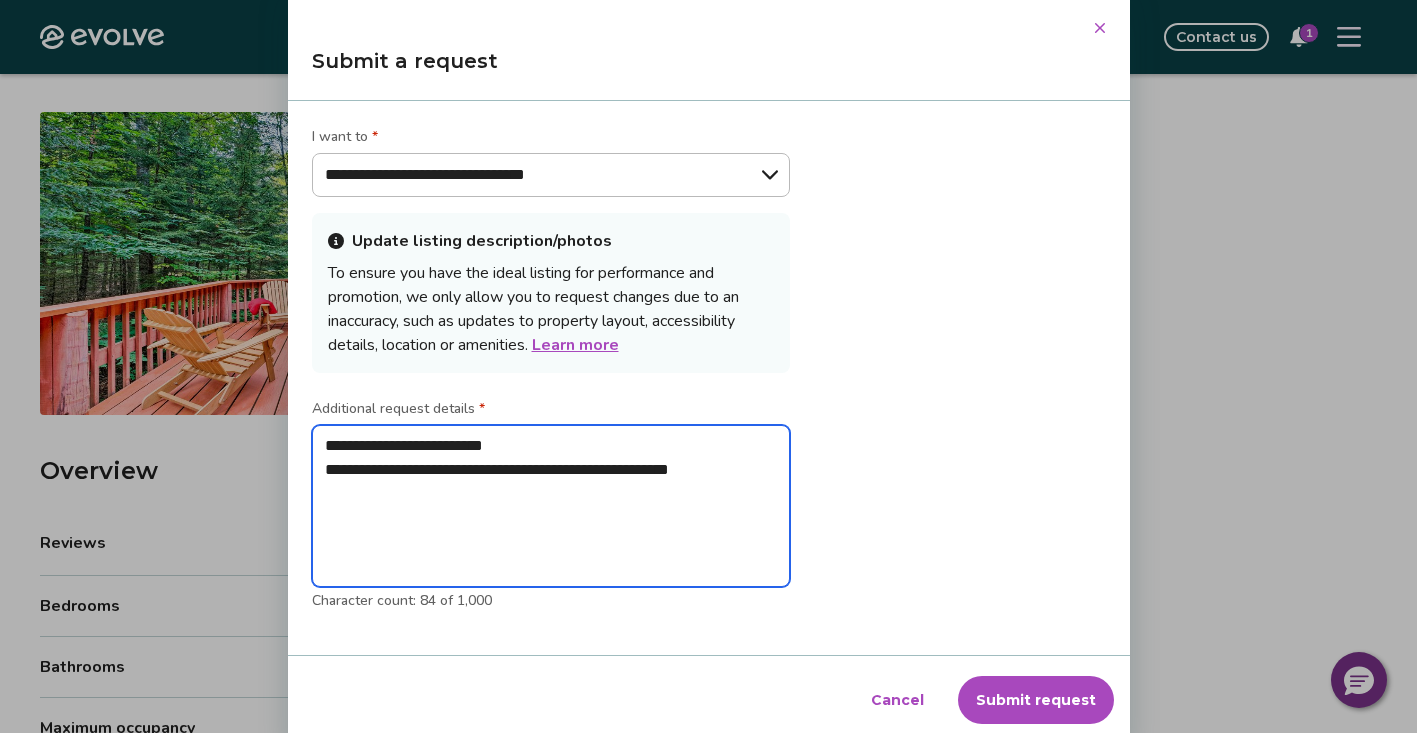 type on "*" 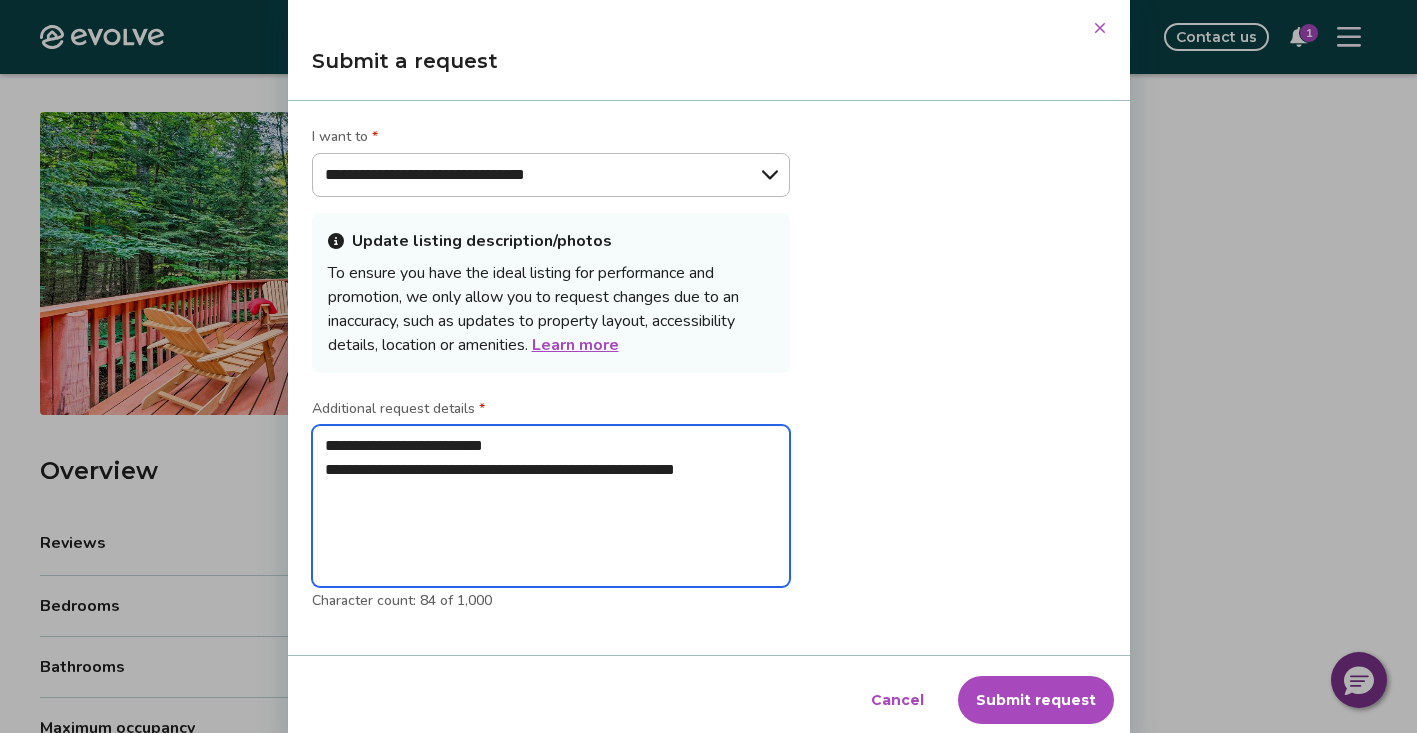 type on "*" 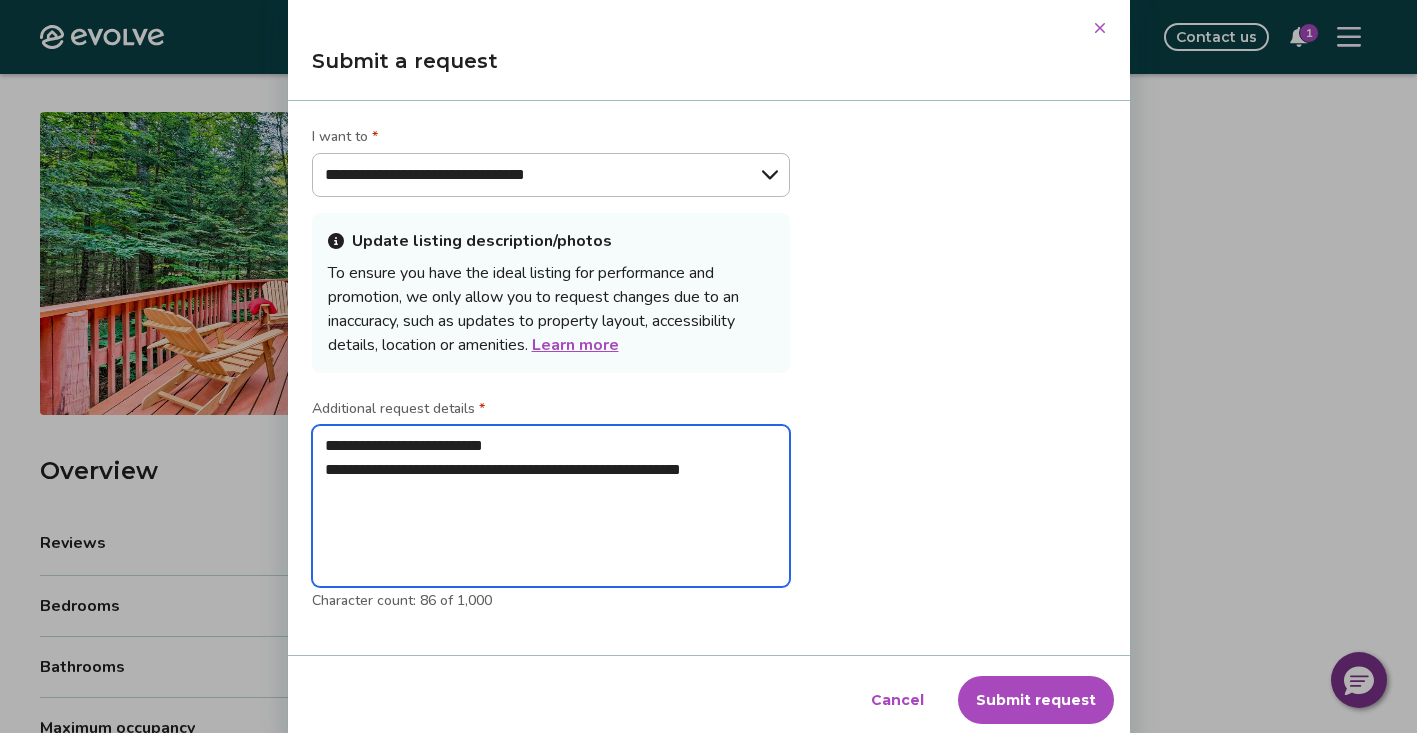 type on "*" 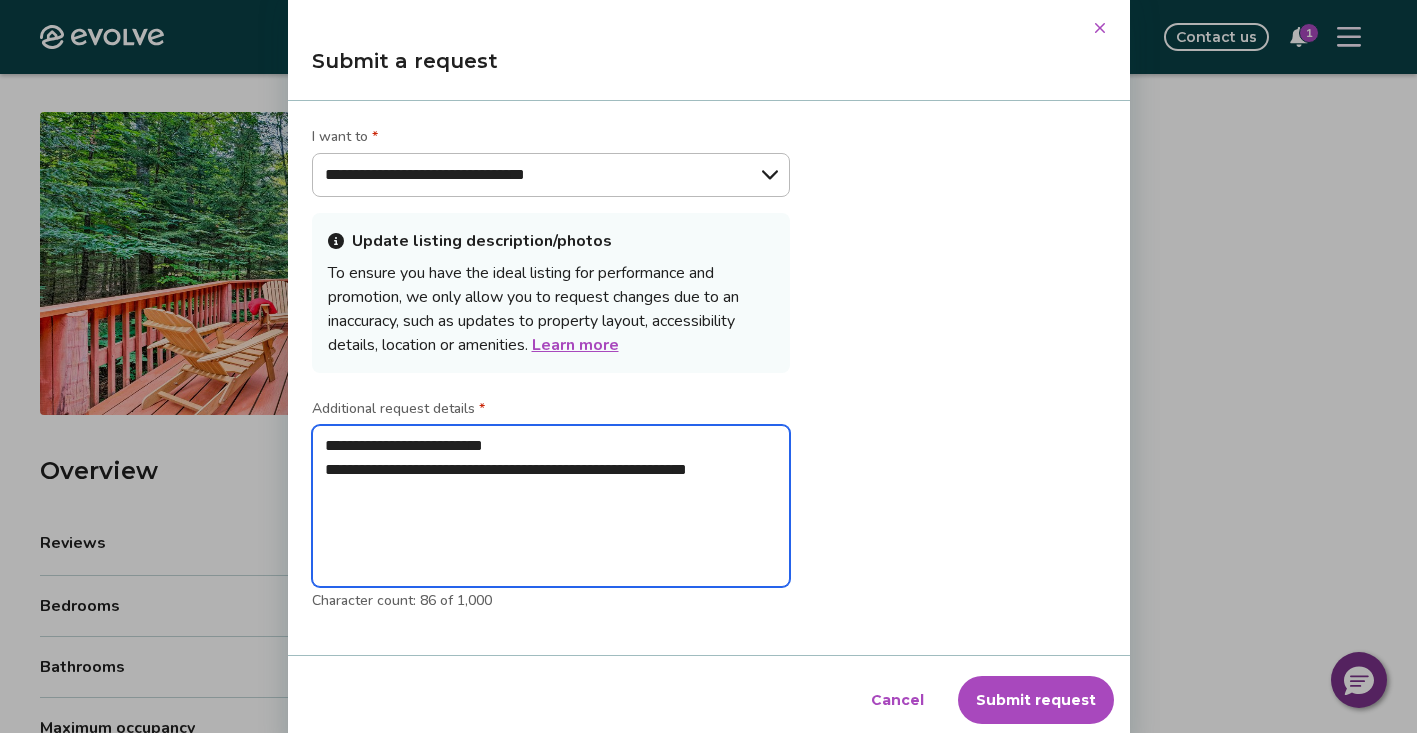 type on "*" 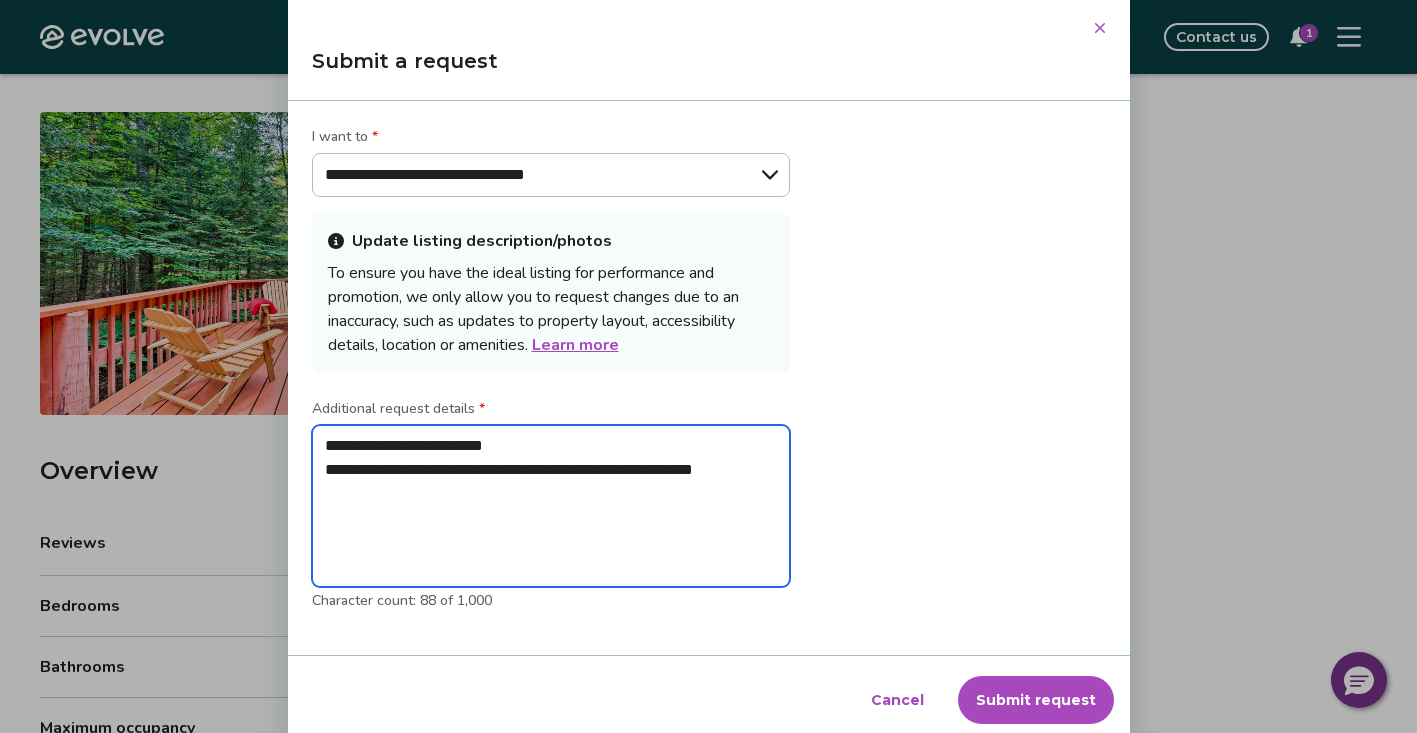 type on "*" 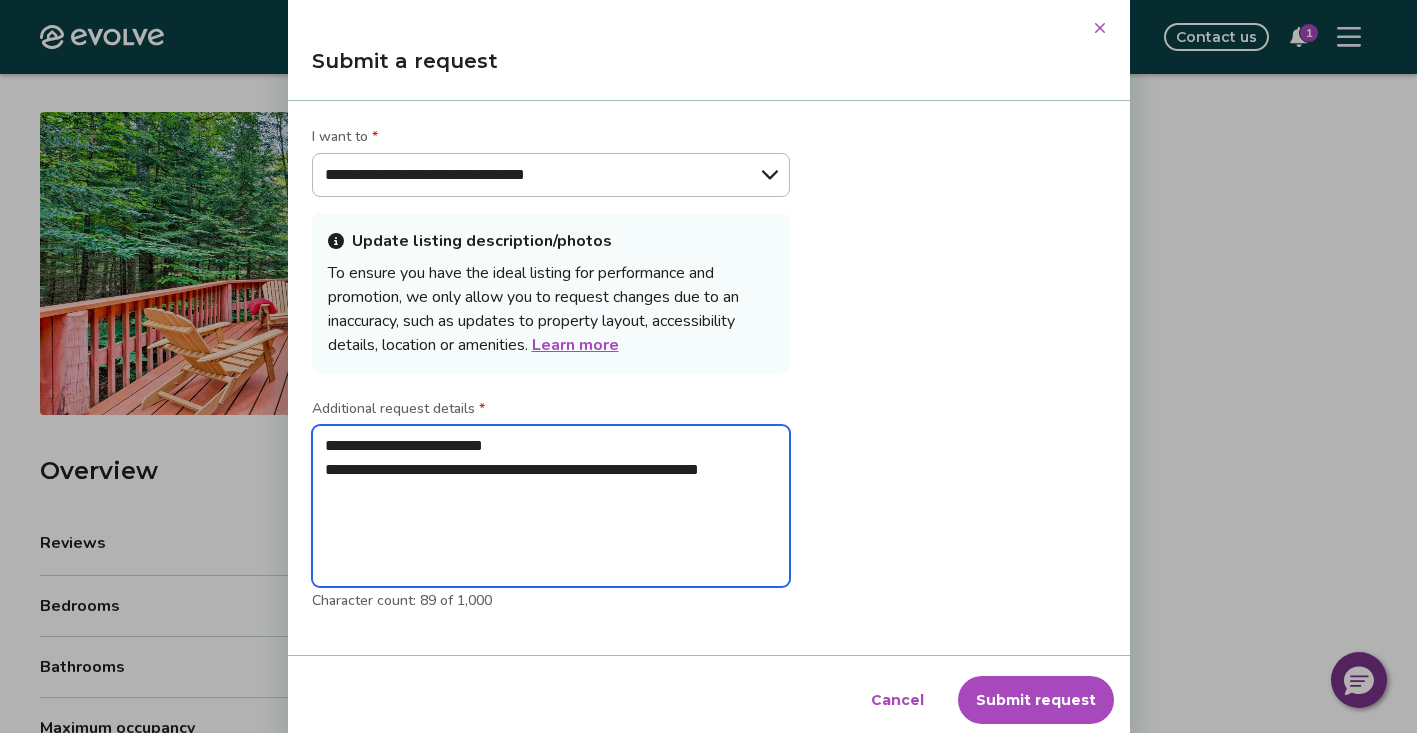 type on "*" 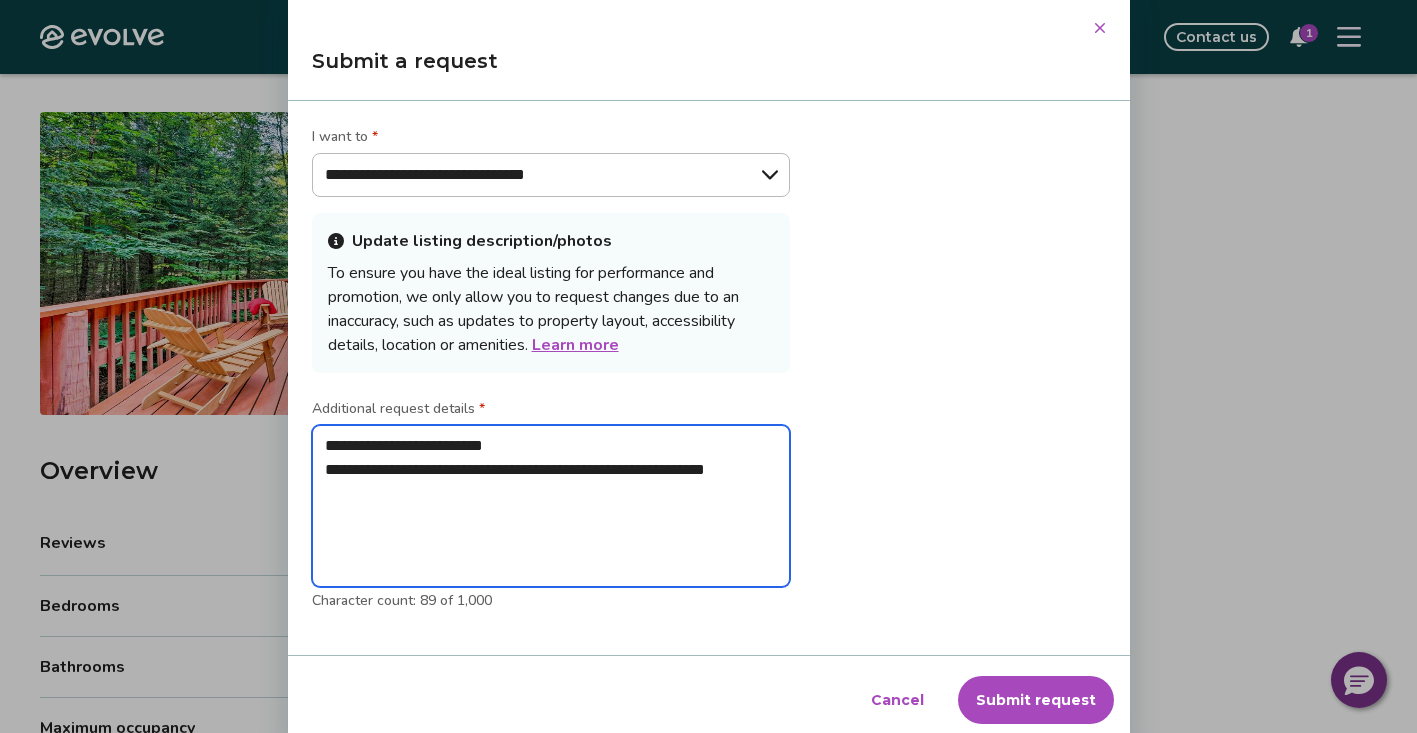 type on "*" 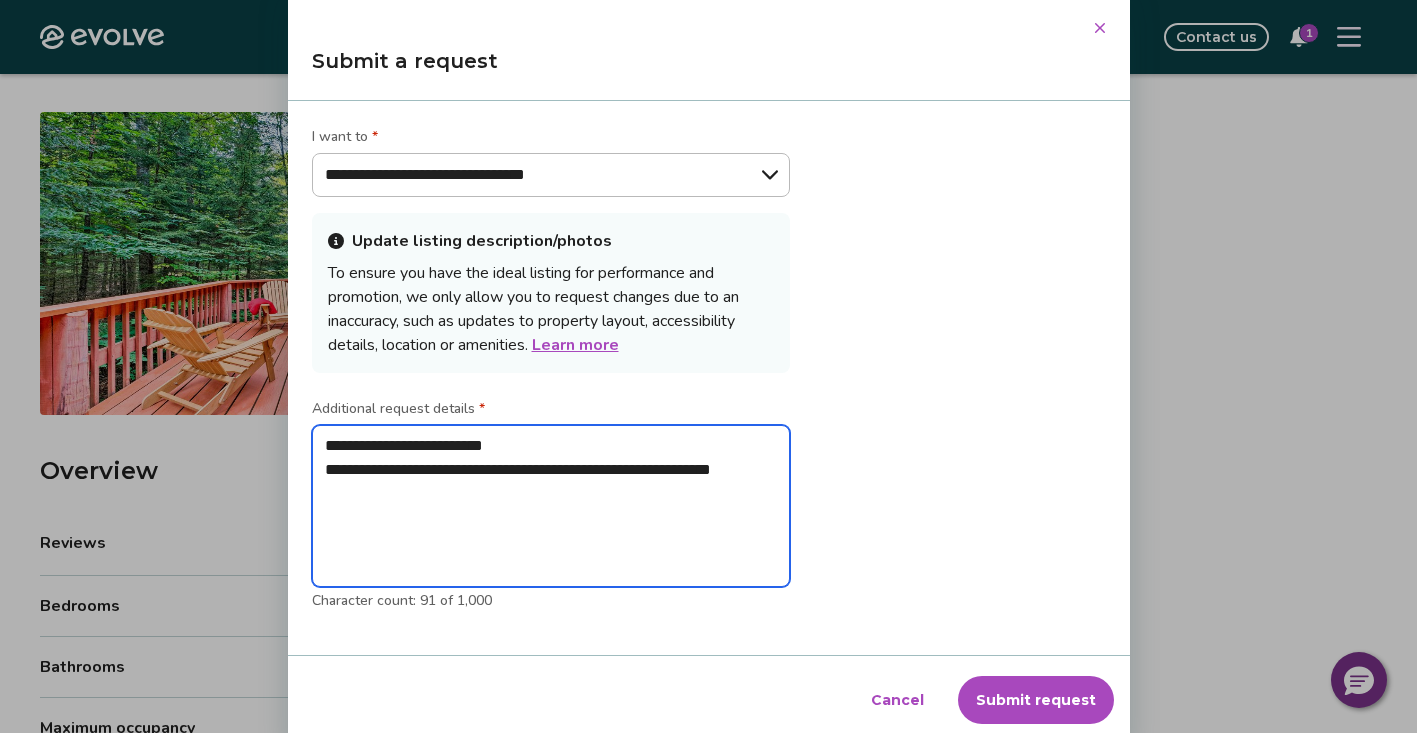 type on "*" 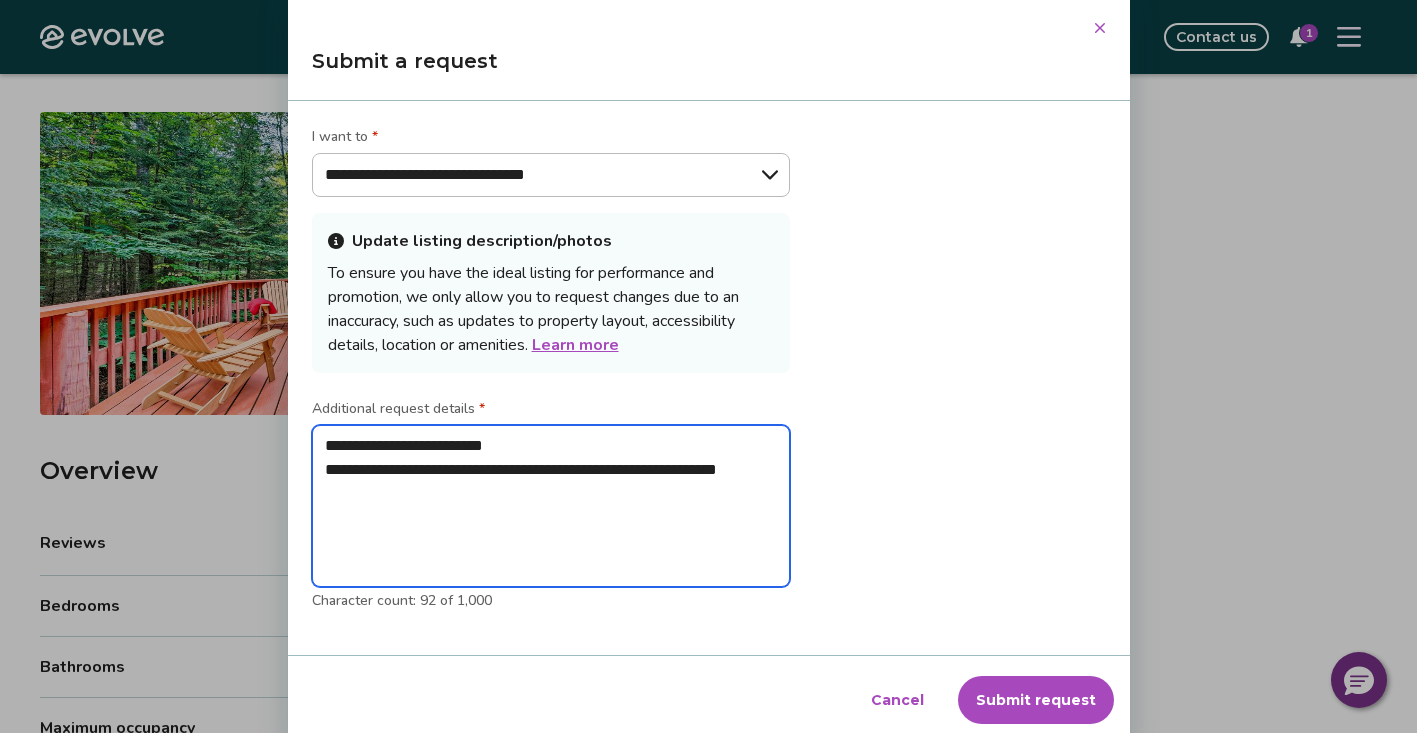type on "*" 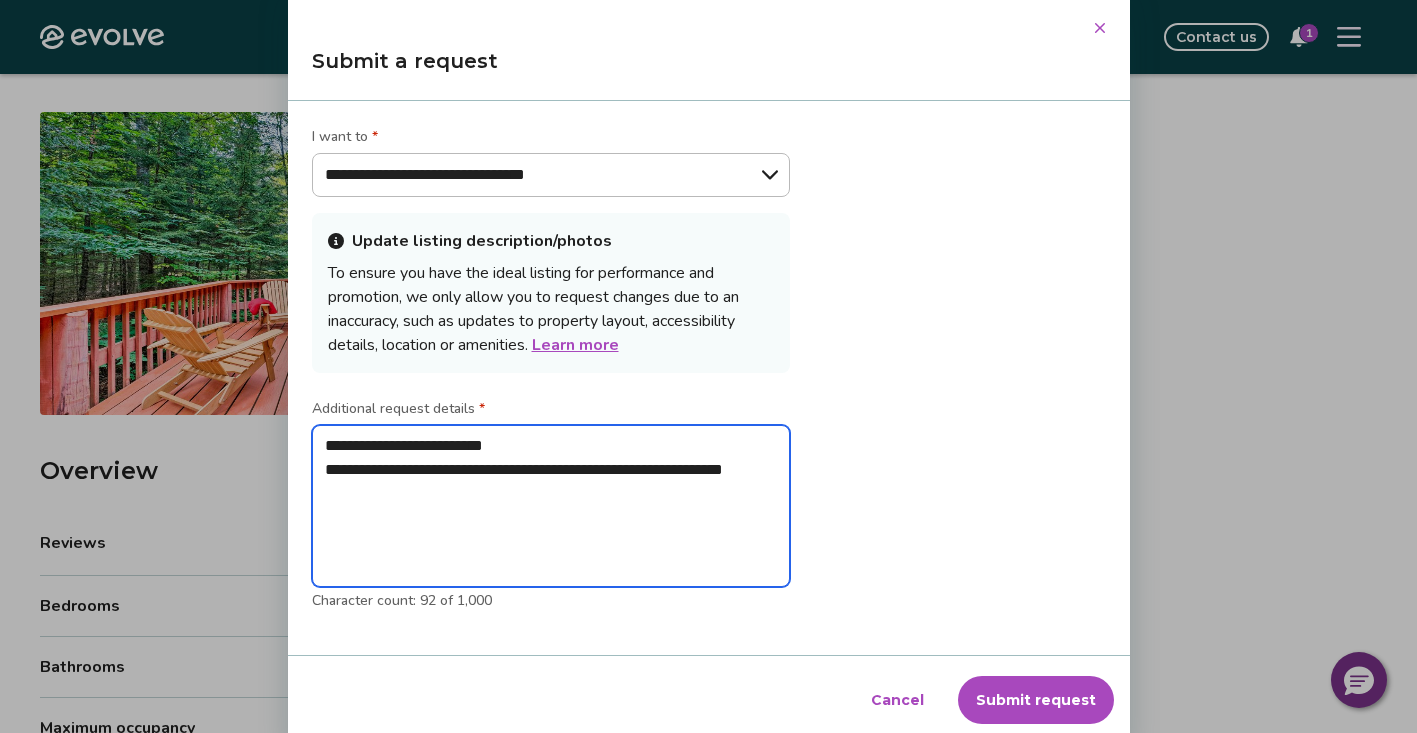 type on "*" 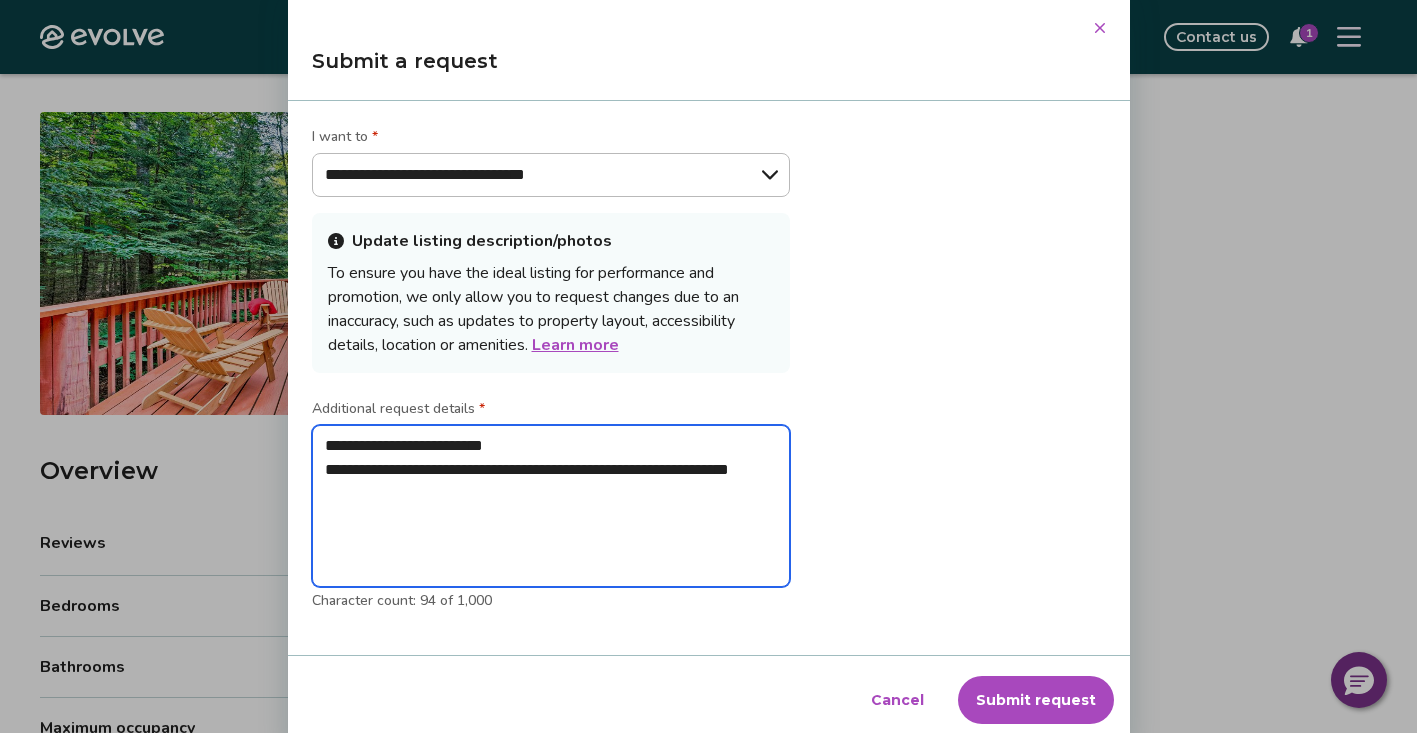 type on "*" 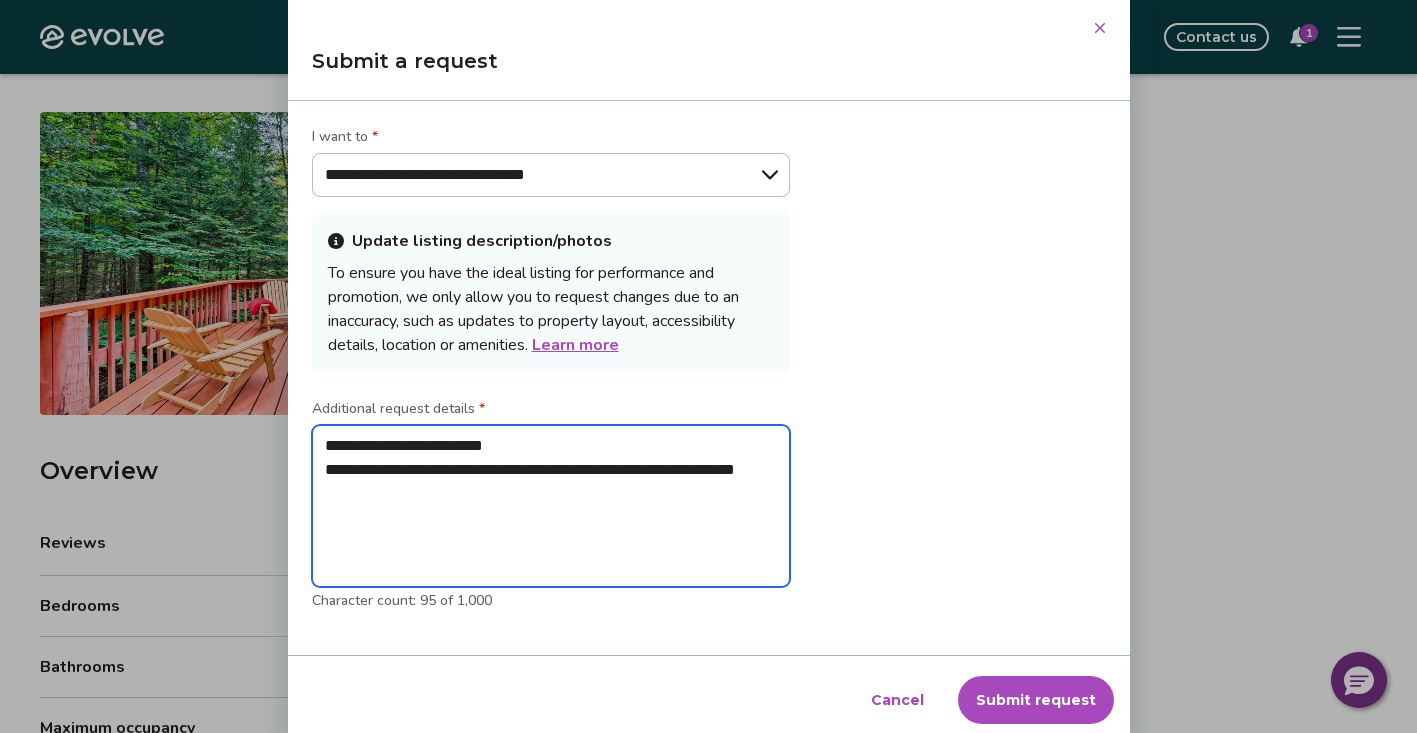 type on "*" 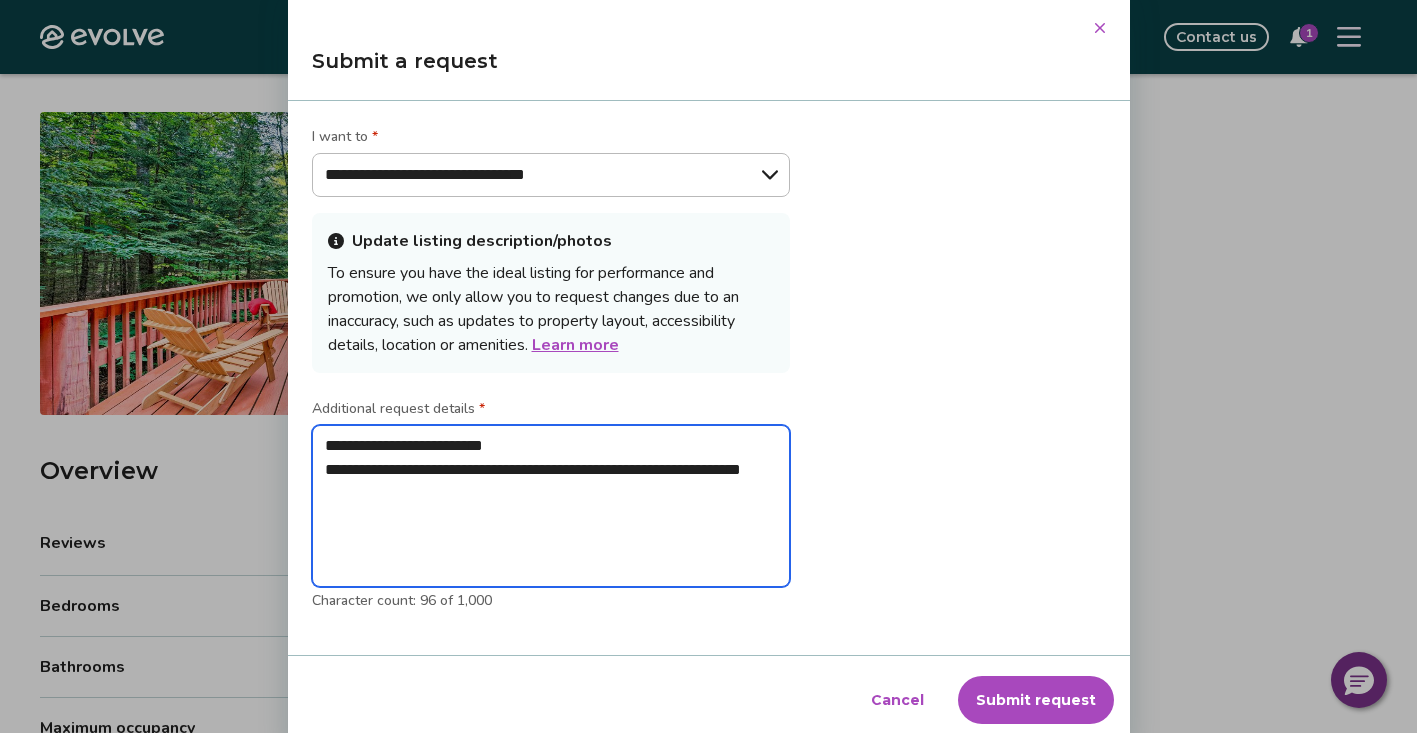 type on "*" 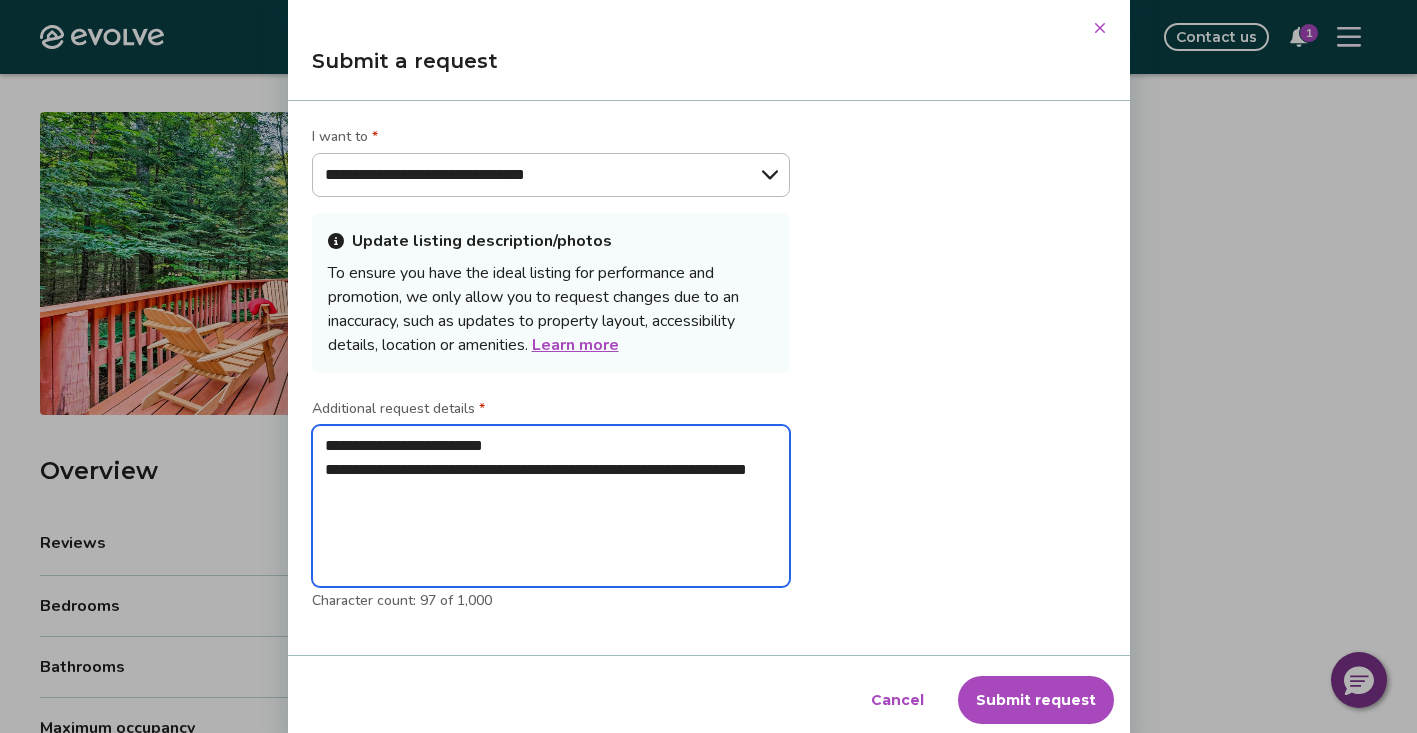 type on "*" 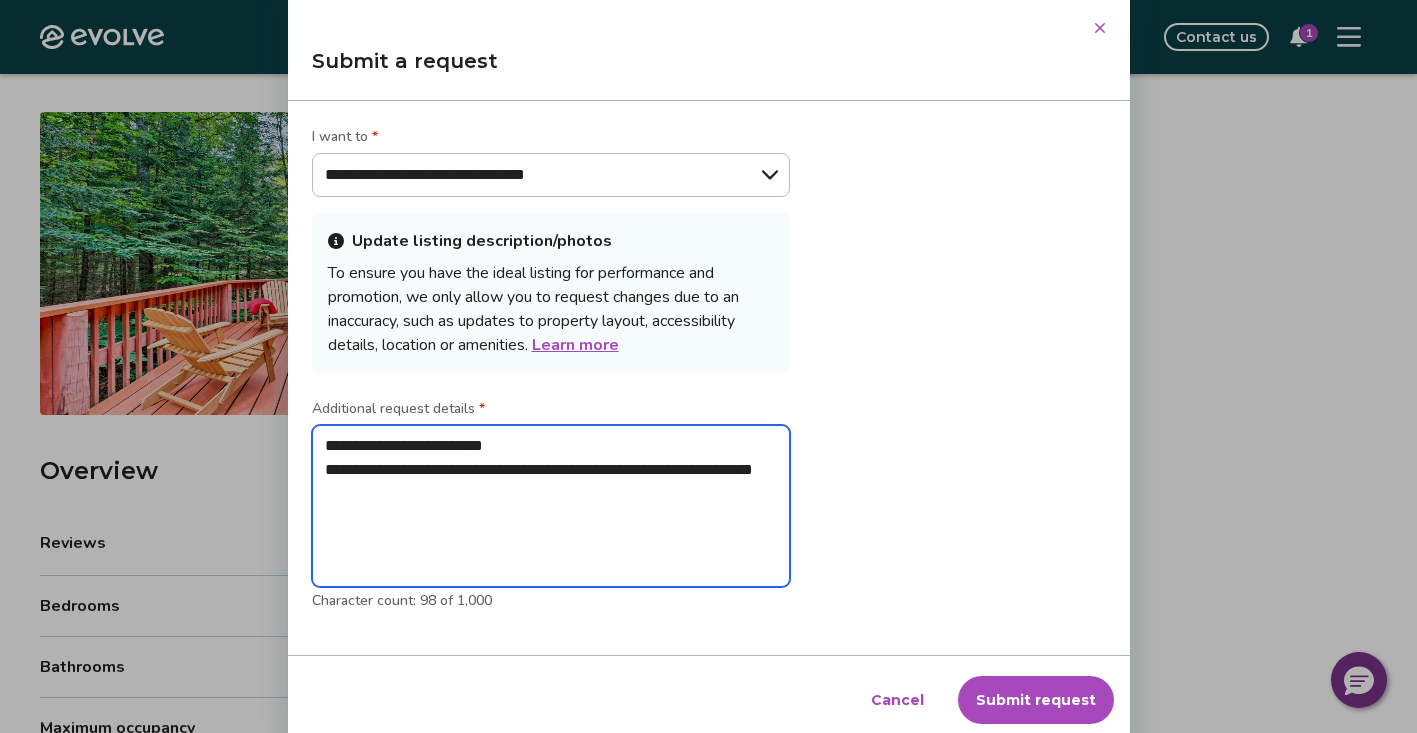 type on "*" 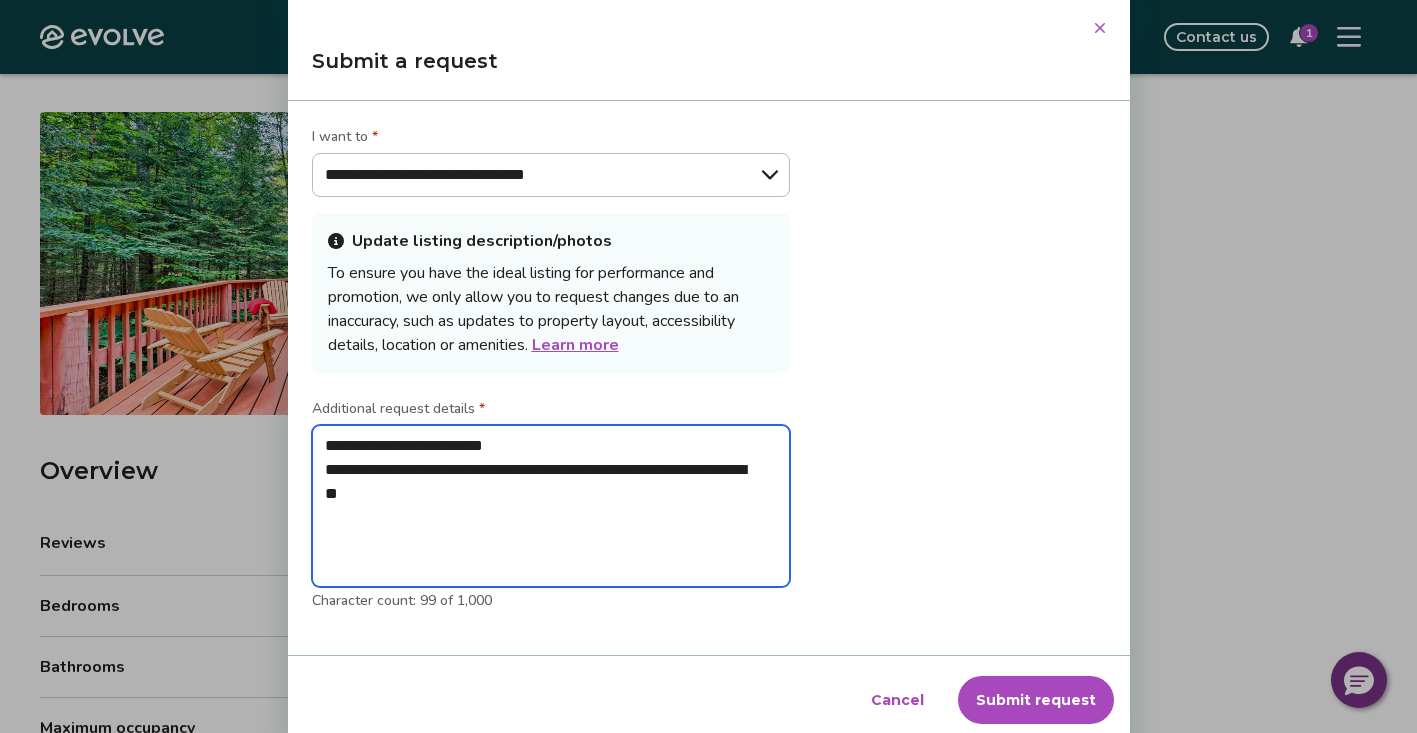 type on "*" 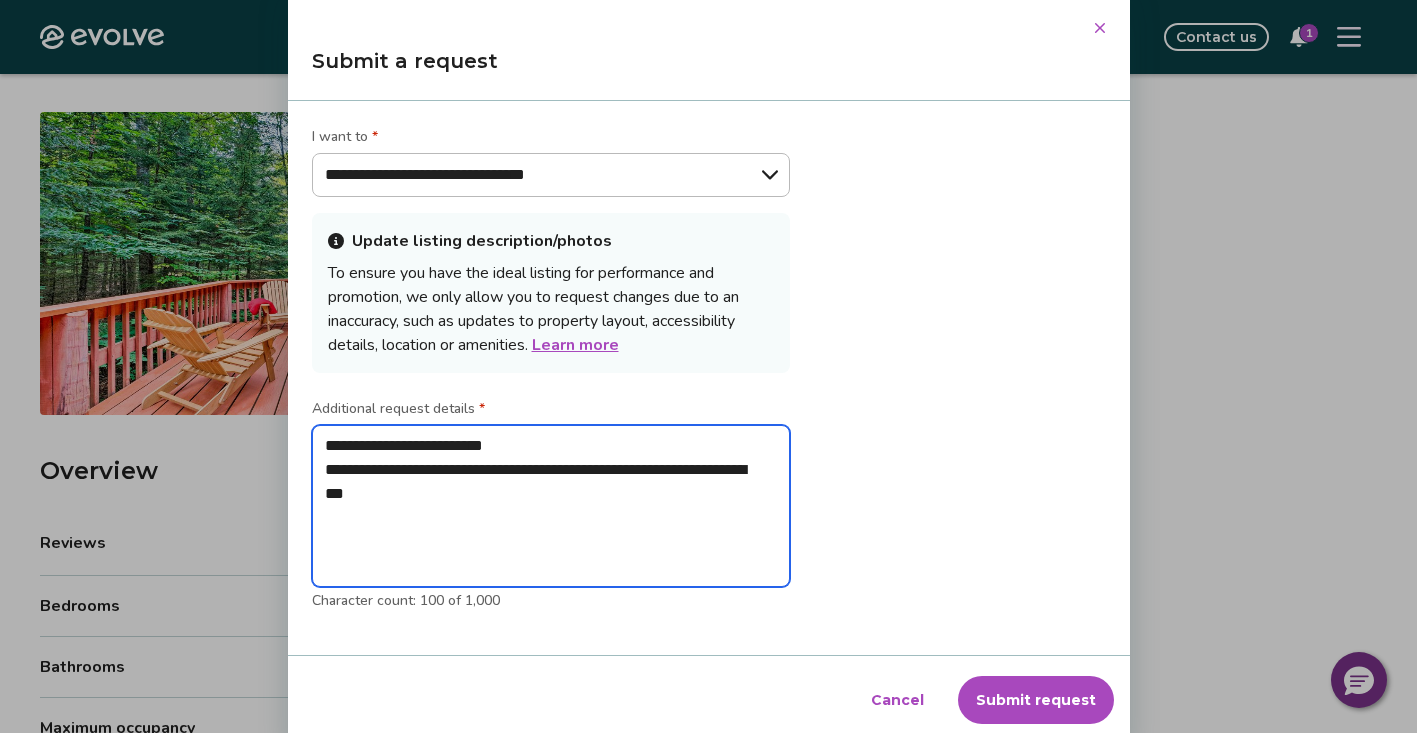type on "*" 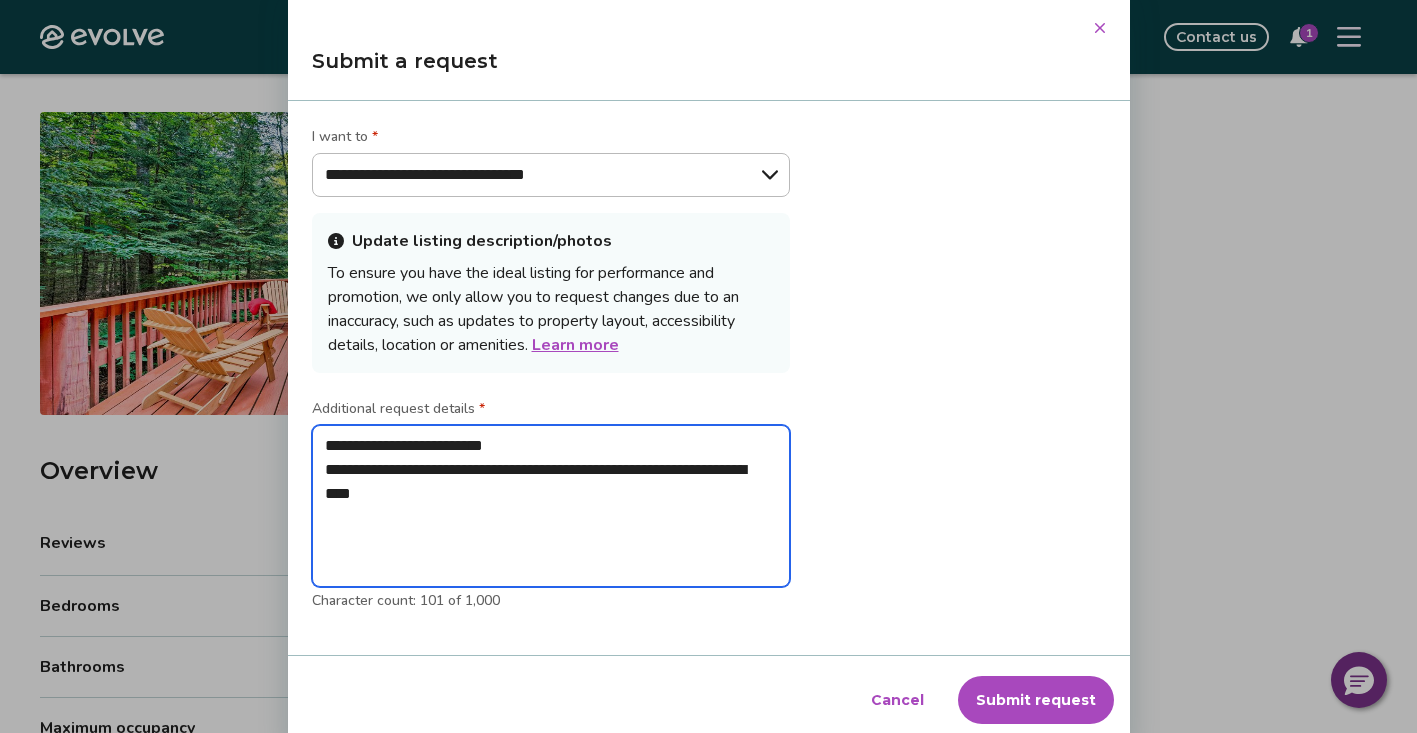 type on "*" 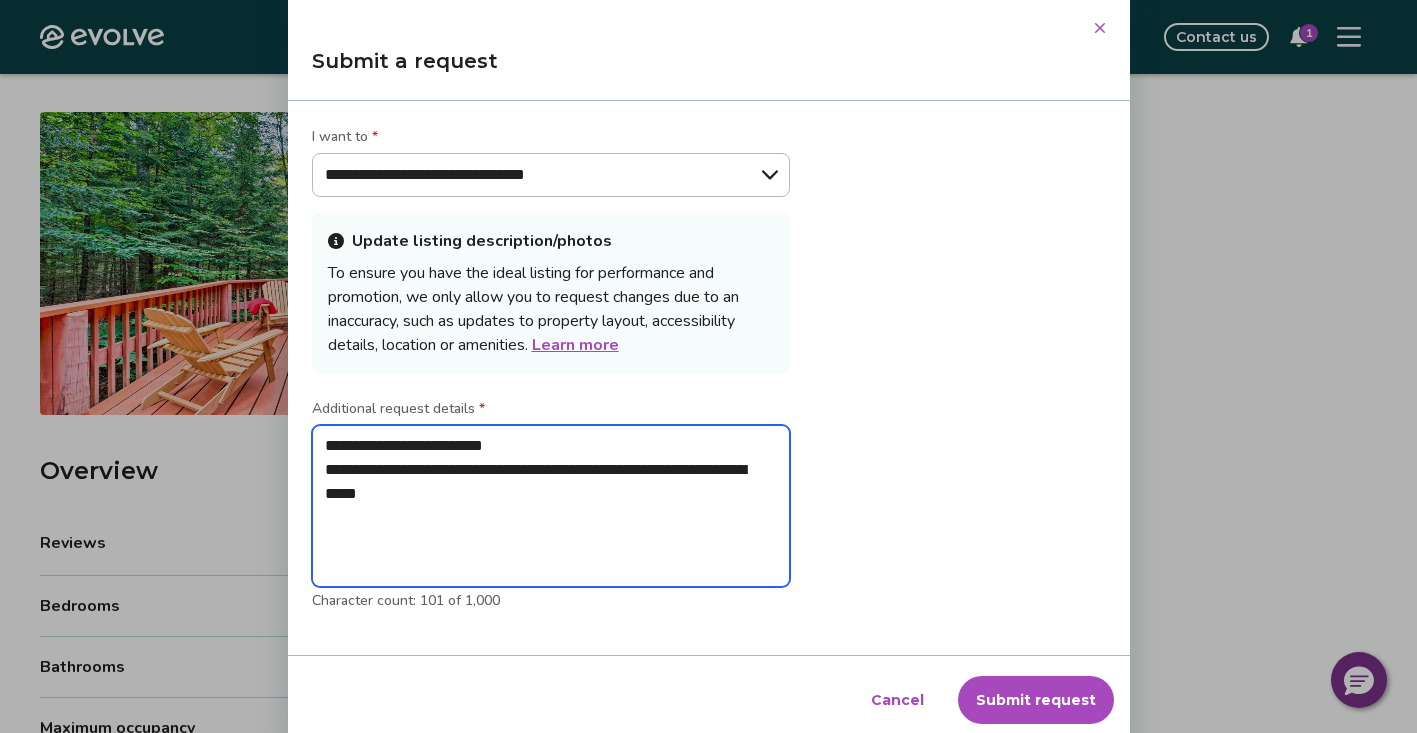 type on "*" 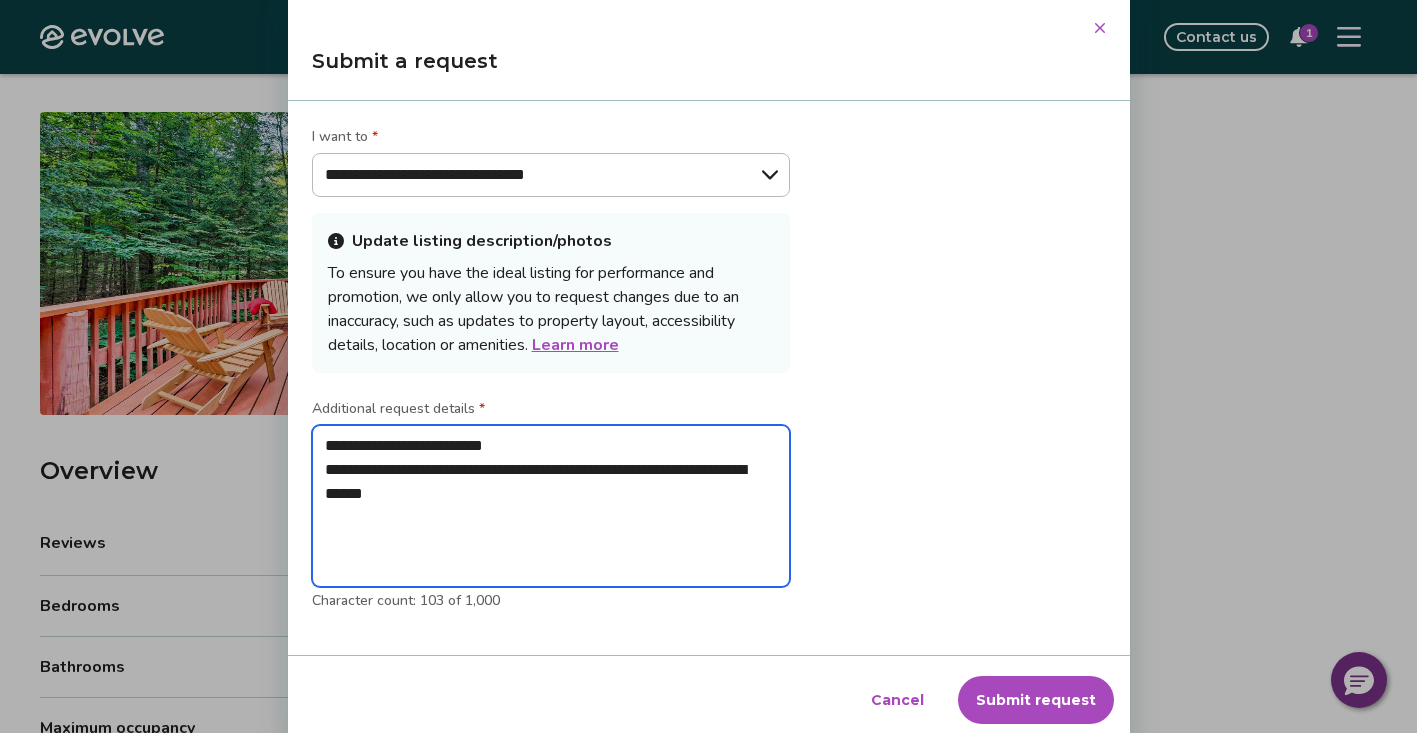 type on "*" 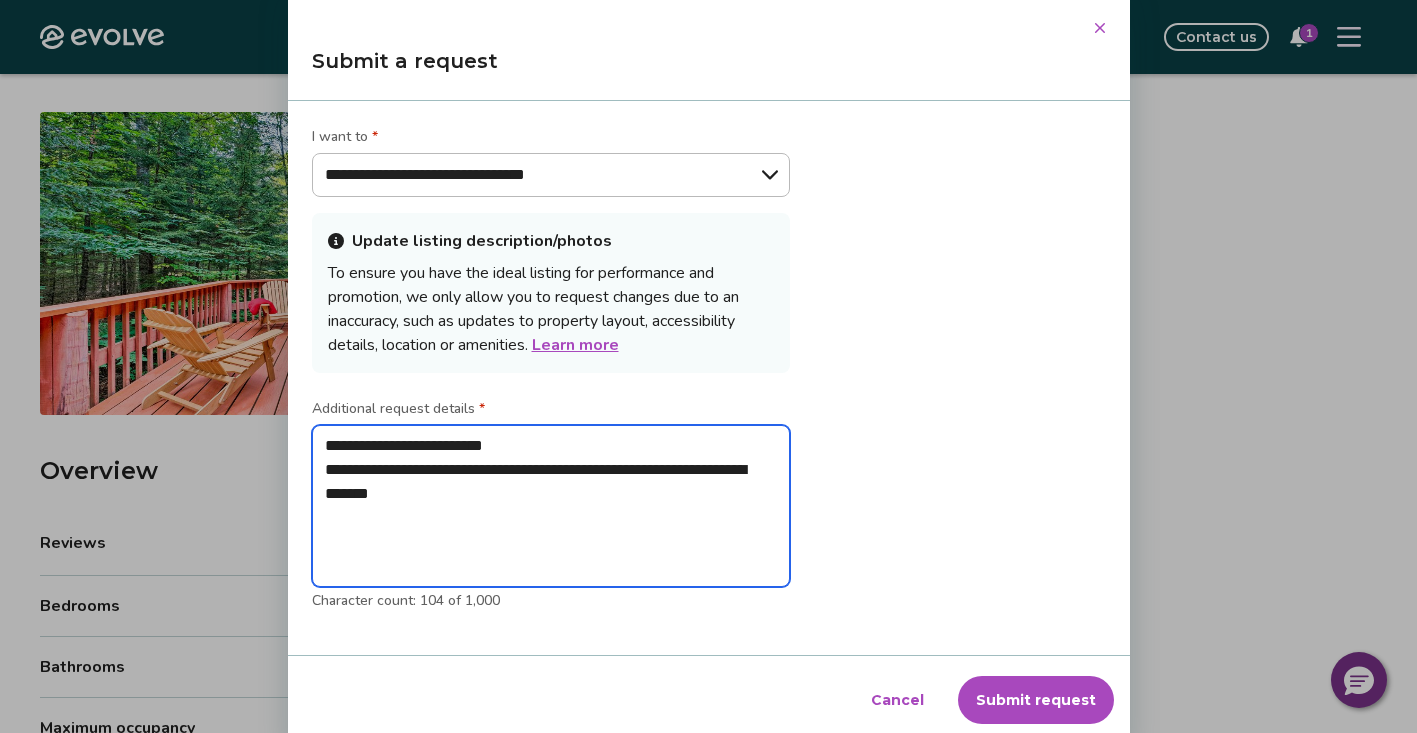 type on "*" 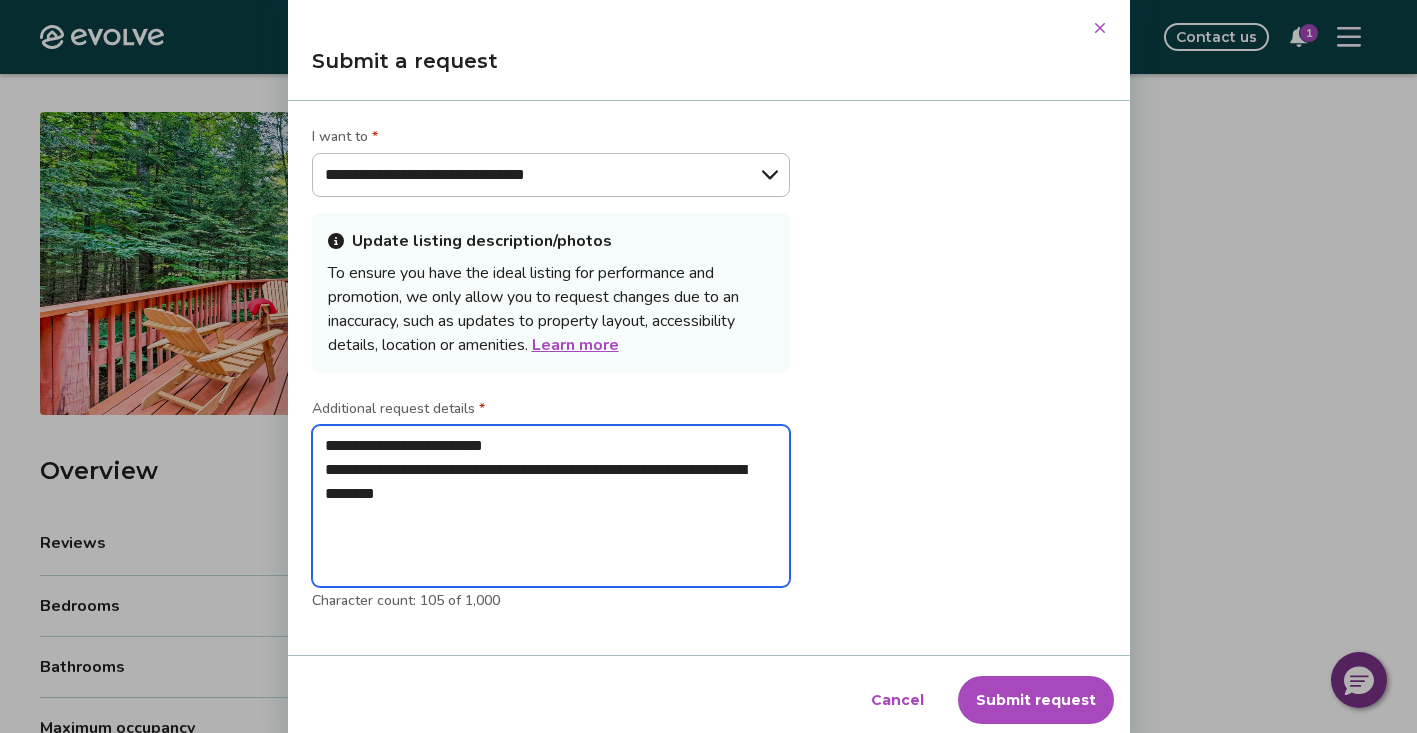 type on "*" 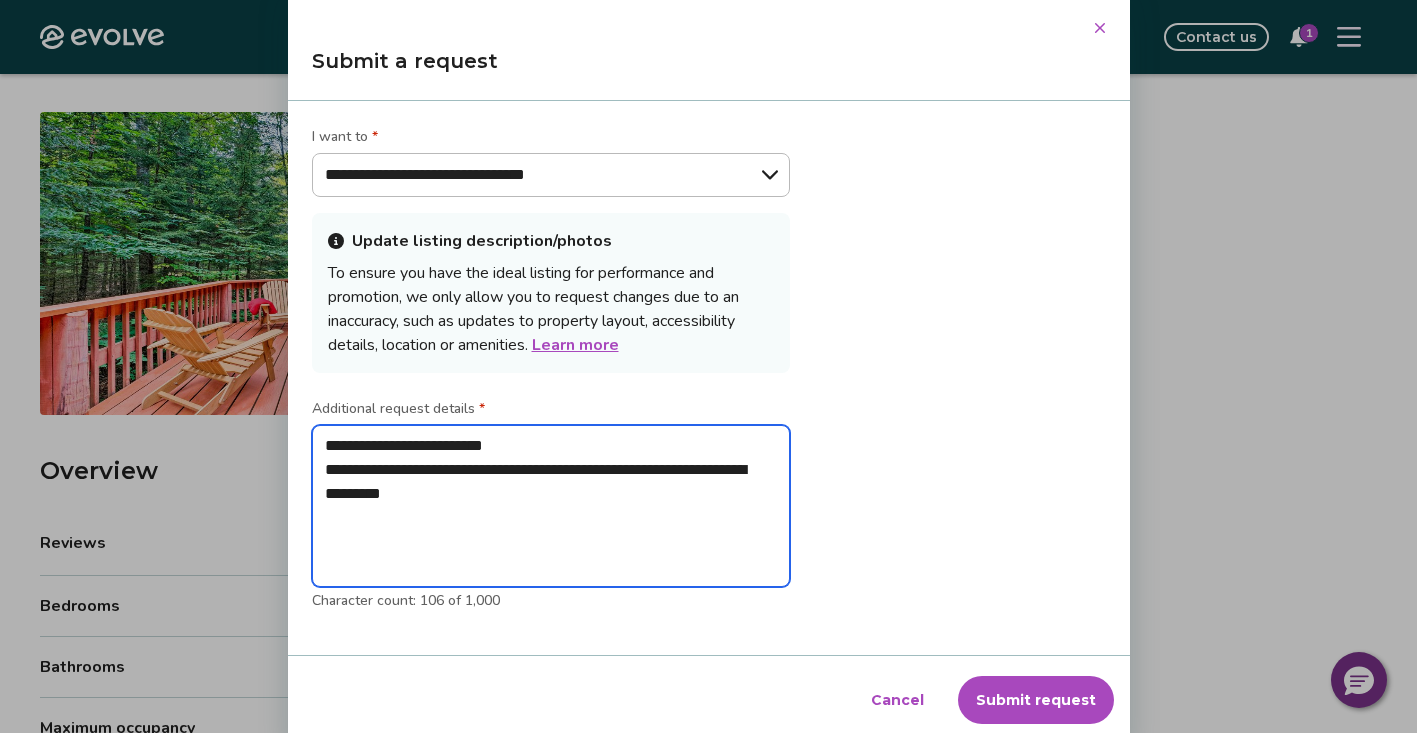 type on "*" 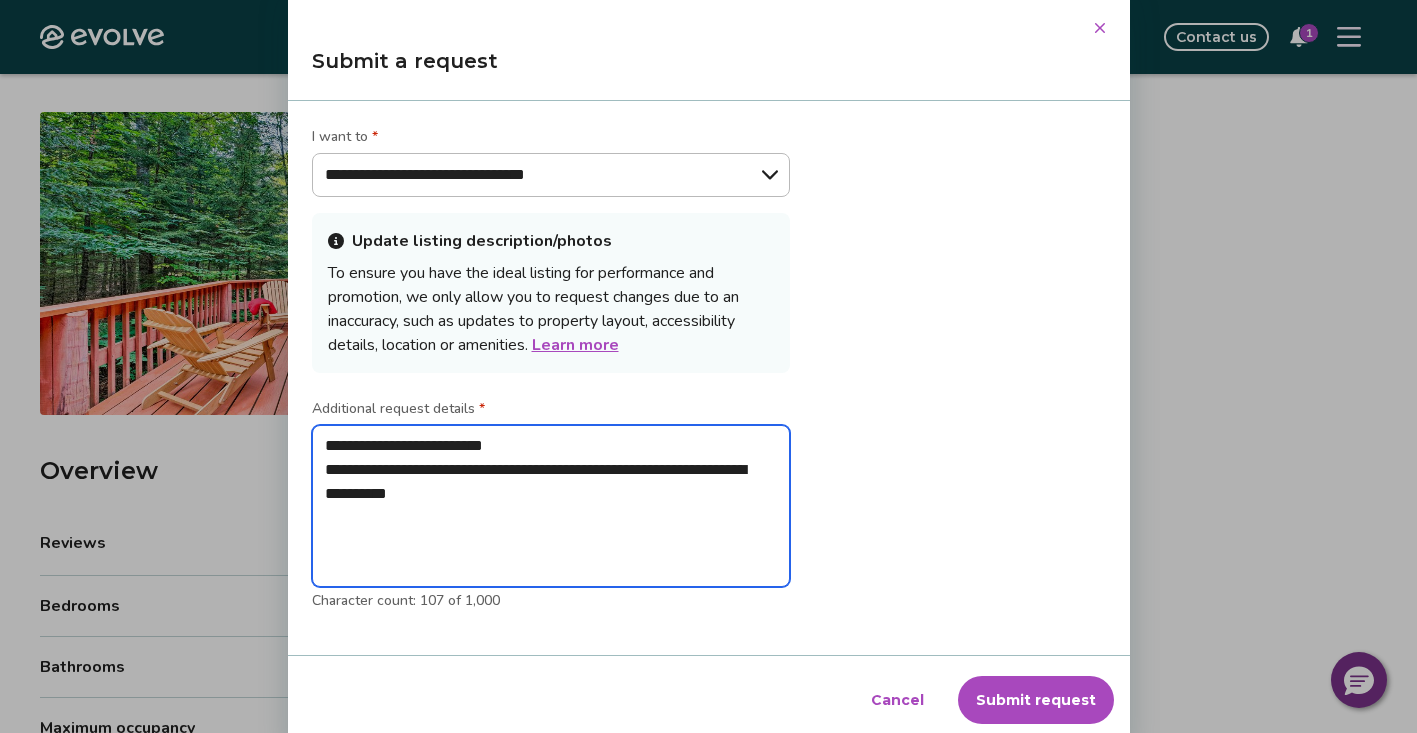 type on "*" 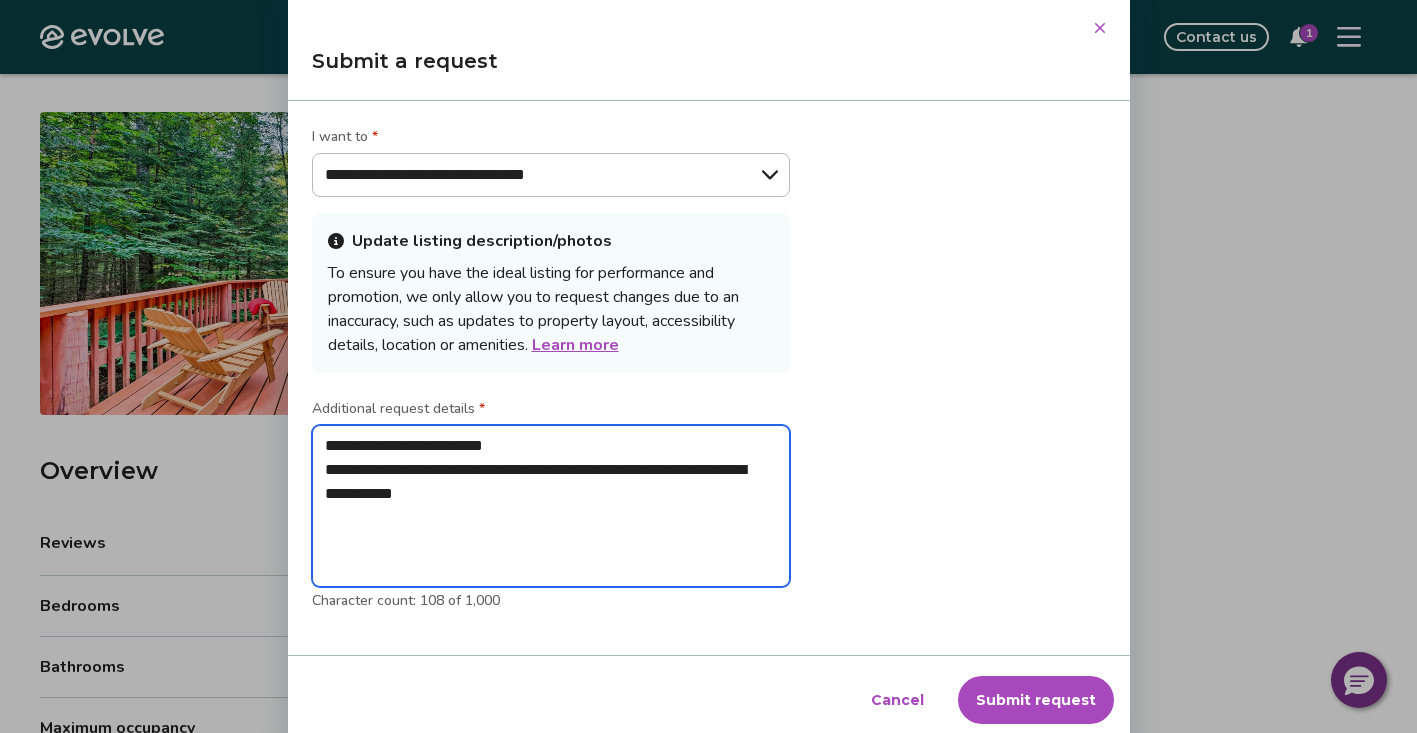 type on "*" 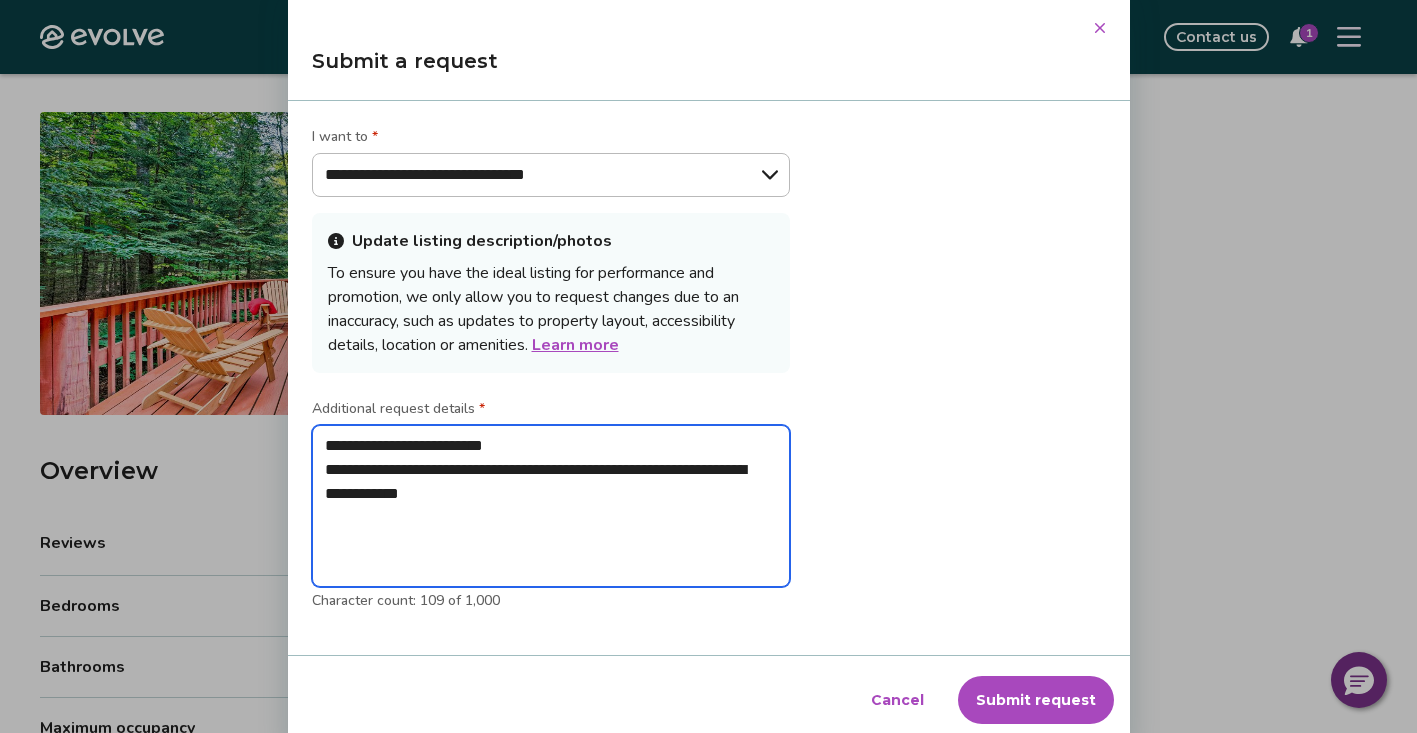 type on "*" 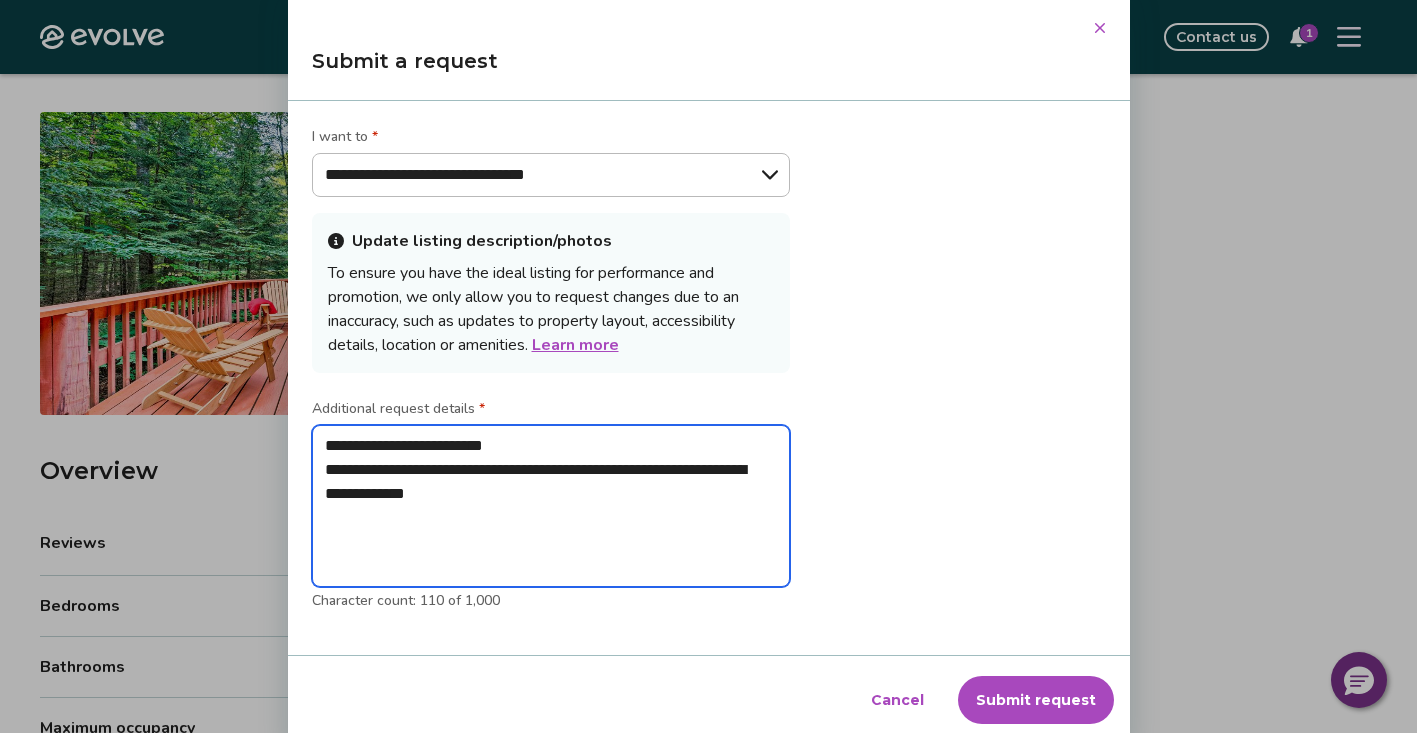 type on "*" 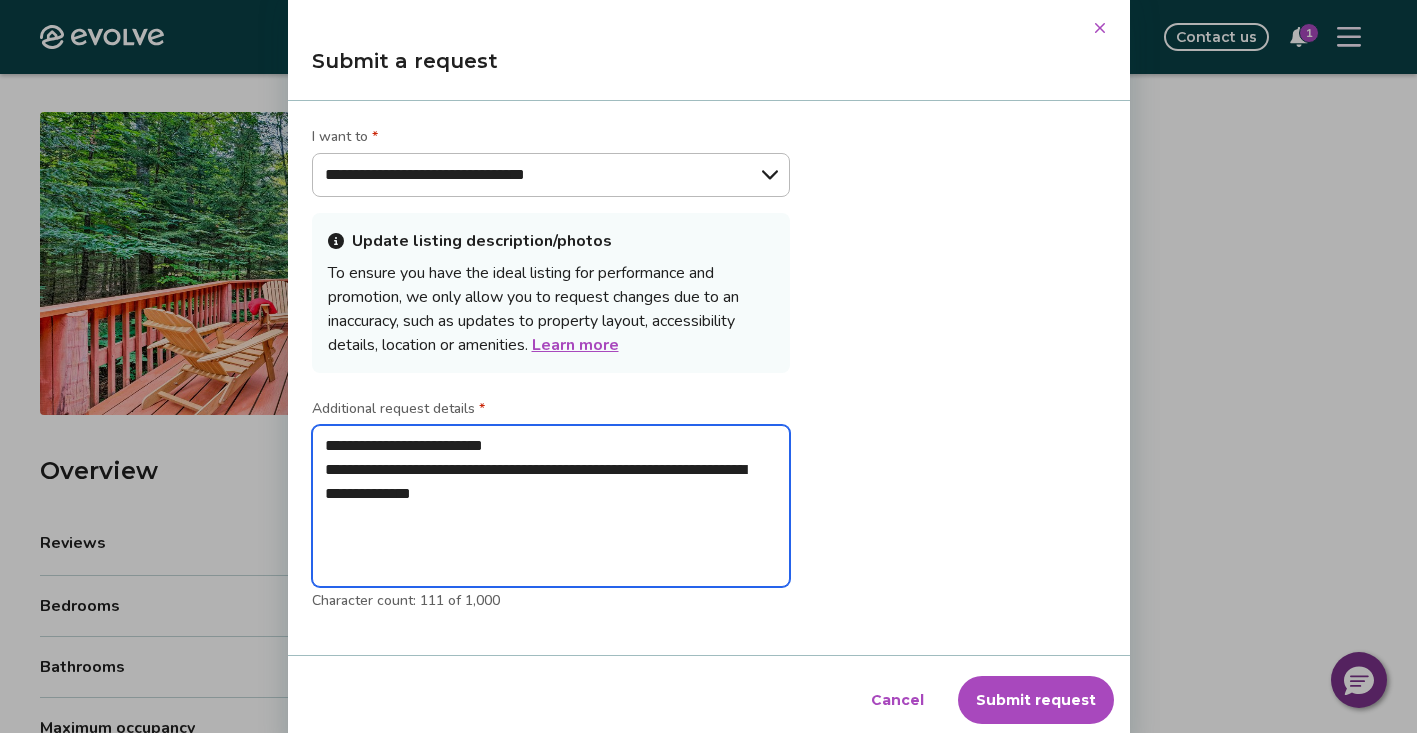 type on "*" 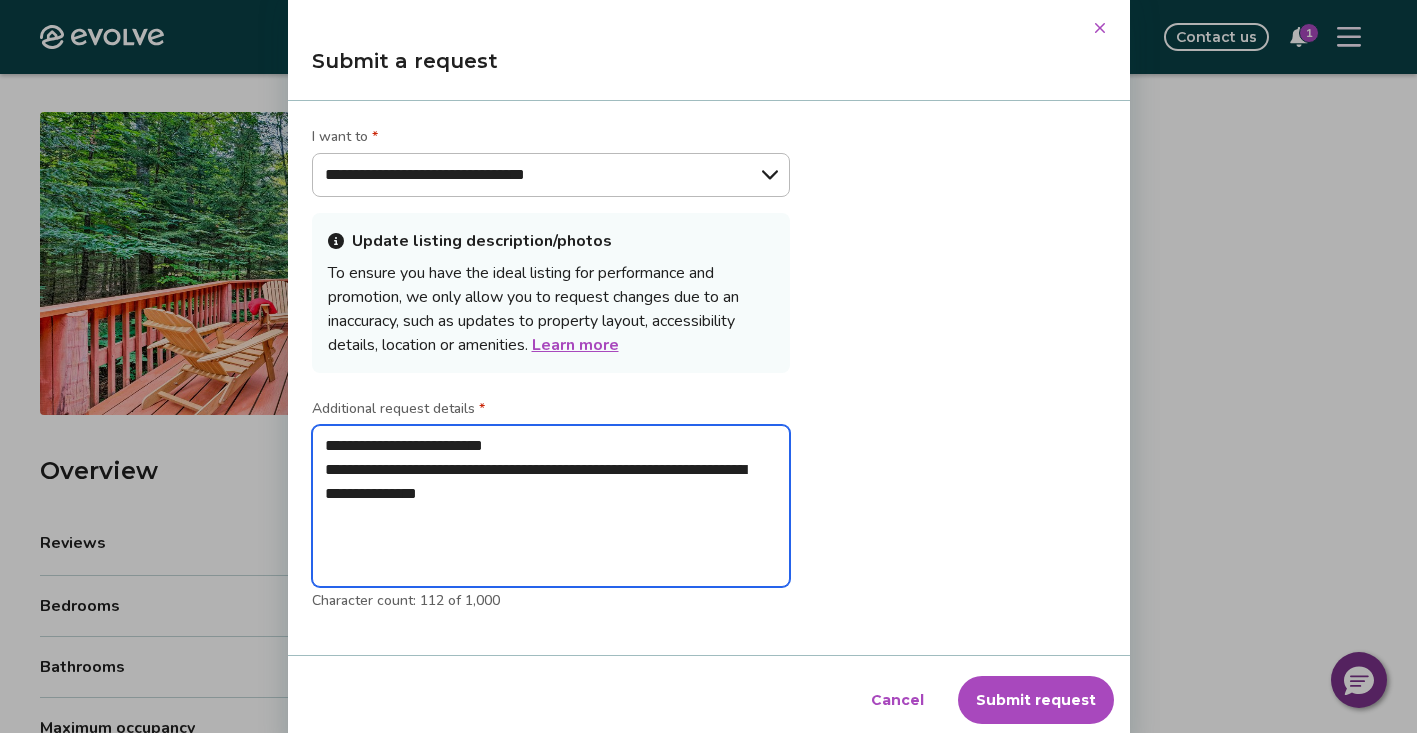 type on "*" 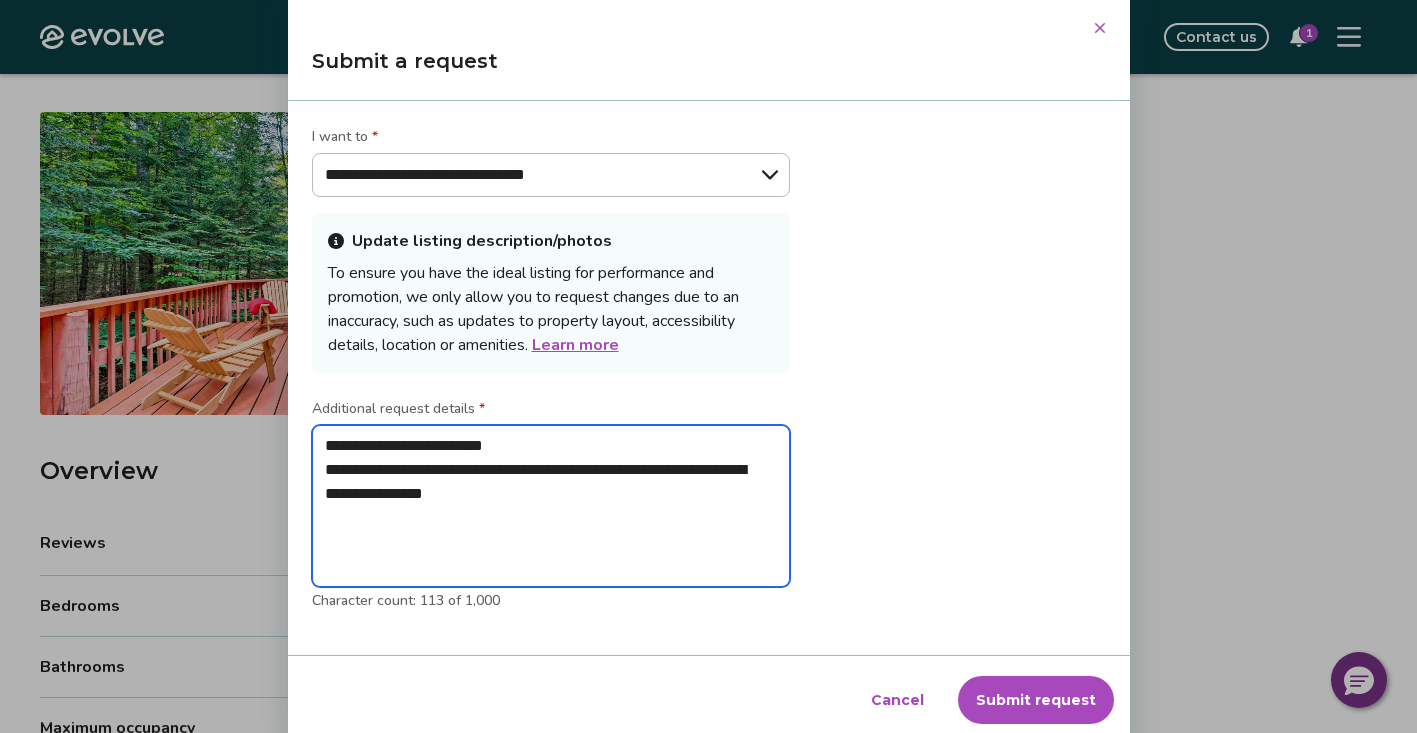 type on "*" 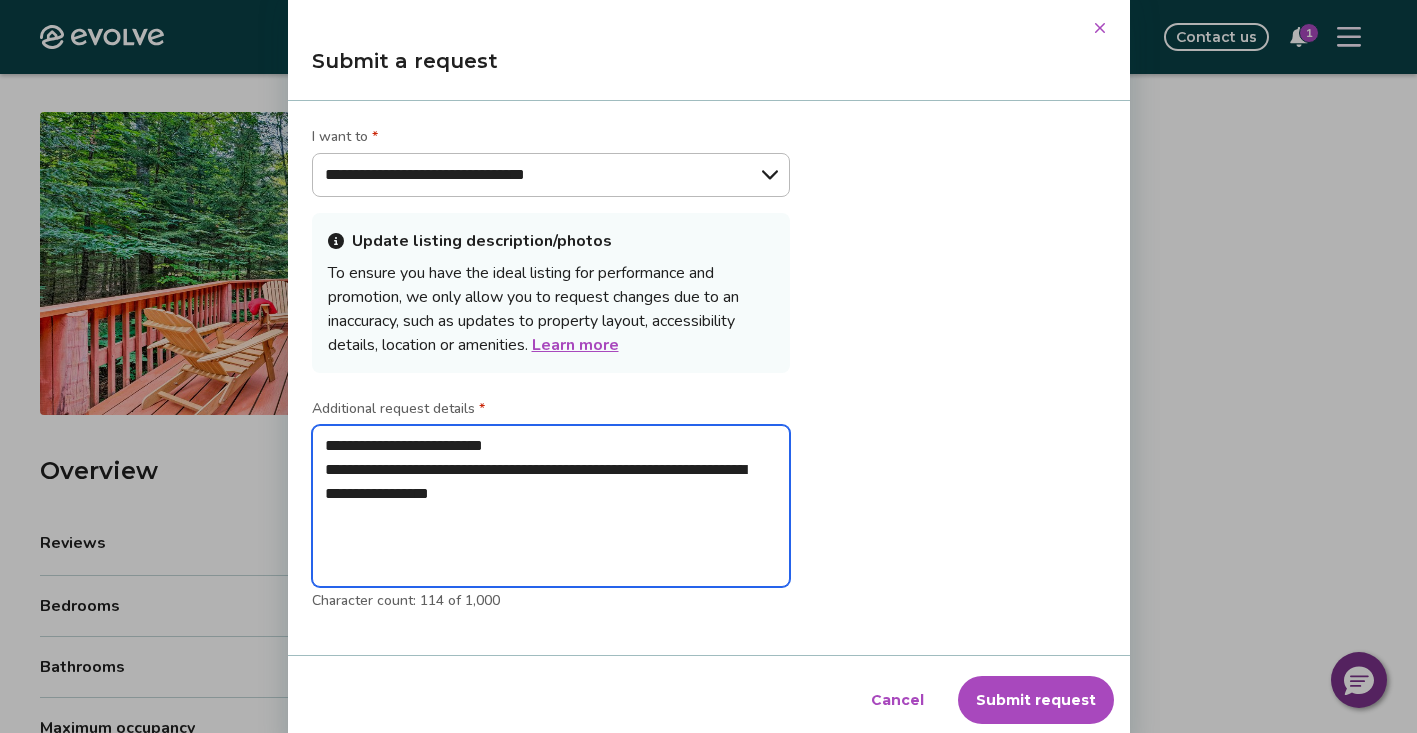 type on "*" 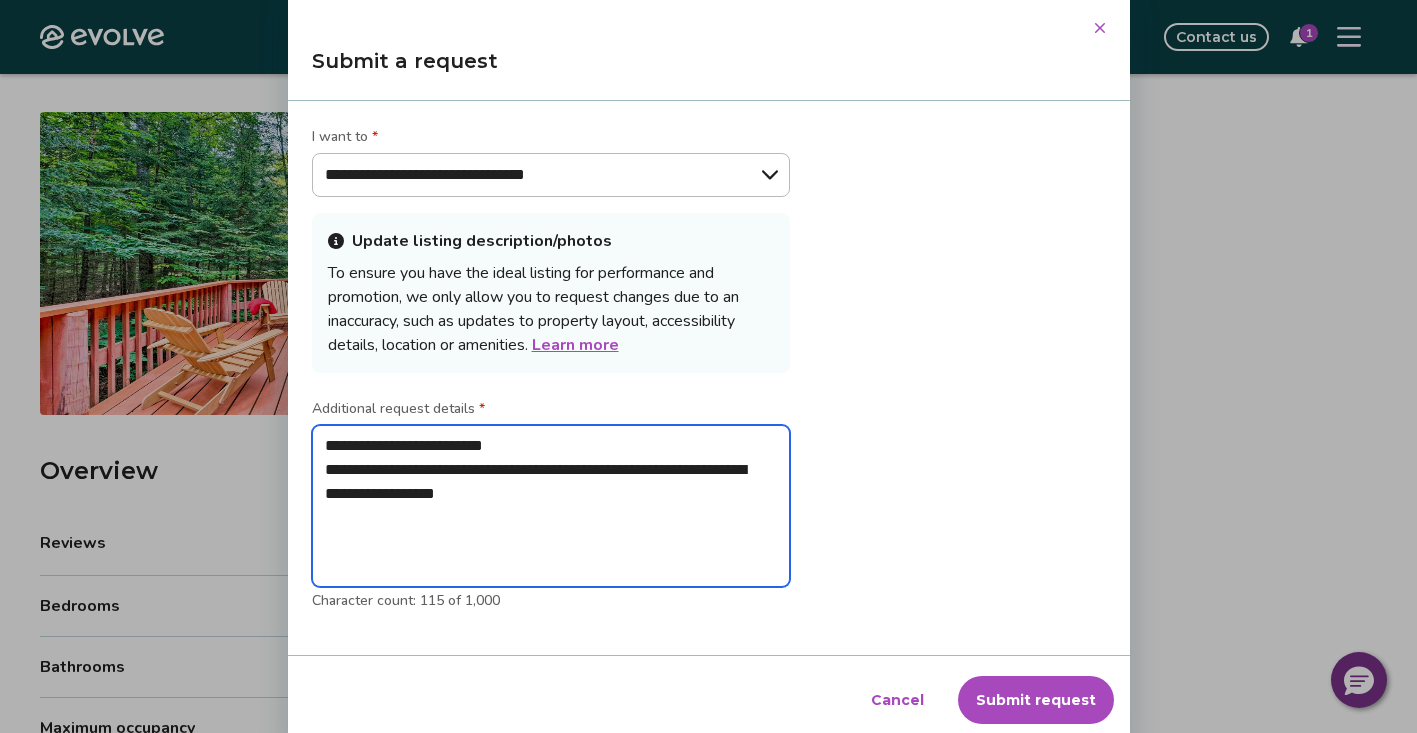 type on "*" 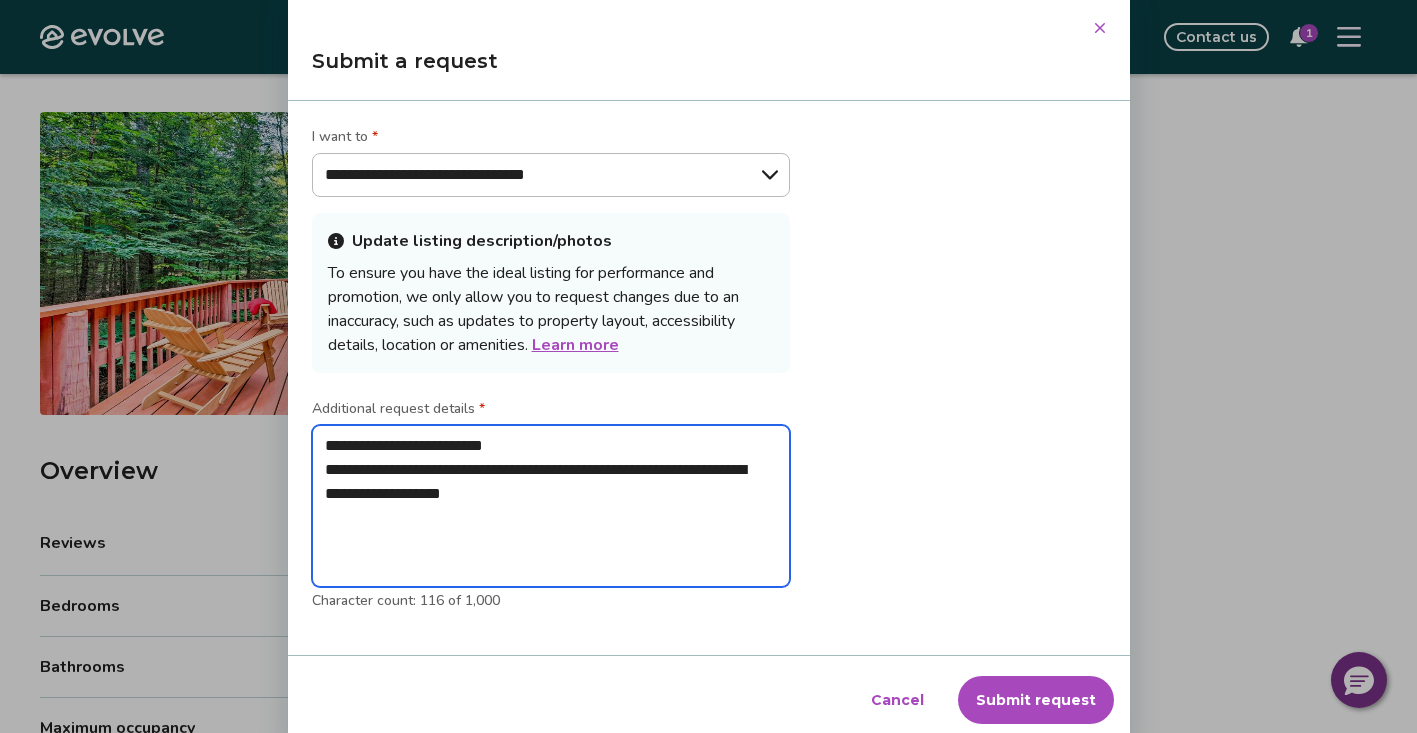 type on "*" 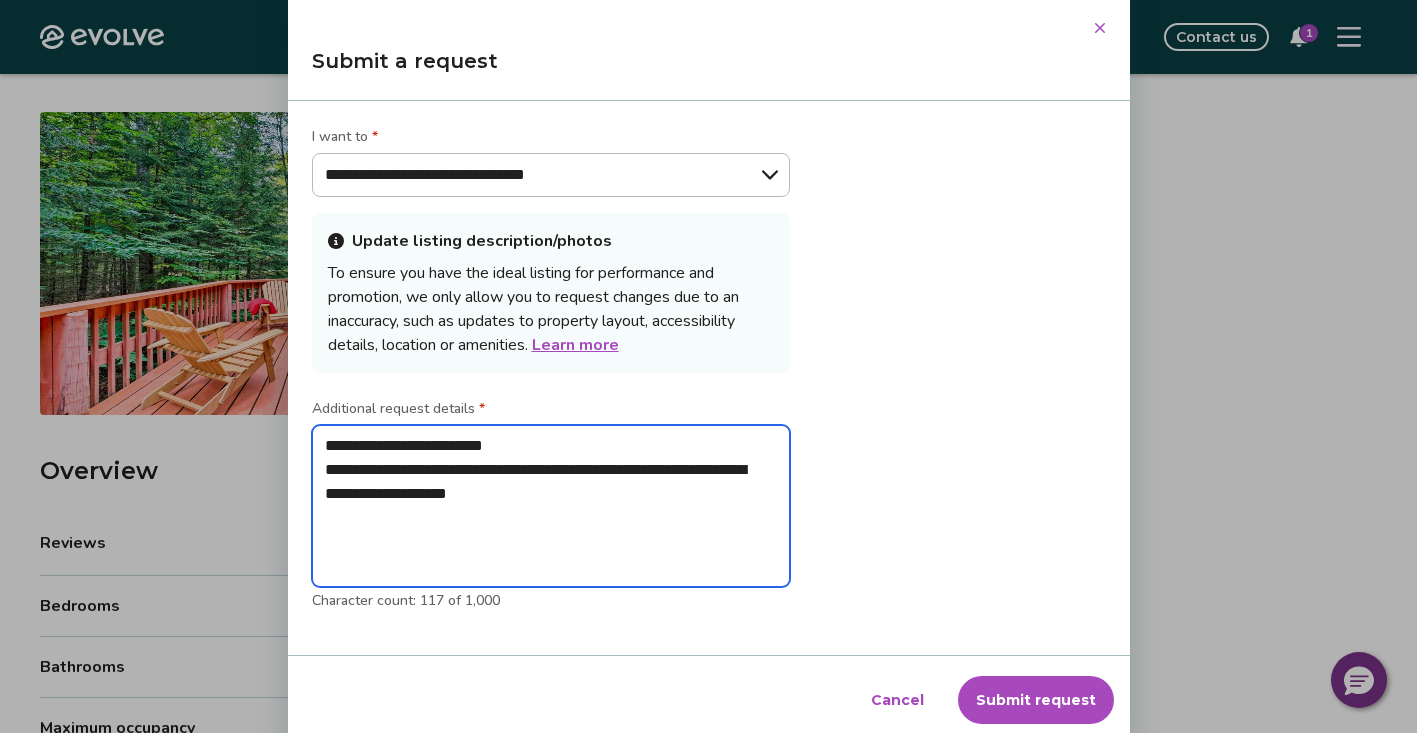 drag, startPoint x: 371, startPoint y: 496, endPoint x: 391, endPoint y: 496, distance: 20 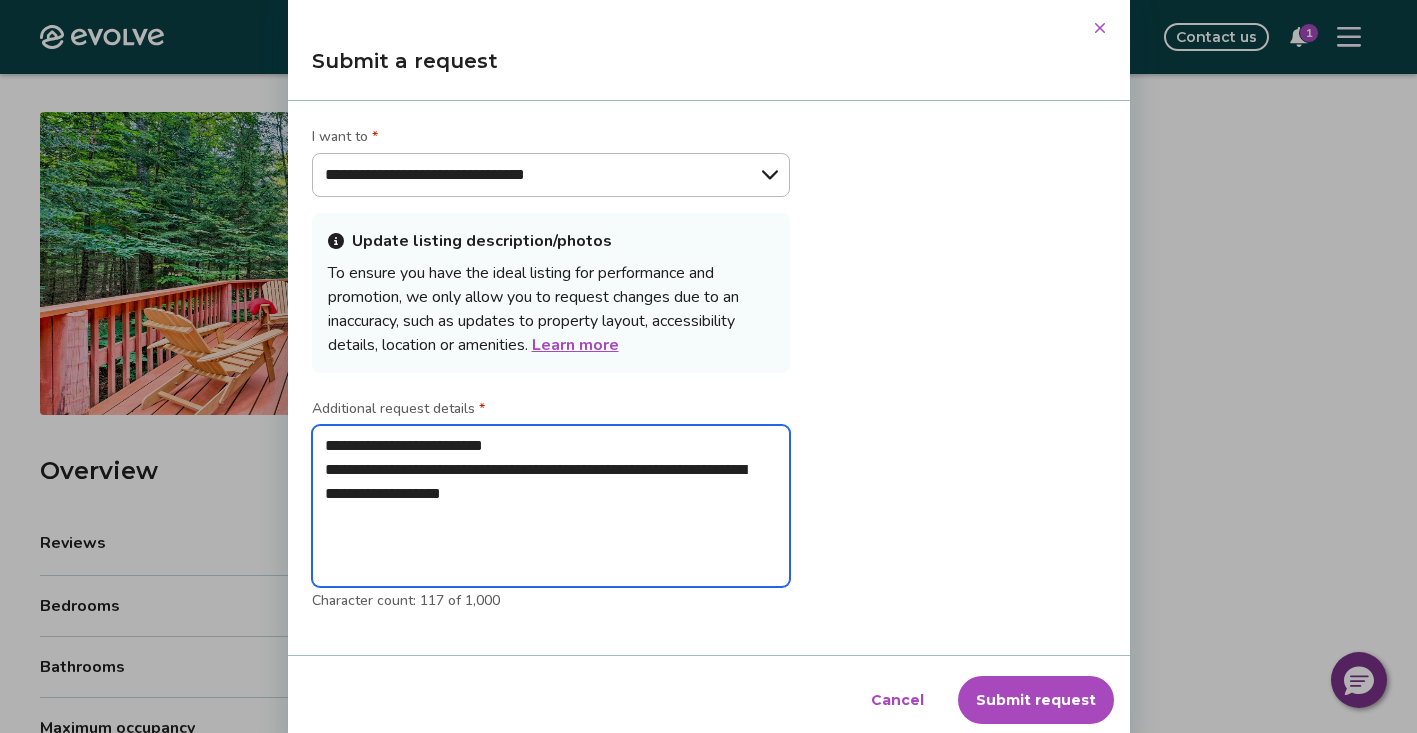 type on "*" 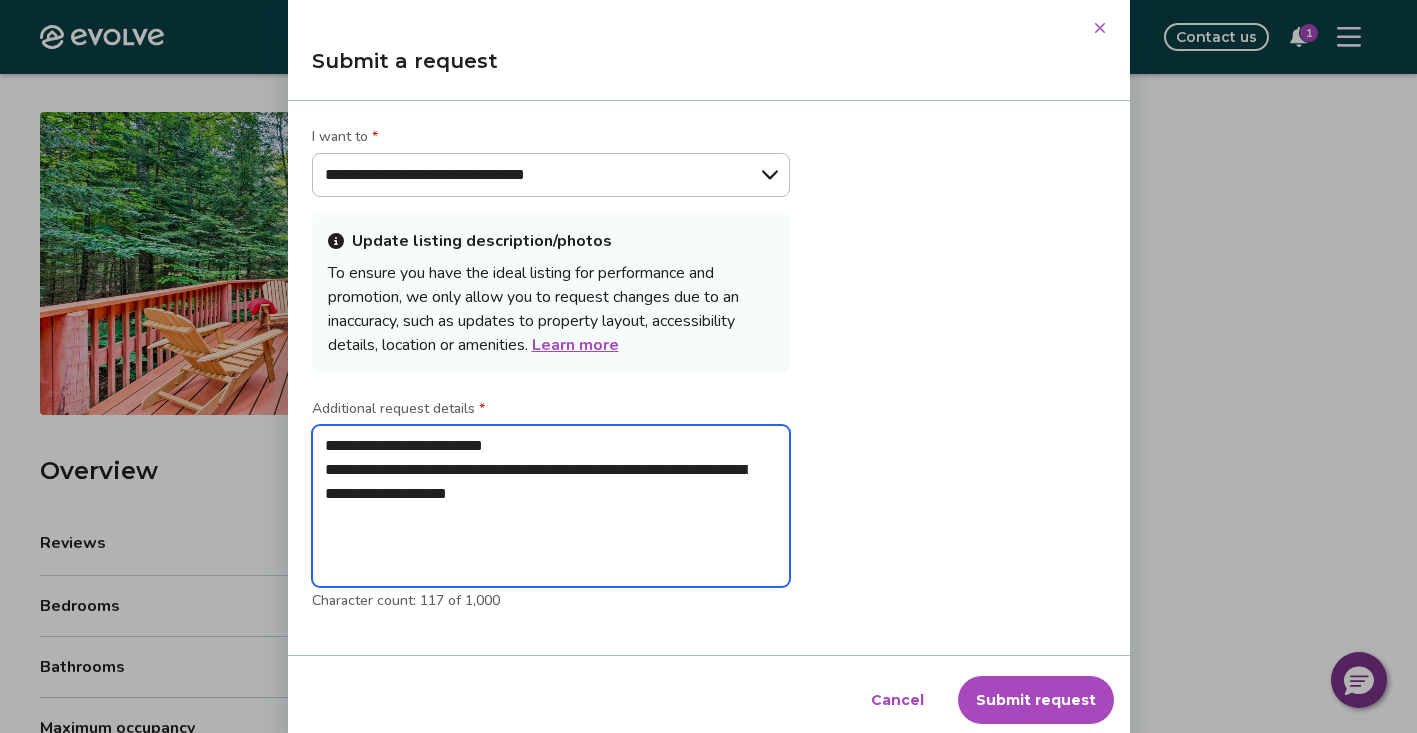 click on "**********" at bounding box center [551, 506] 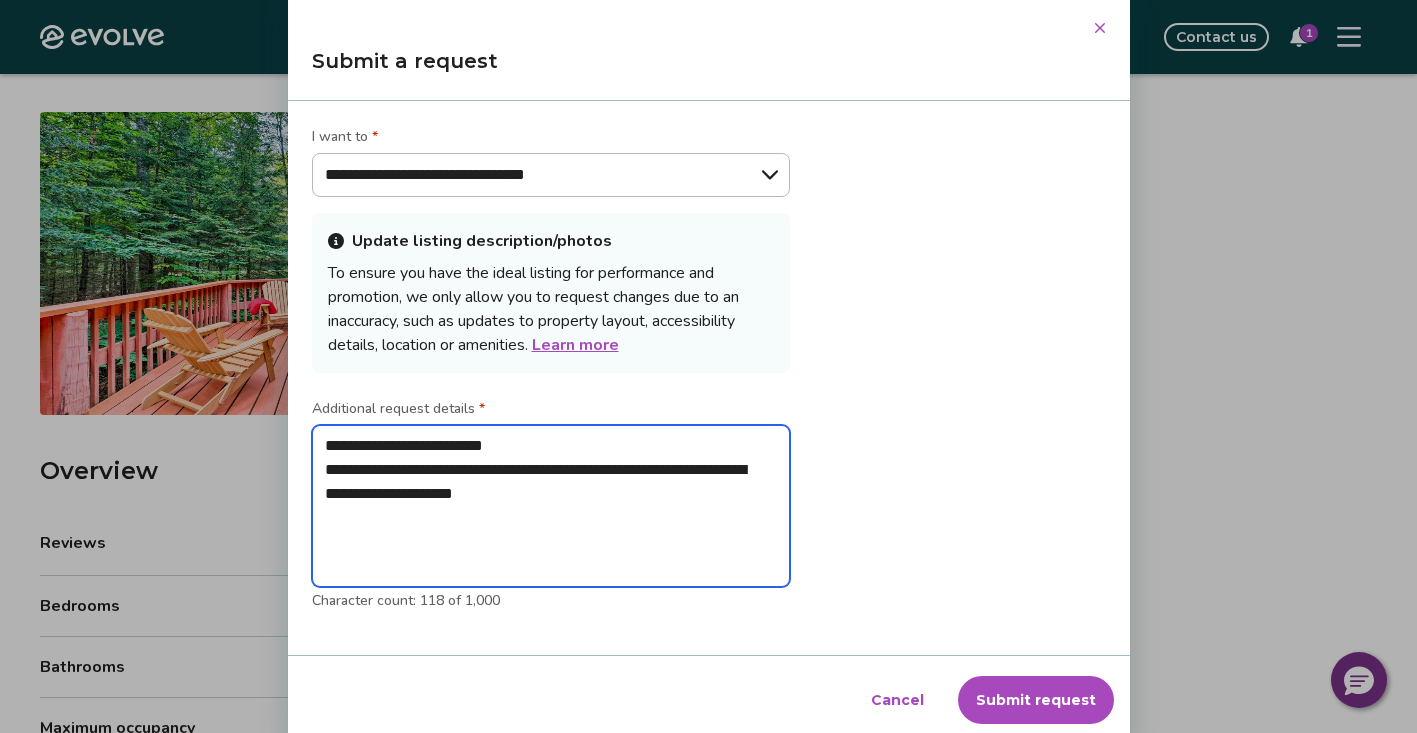 click on "**********" at bounding box center [551, 506] 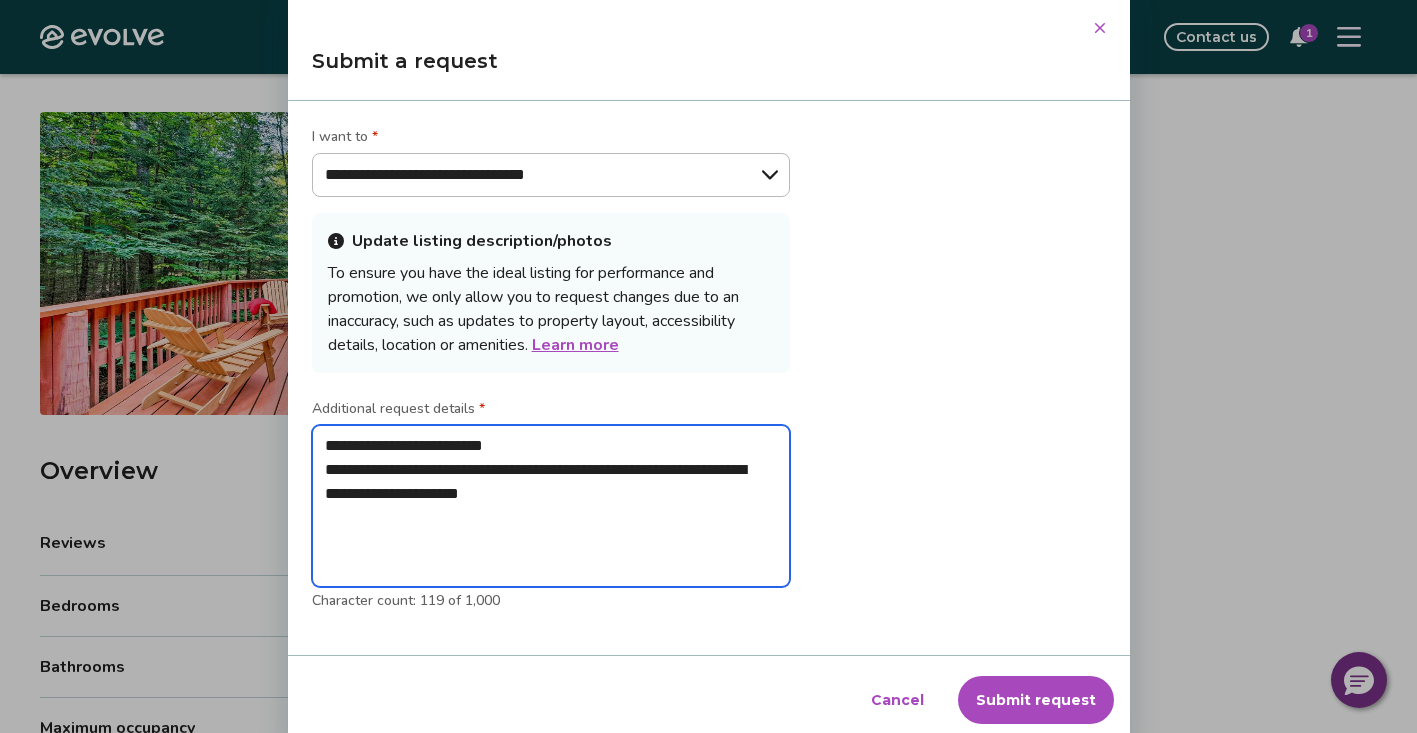click on "**********" at bounding box center [551, 506] 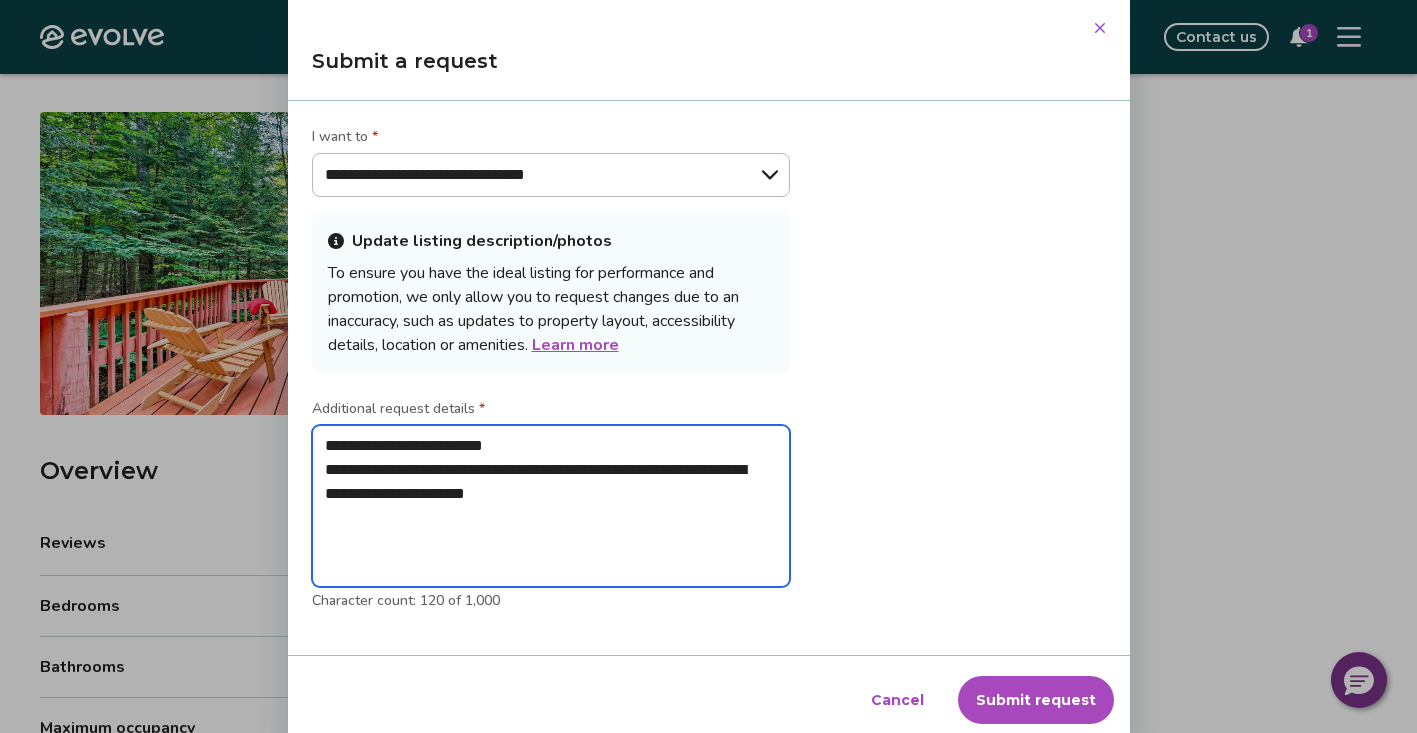 click on "**********" at bounding box center (551, 506) 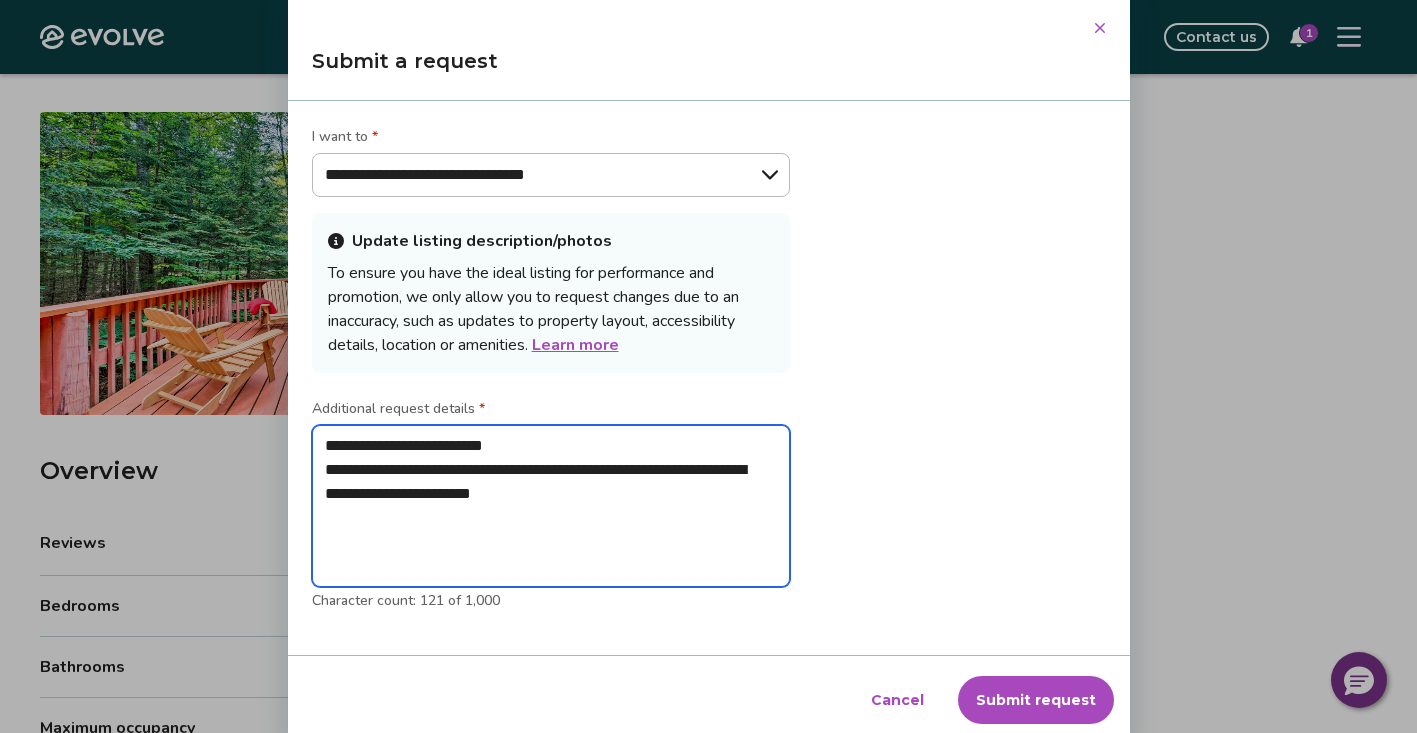 type on "**********" 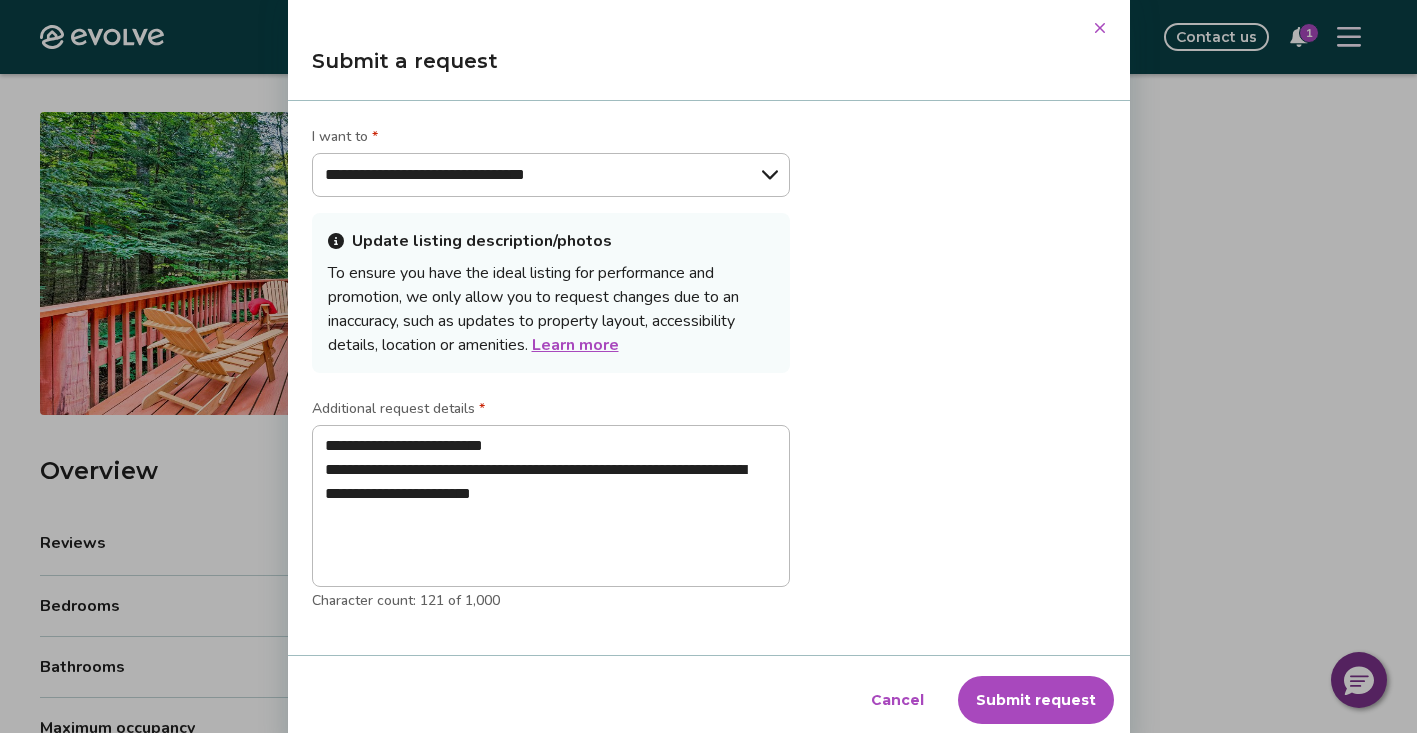 click on "Submit request" at bounding box center [1036, 700] 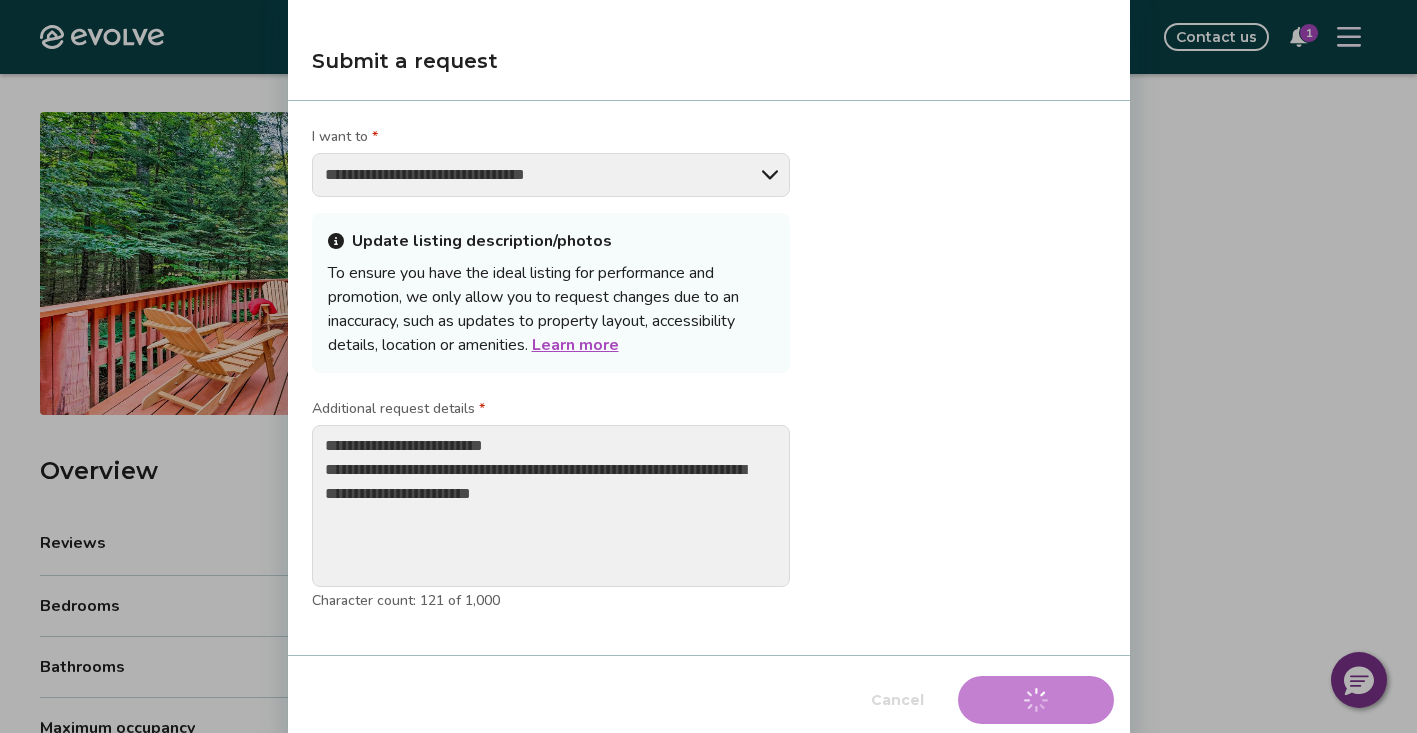 type on "*" 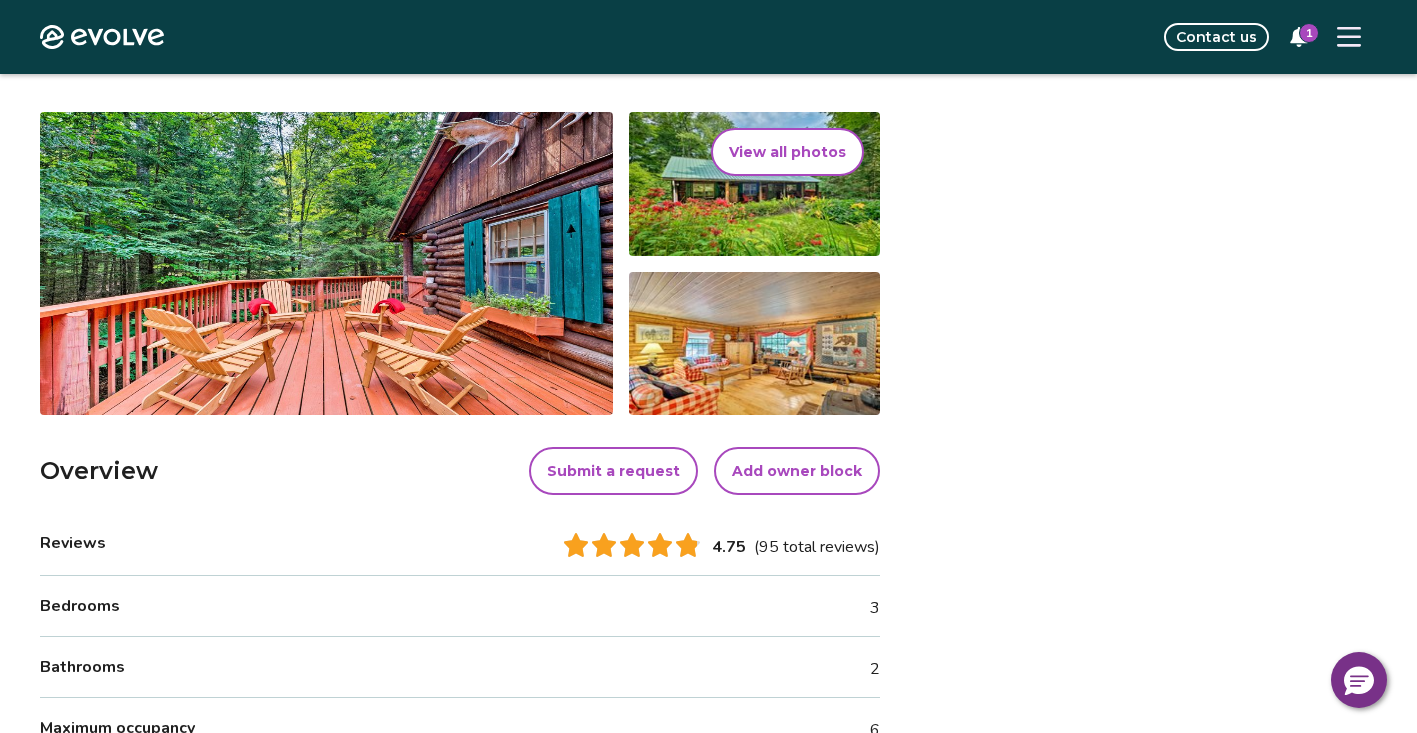 click on "View all photos" at bounding box center (787, 152) 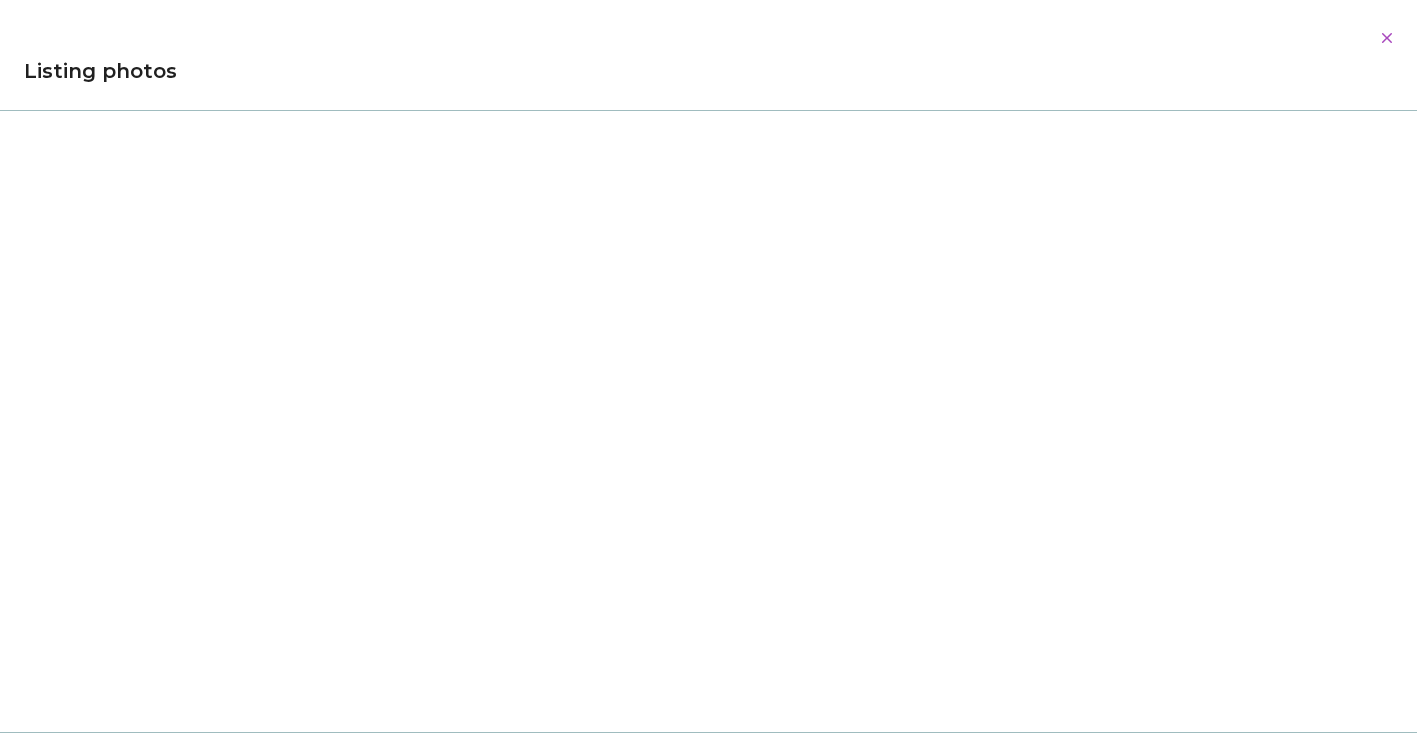 scroll, scrollTop: 19394, scrollLeft: 0, axis: vertical 